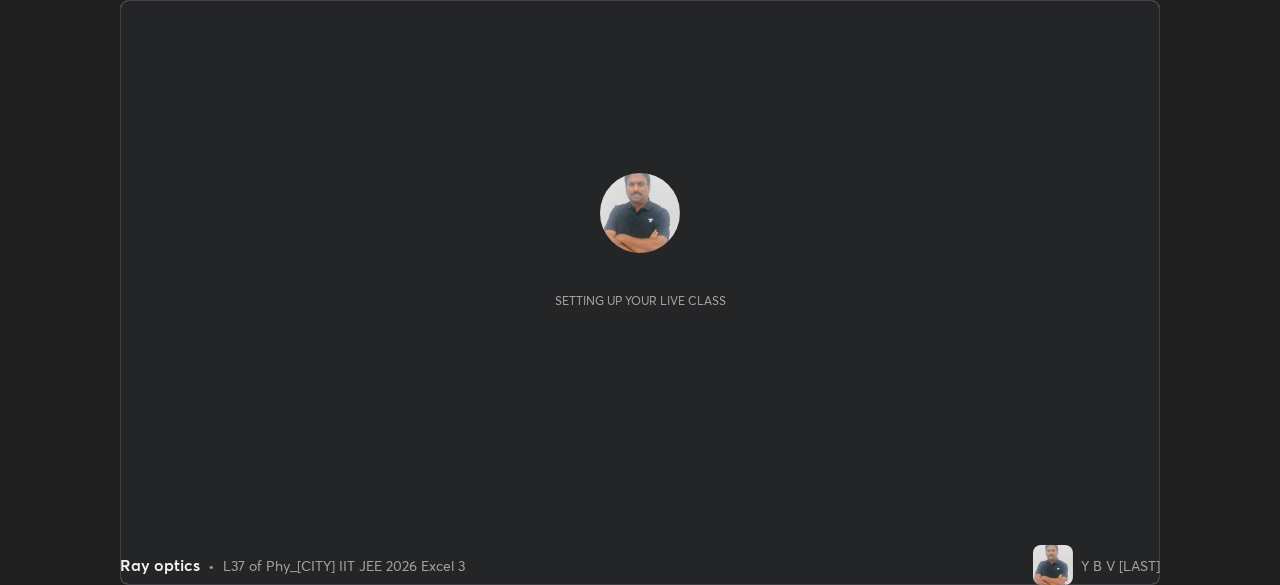 scroll, scrollTop: 0, scrollLeft: 0, axis: both 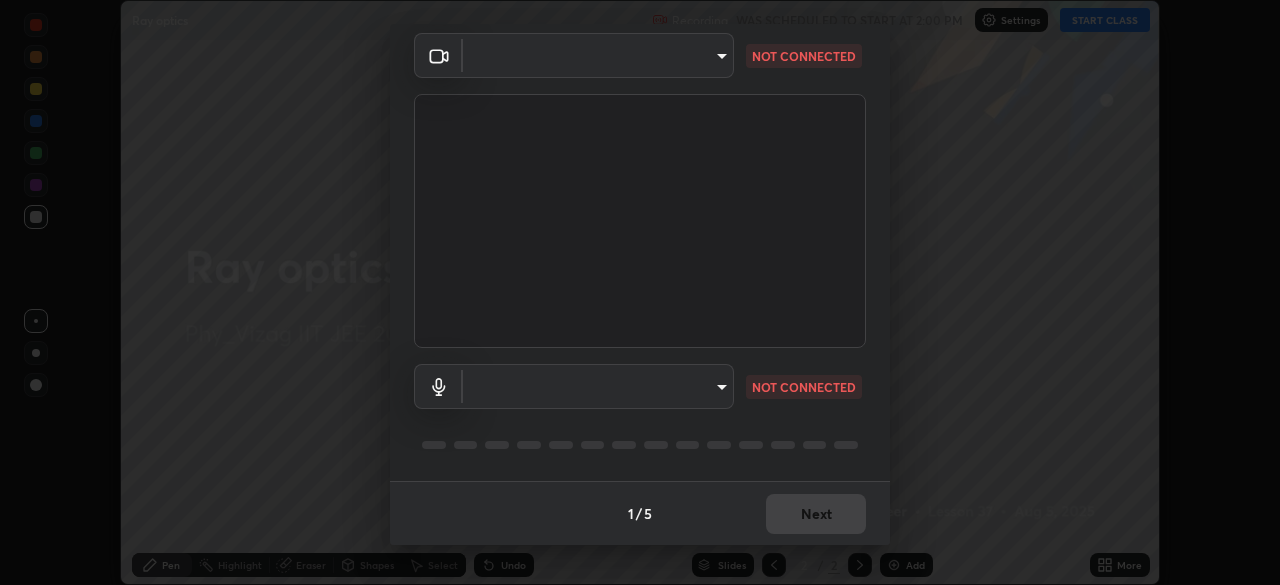 type on "16a3ea641df93e9f5ebf54f9e04601d458bfbe5b1de0b77a33e5a410cb71acb5" 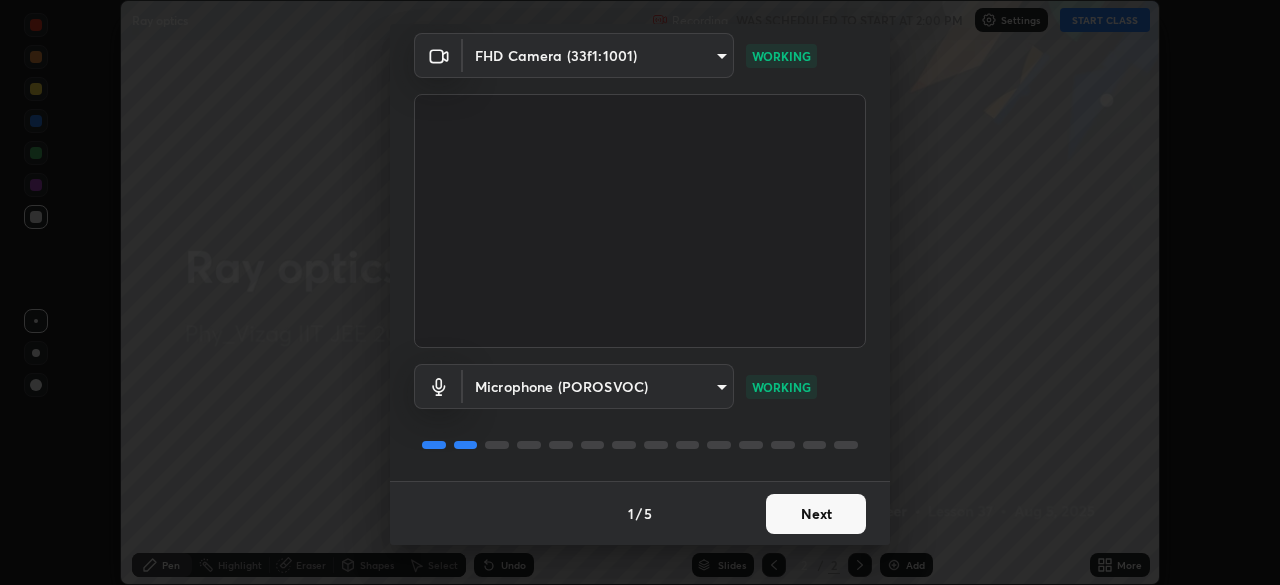 click on "Next" at bounding box center (816, 514) 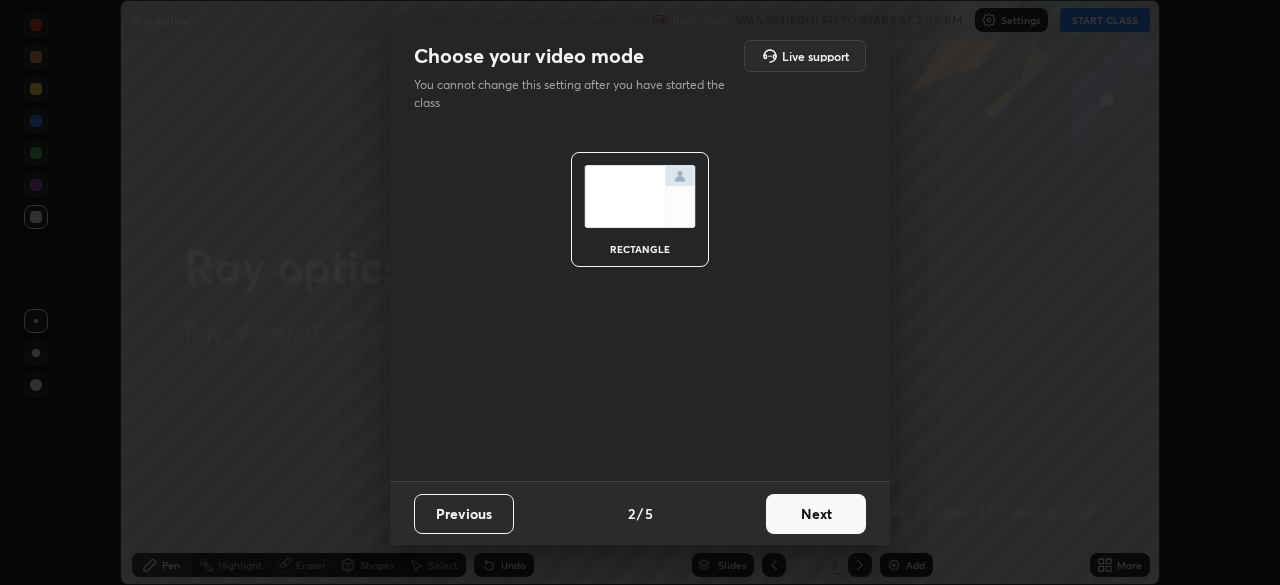scroll, scrollTop: 0, scrollLeft: 0, axis: both 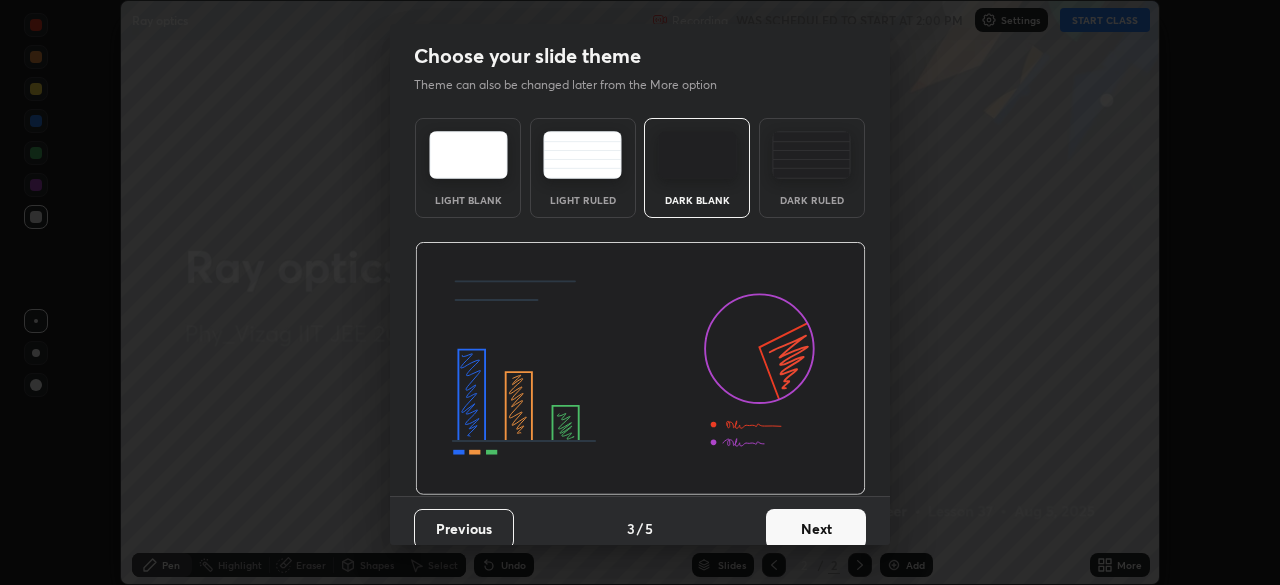 click on "Next" at bounding box center (816, 529) 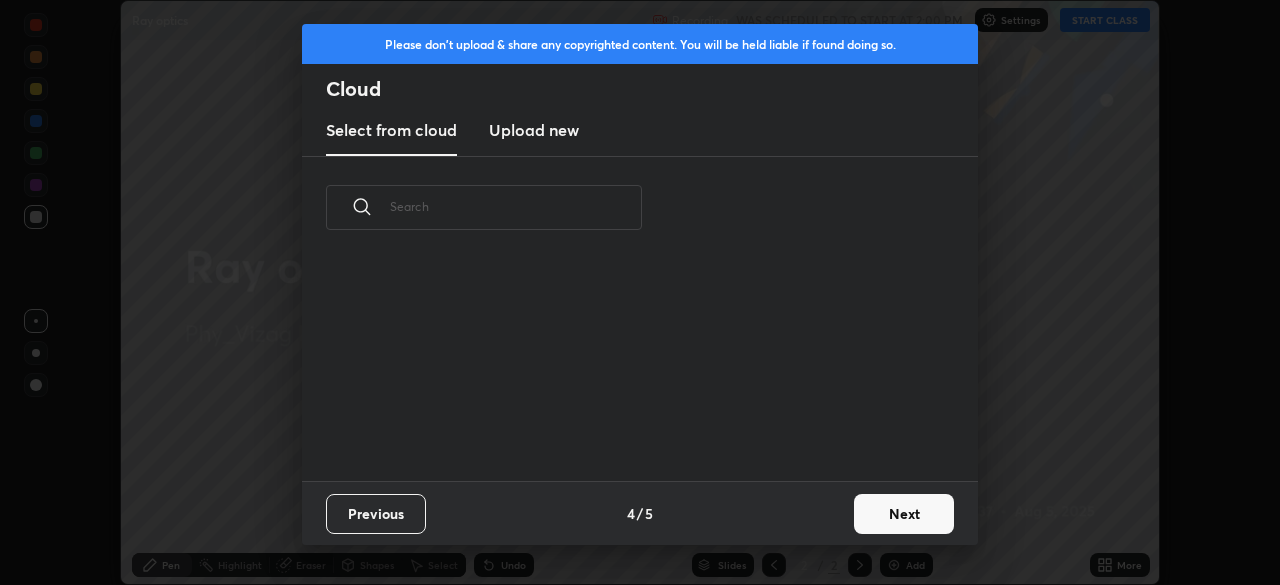 scroll, scrollTop: 7, scrollLeft: 11, axis: both 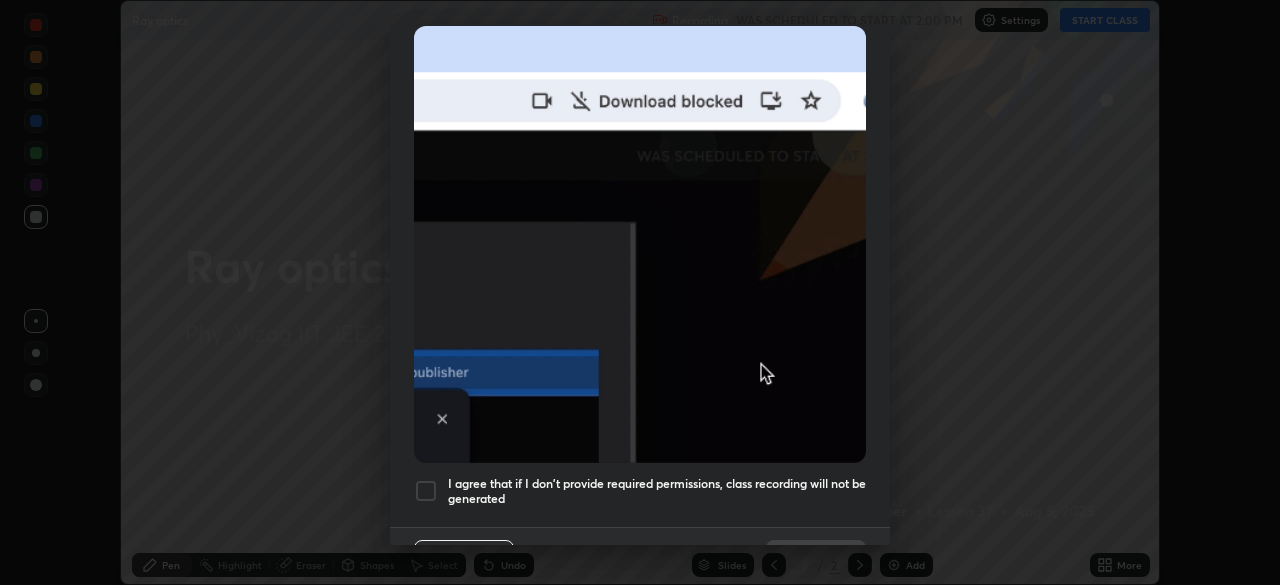 click at bounding box center [426, 491] 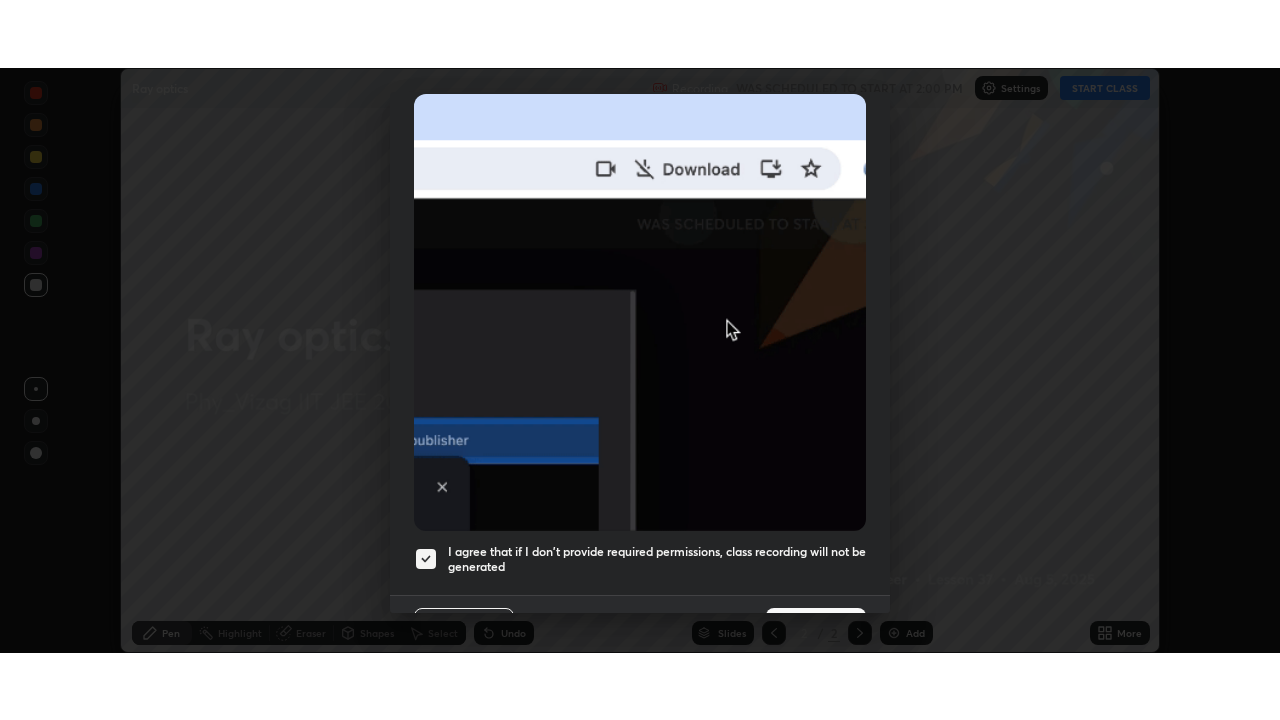 scroll, scrollTop: 479, scrollLeft: 0, axis: vertical 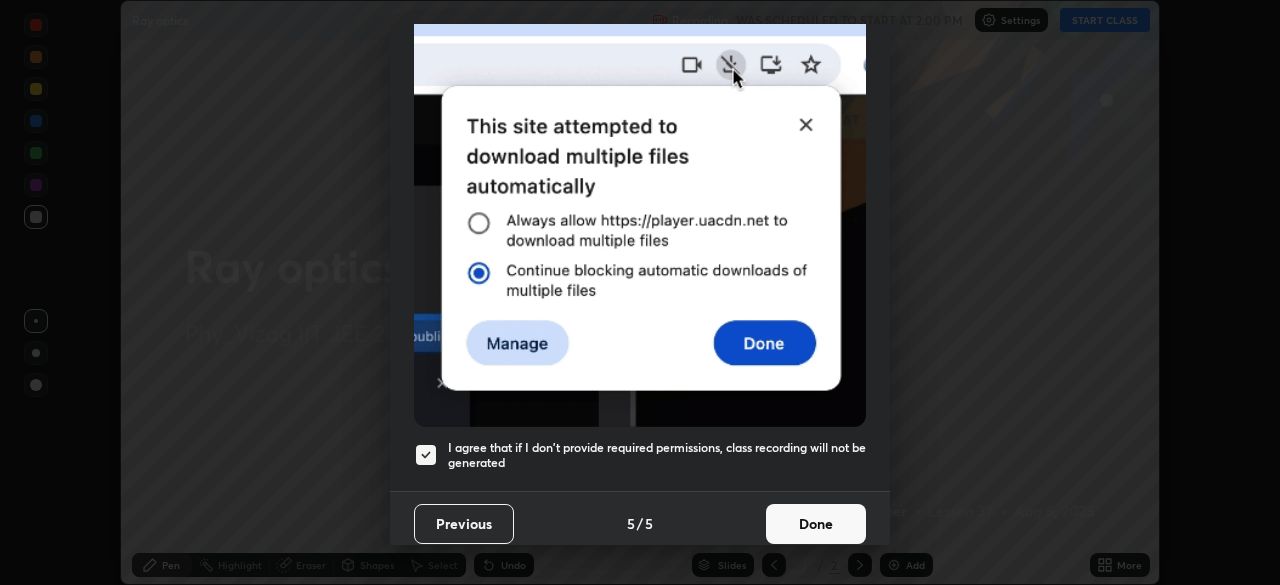 click on "Done" at bounding box center [816, 524] 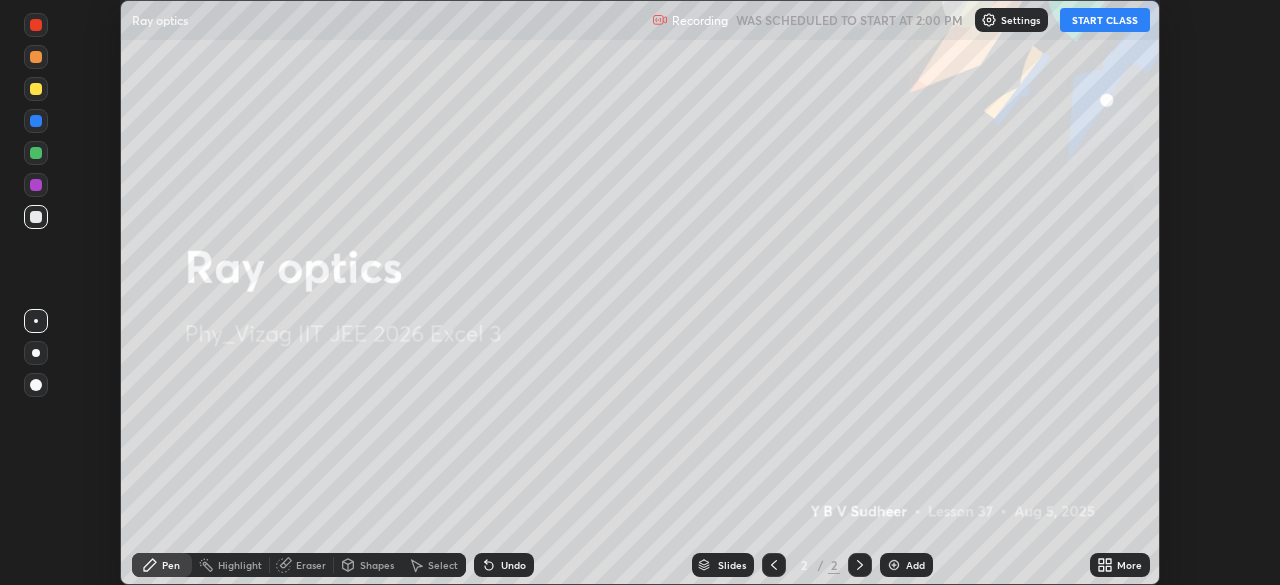 click on "More" at bounding box center [1129, 565] 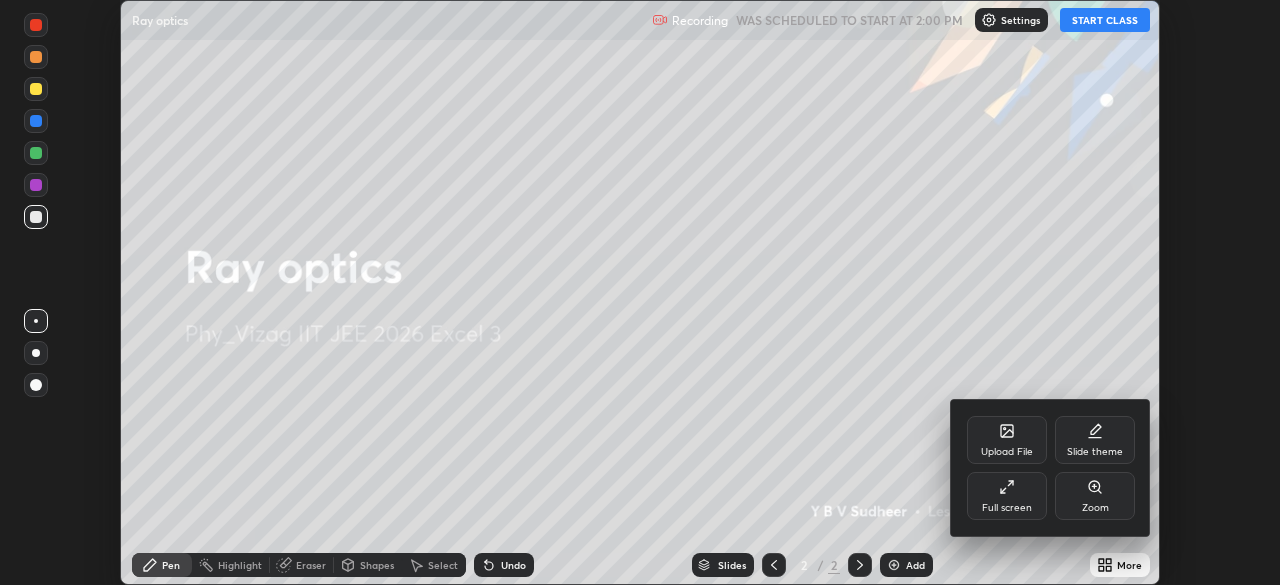 click on "Slide theme" at bounding box center [1095, 440] 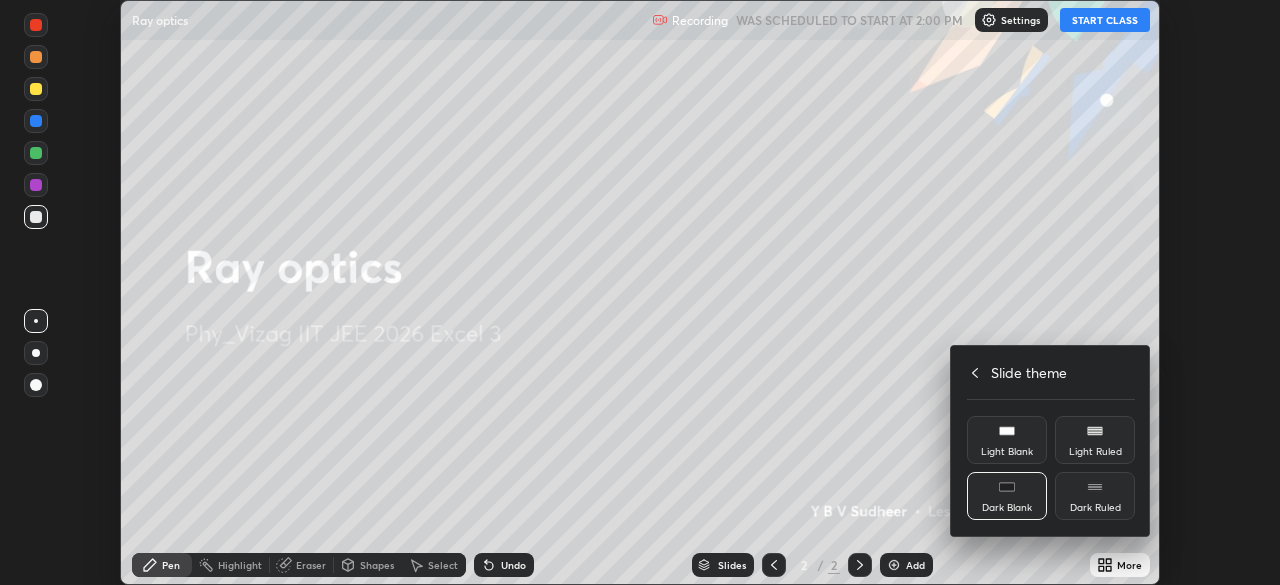 click 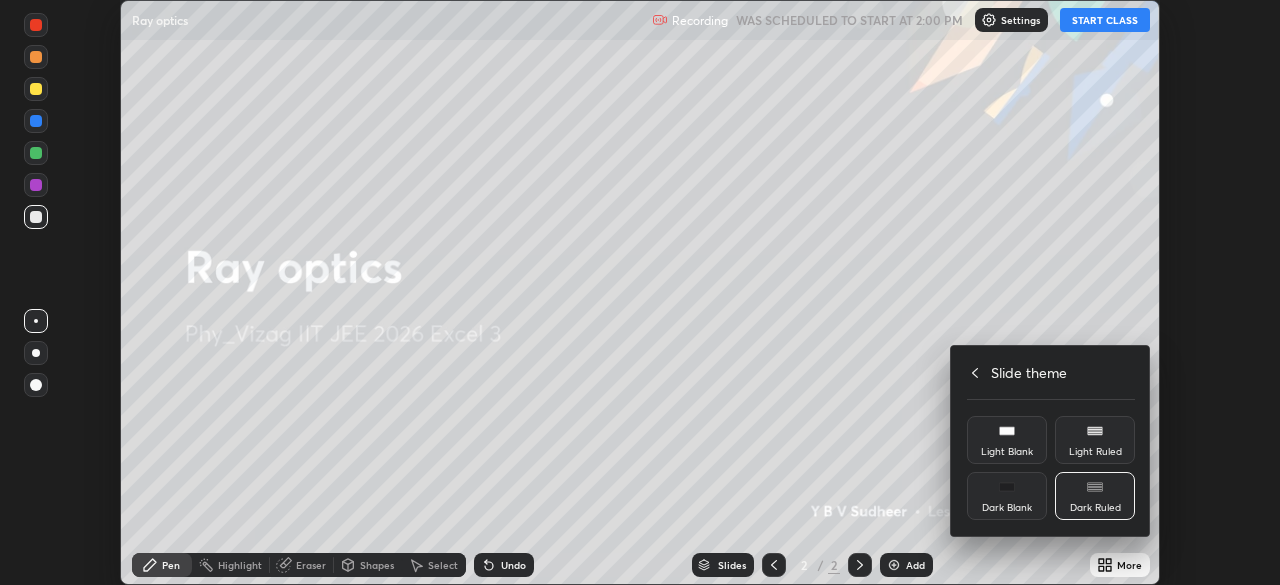click 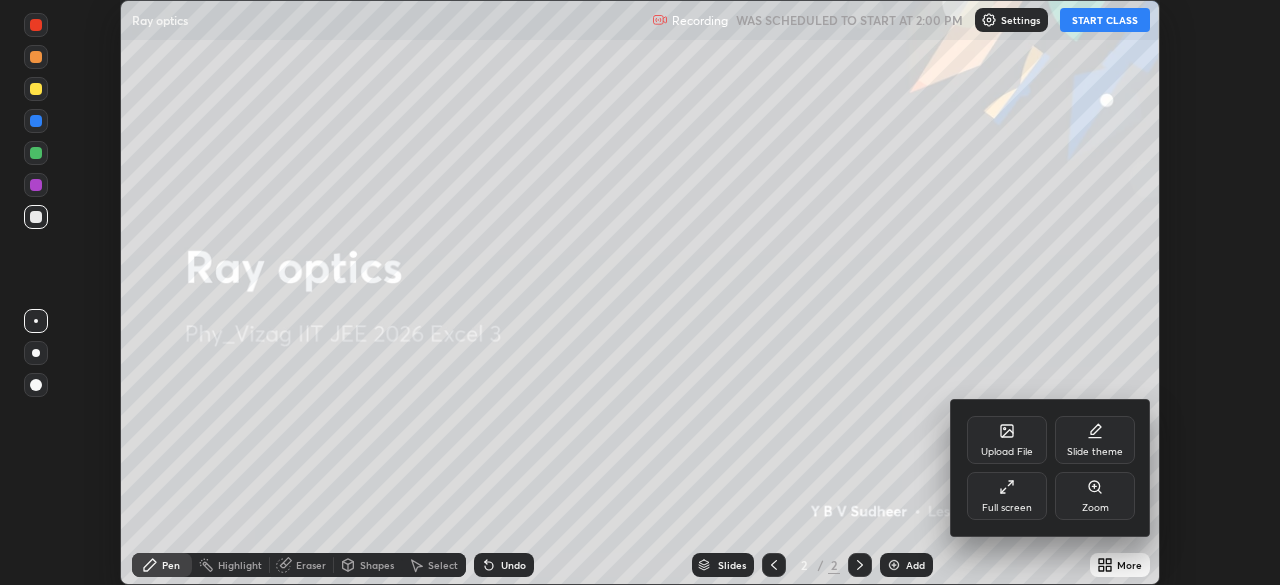 click 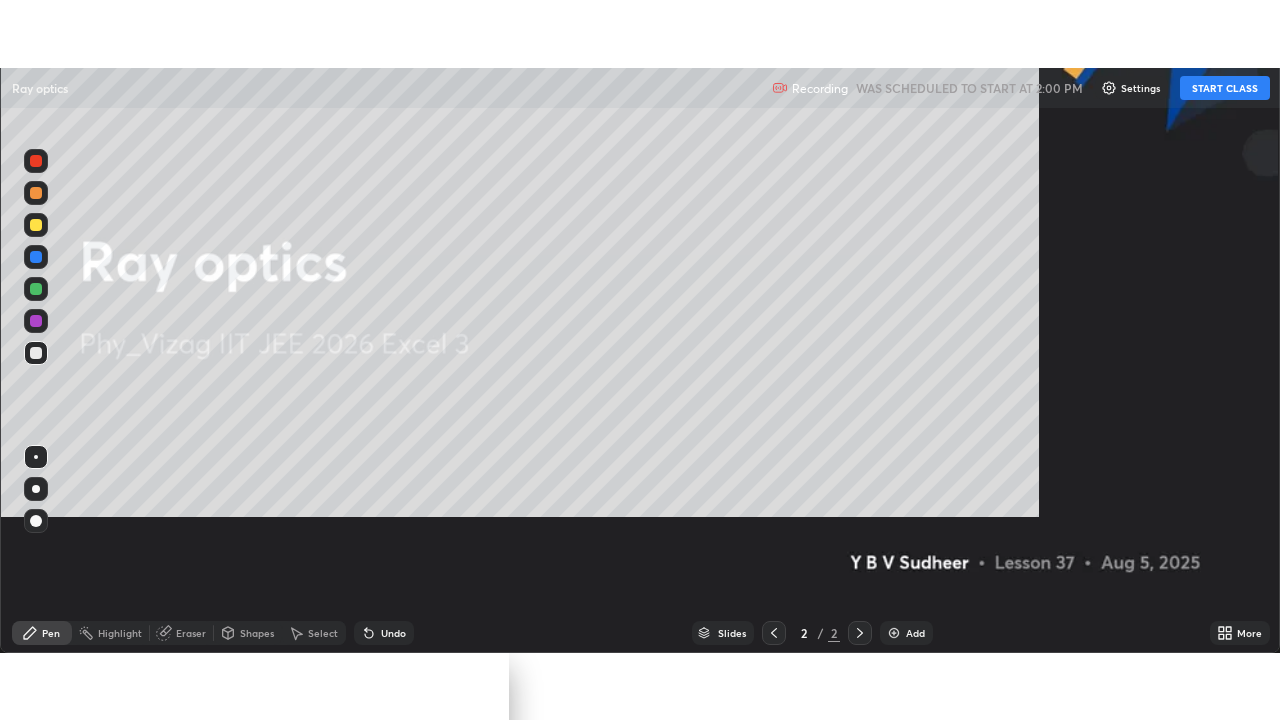 scroll, scrollTop: 99280, scrollLeft: 98720, axis: both 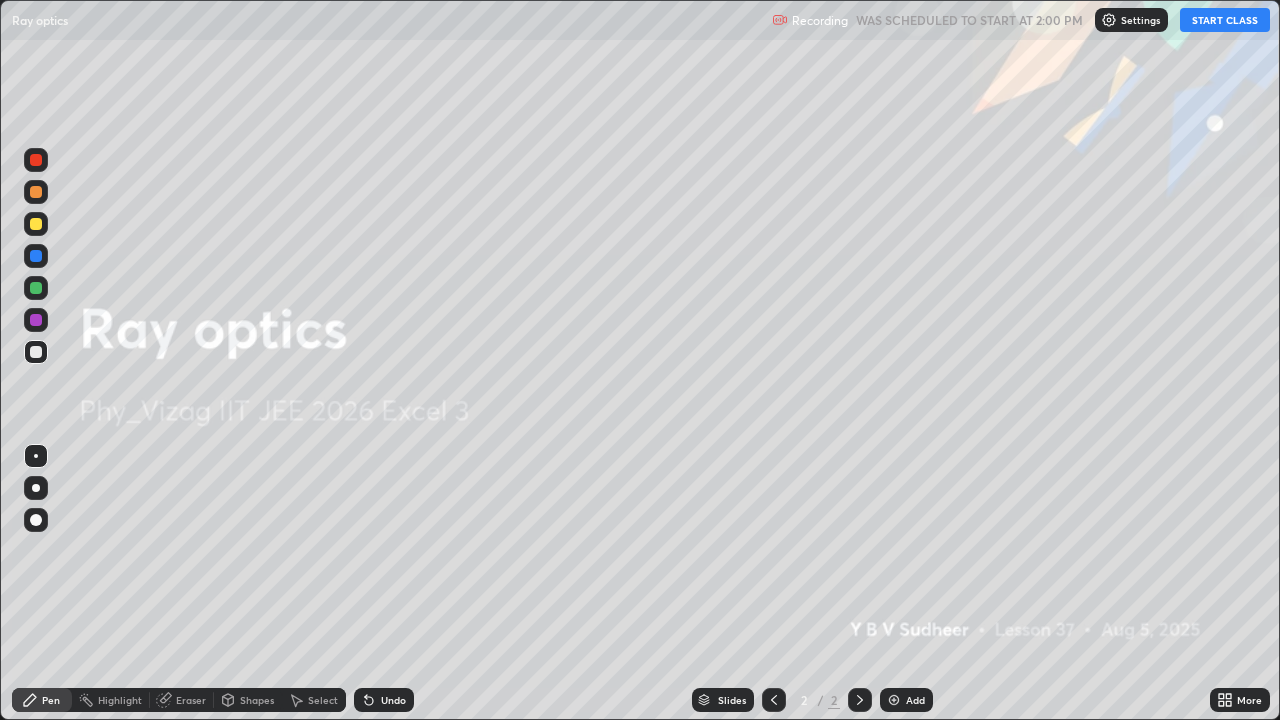 click at bounding box center [894, 700] 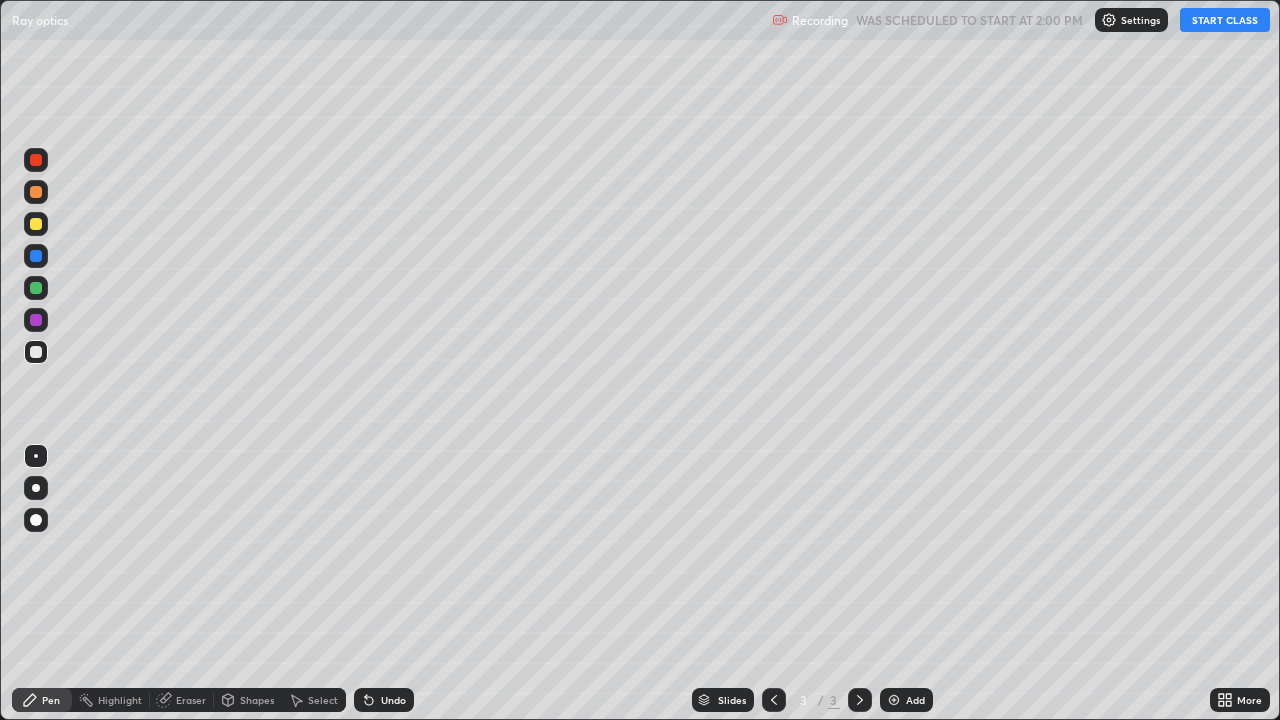 click on "START CLASS" at bounding box center (1225, 20) 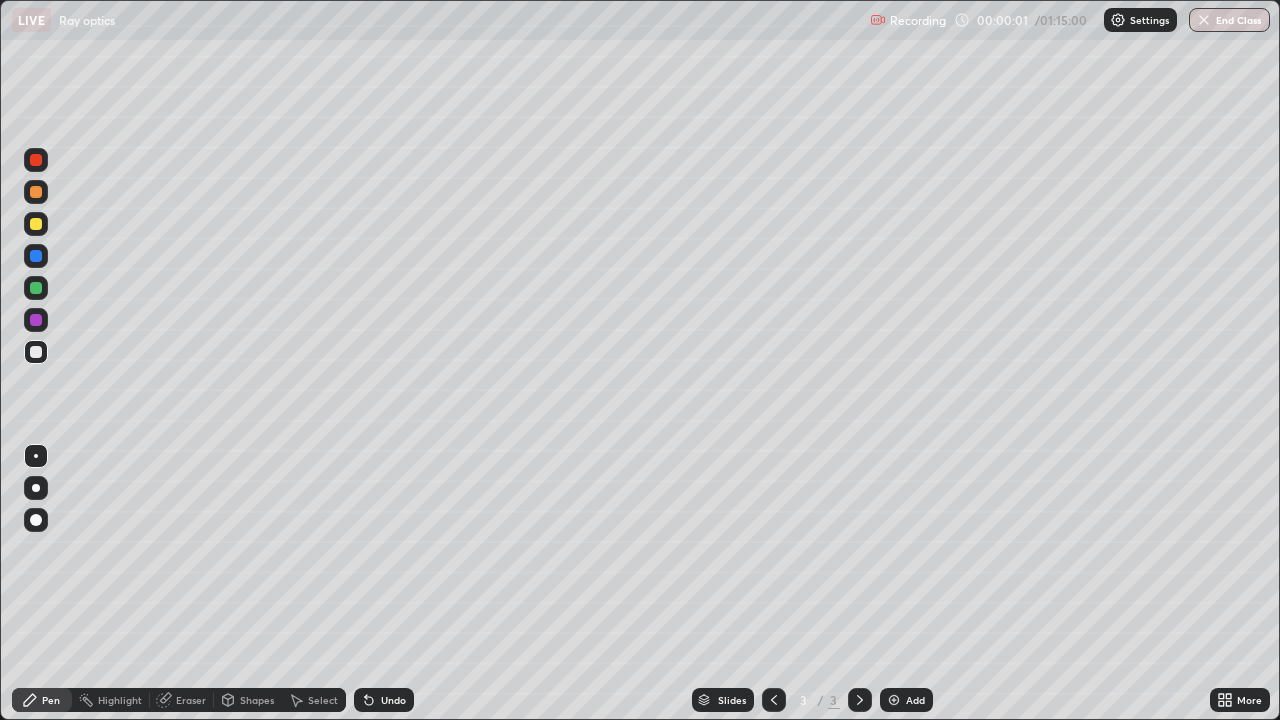 click at bounding box center (36, 488) 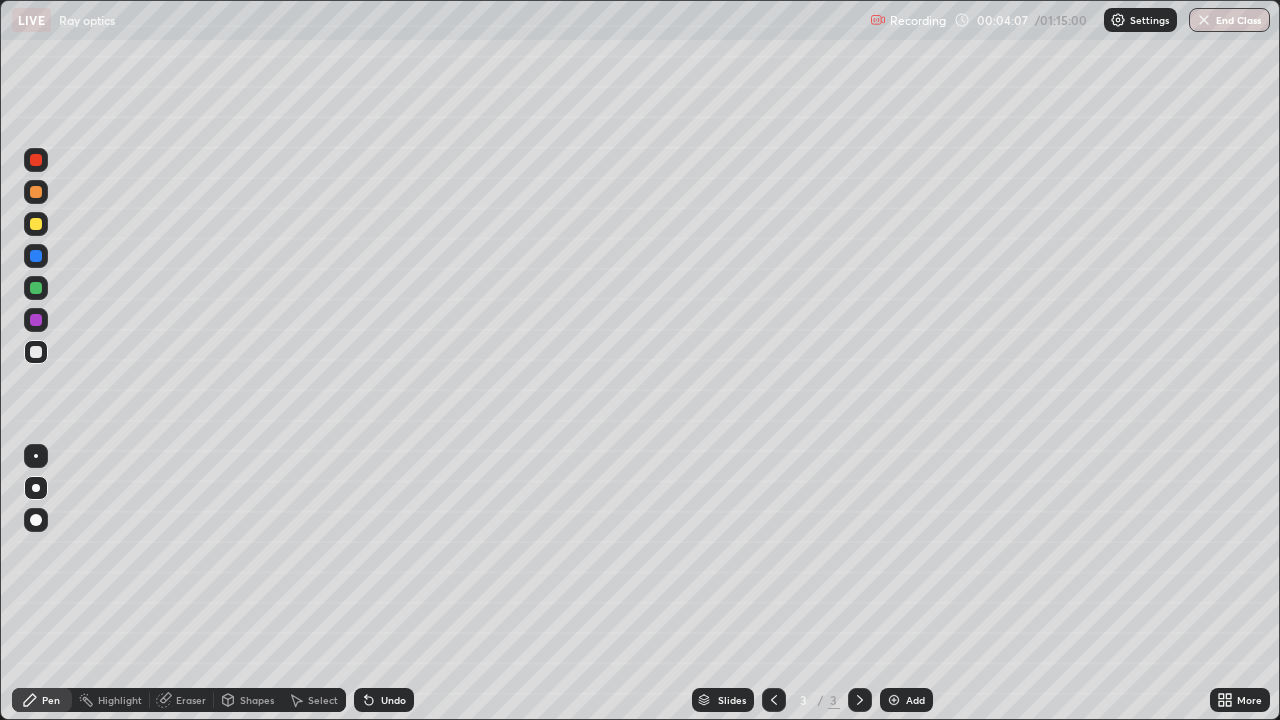 click on "Undo" at bounding box center (384, 700) 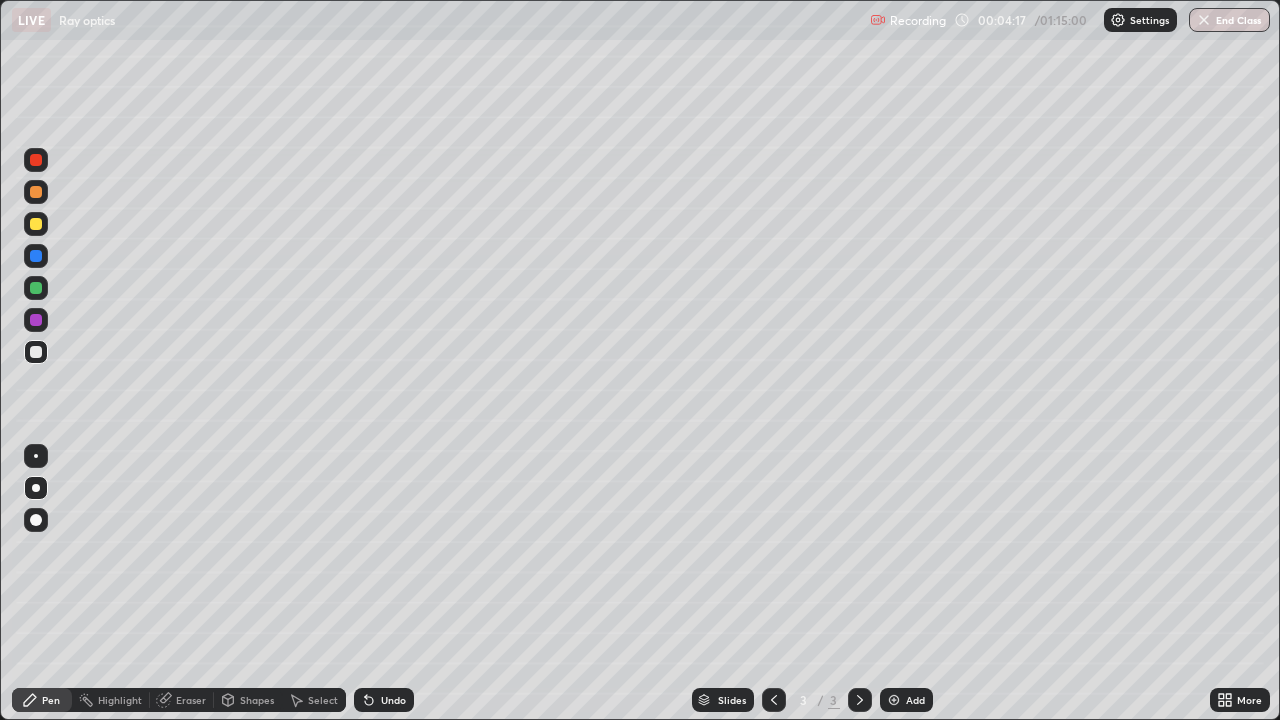 click on "Undo" at bounding box center (384, 700) 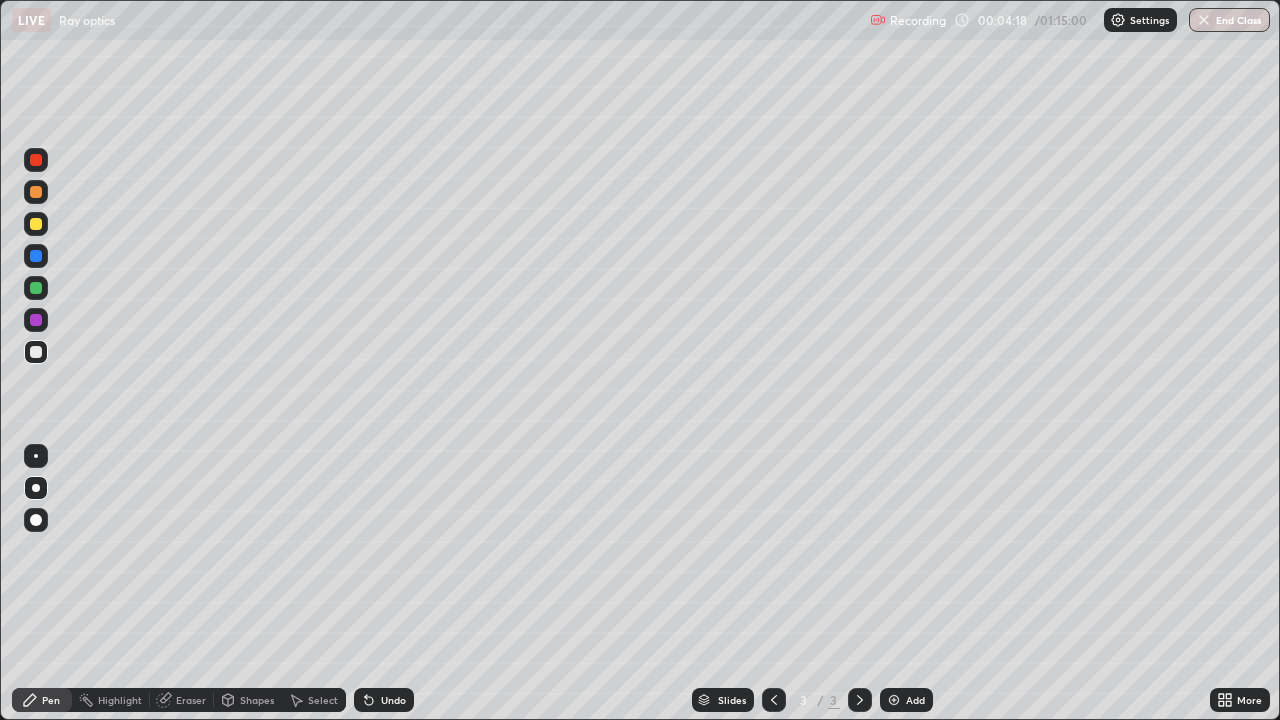 click on "Undo" at bounding box center [393, 700] 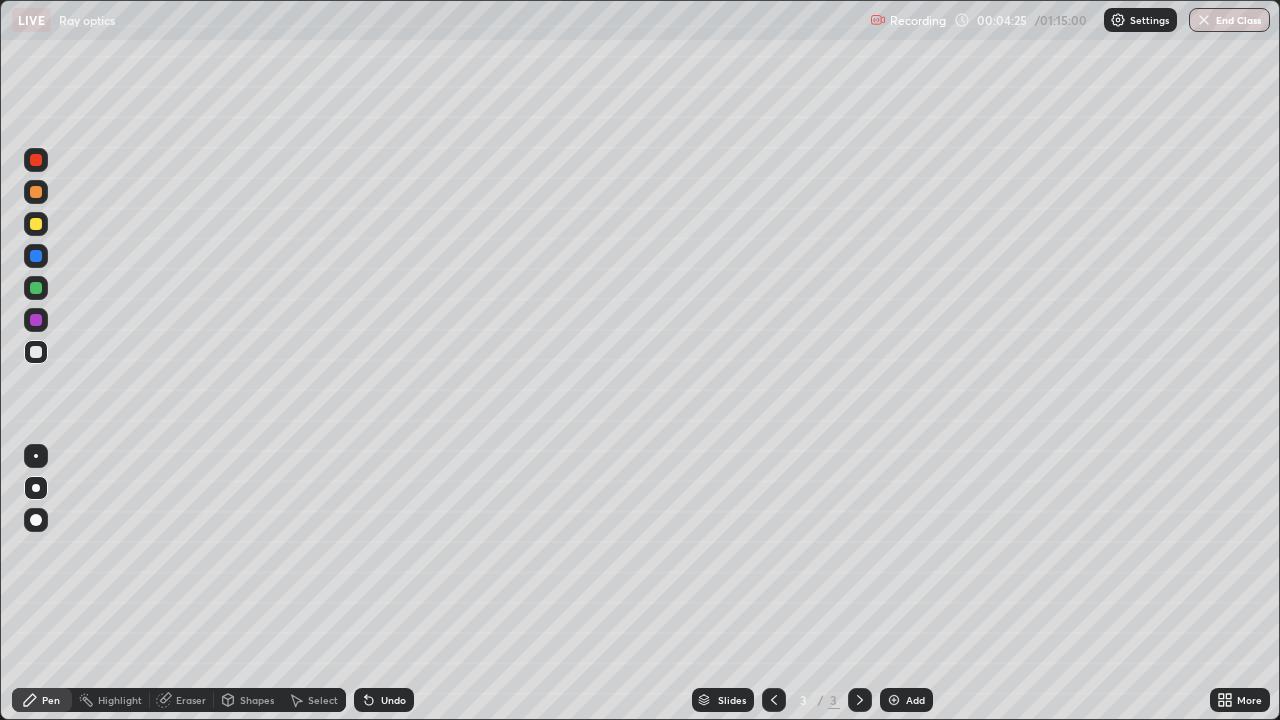click on "Eraser" at bounding box center [191, 700] 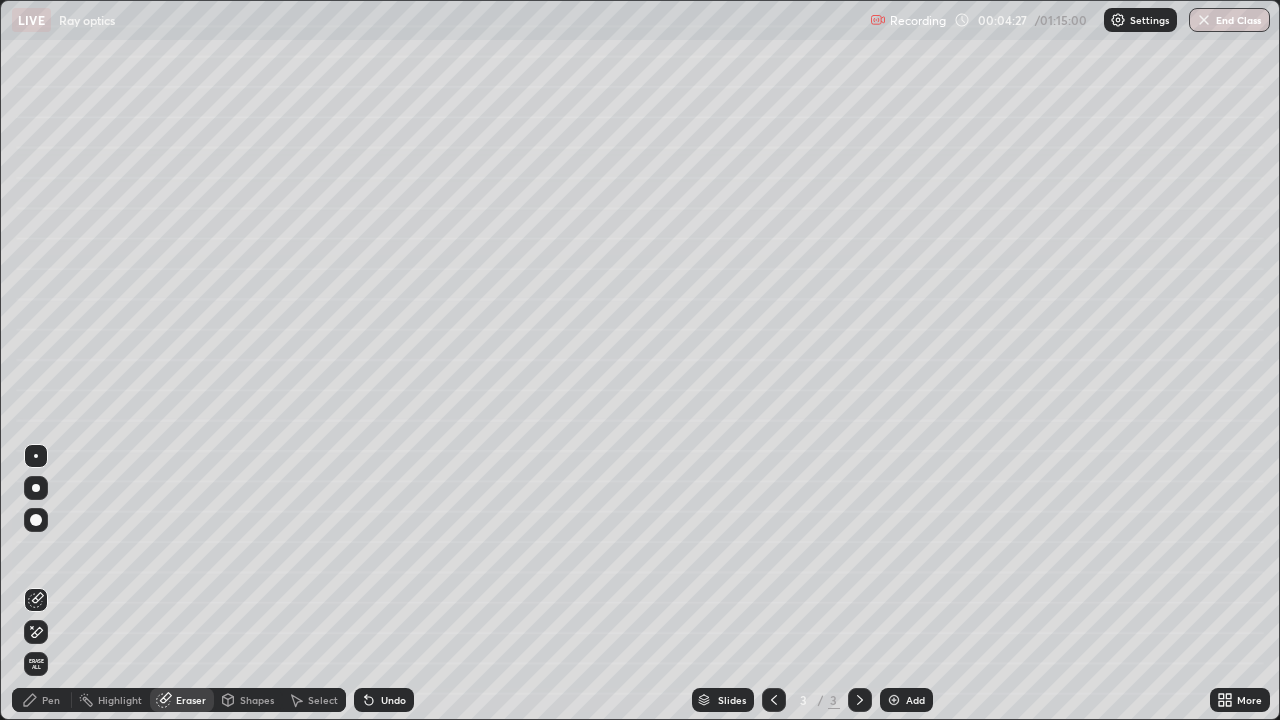 click on "Pen" at bounding box center (51, 700) 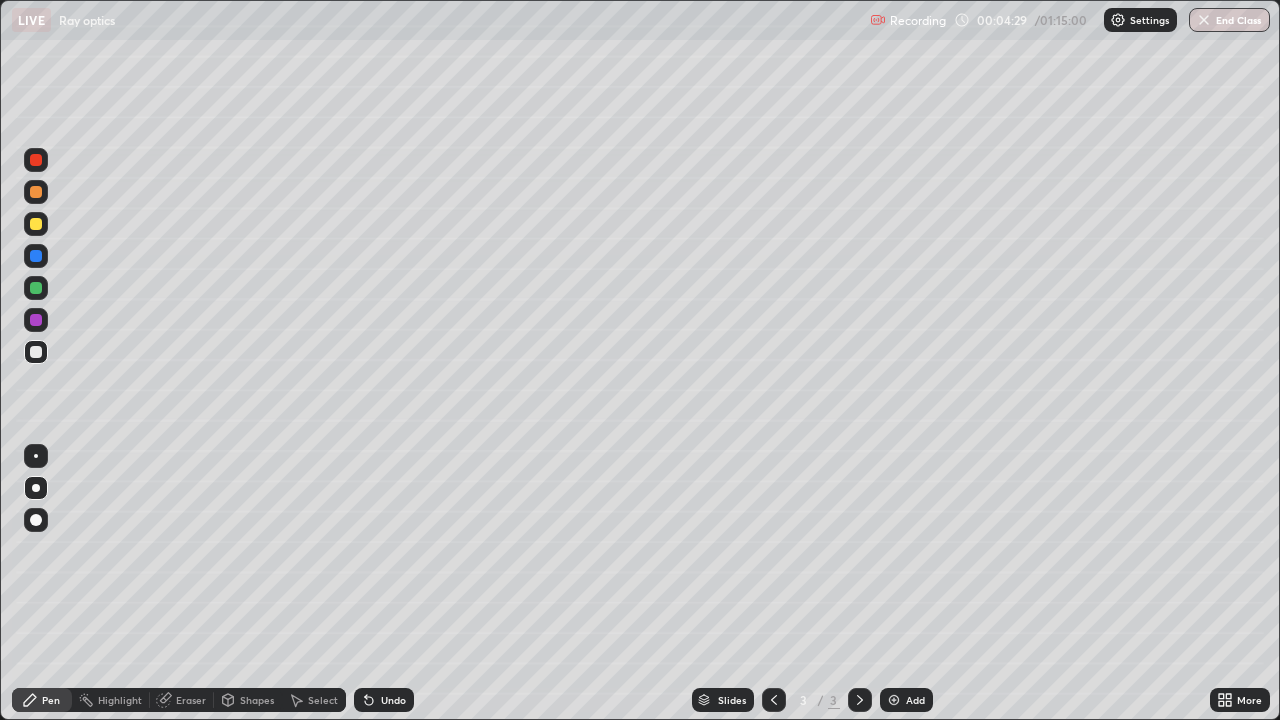 click on "Undo" at bounding box center [384, 700] 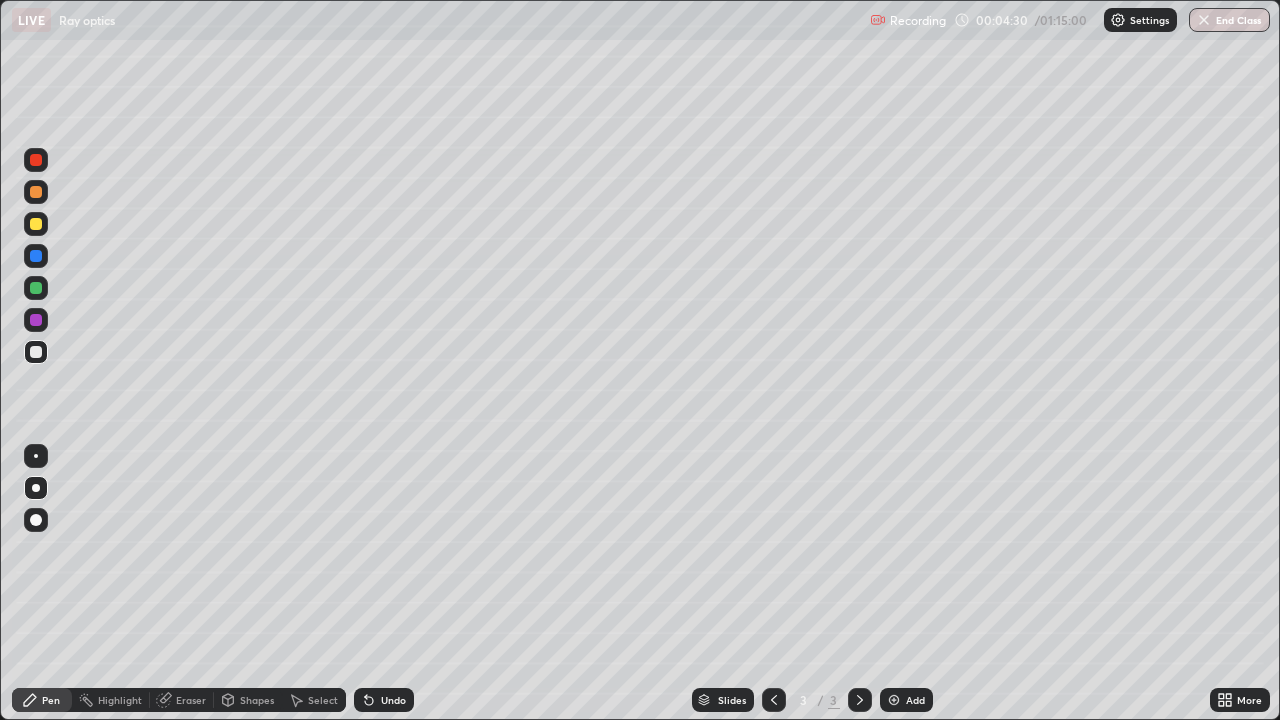 click on "Undo" at bounding box center (384, 700) 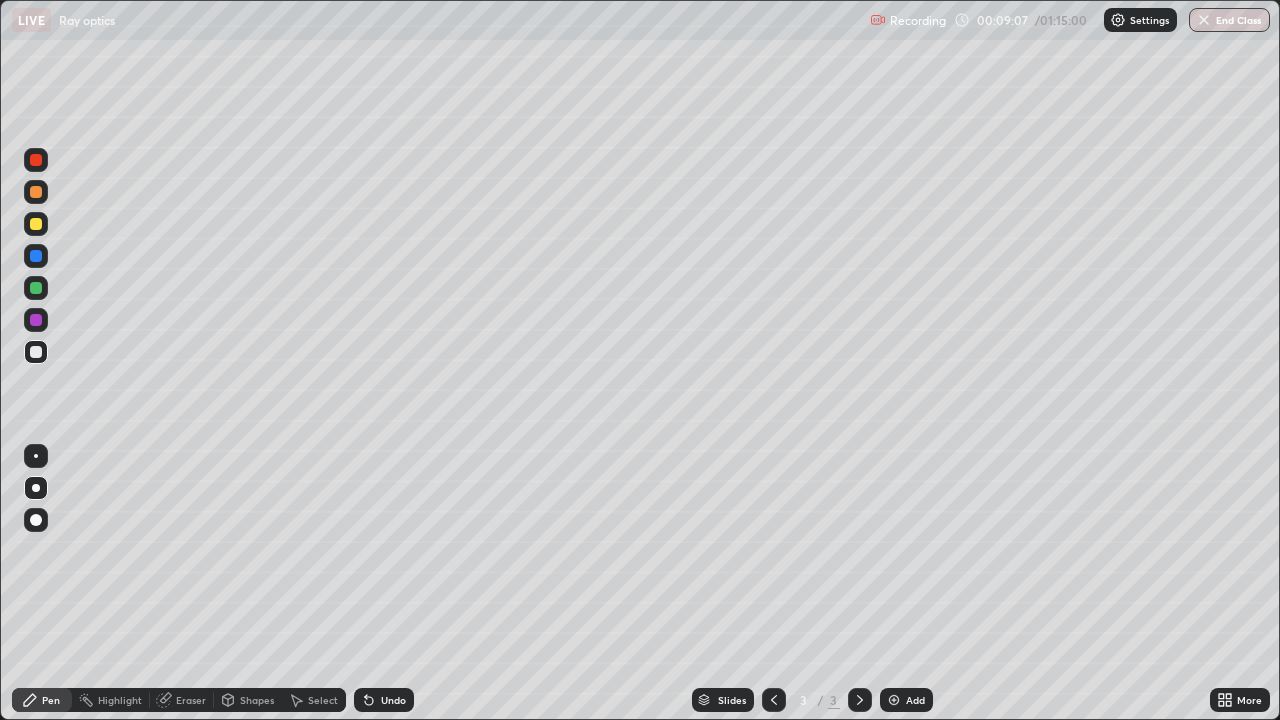 click on "Undo" at bounding box center [393, 700] 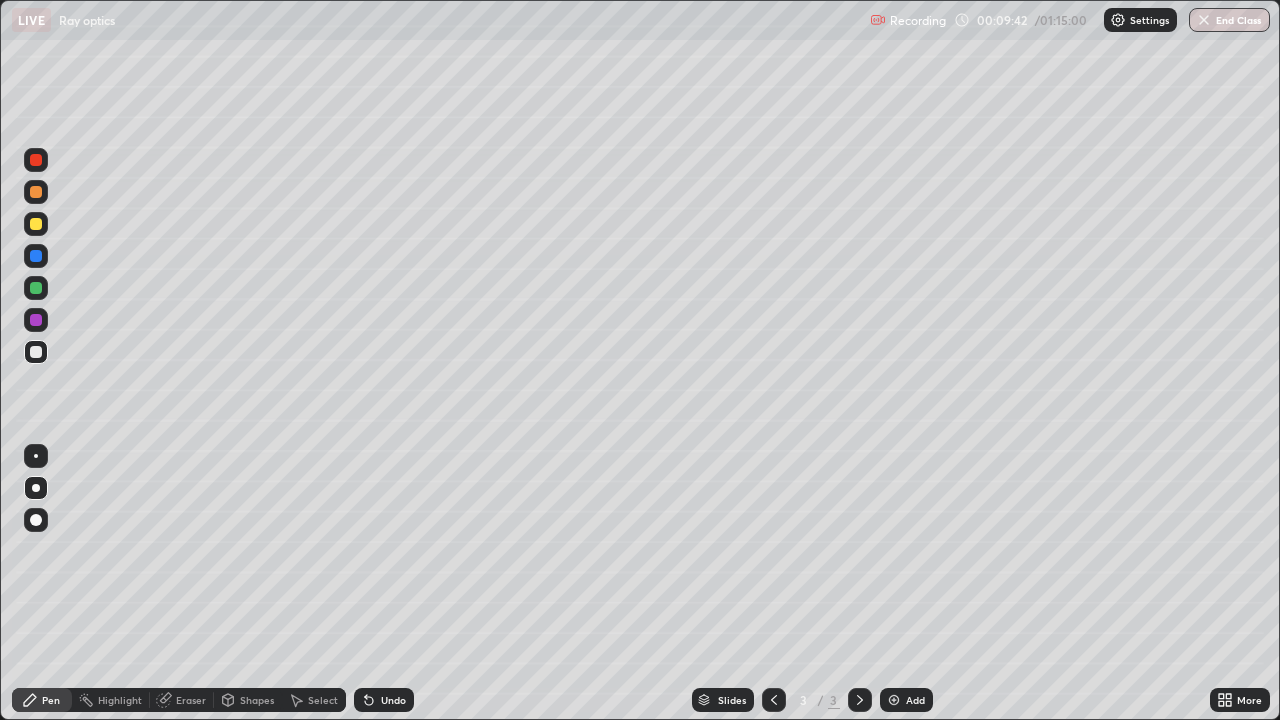 click on "Eraser" at bounding box center [191, 700] 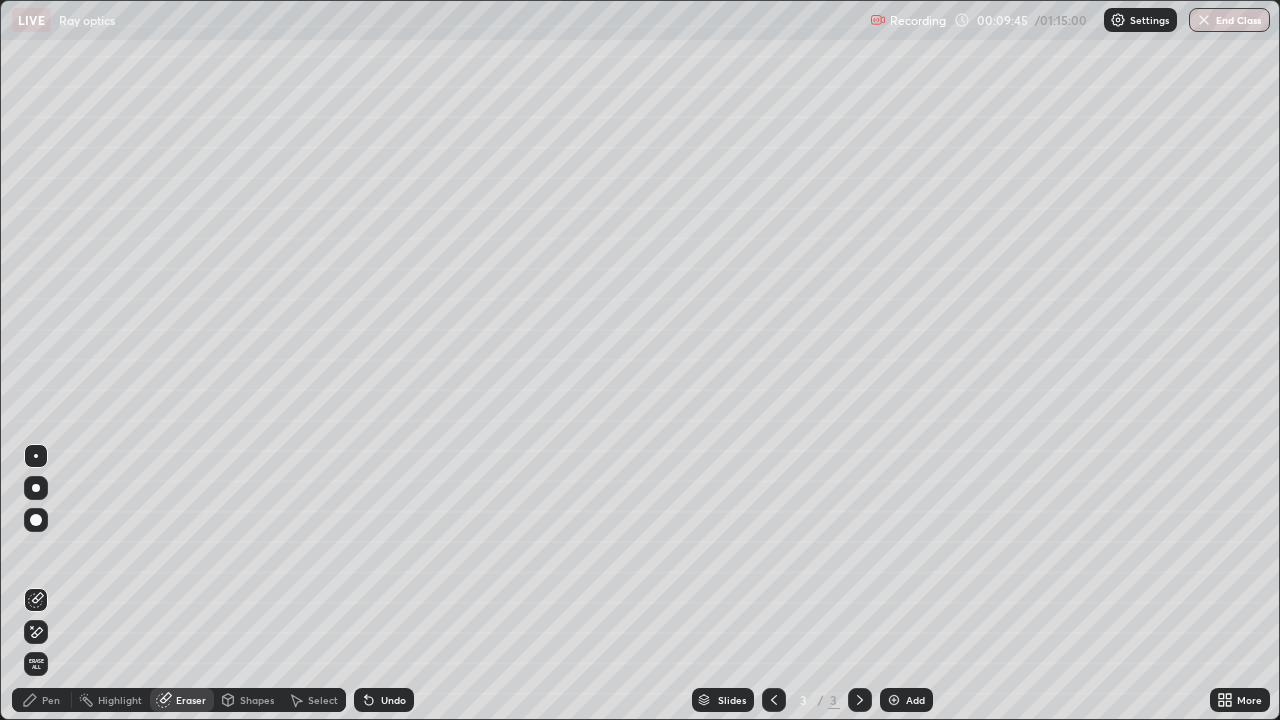 click on "Pen" at bounding box center [51, 700] 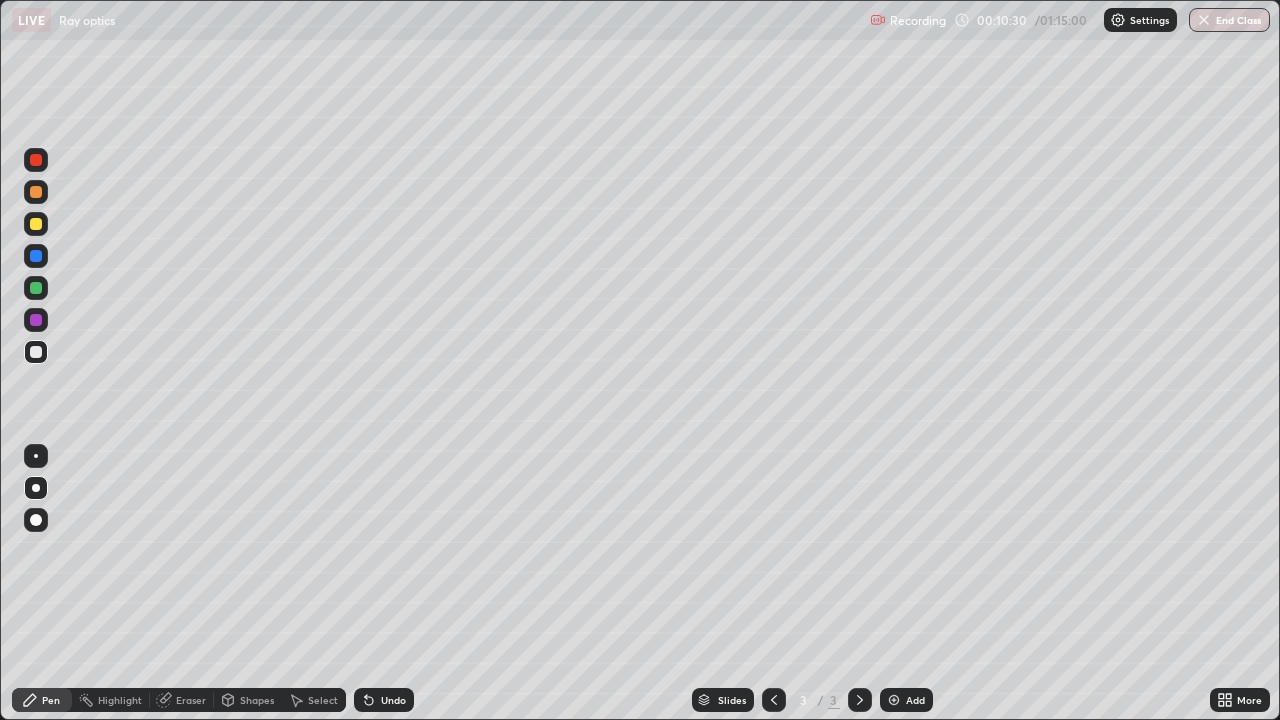click on "Undo" at bounding box center (384, 700) 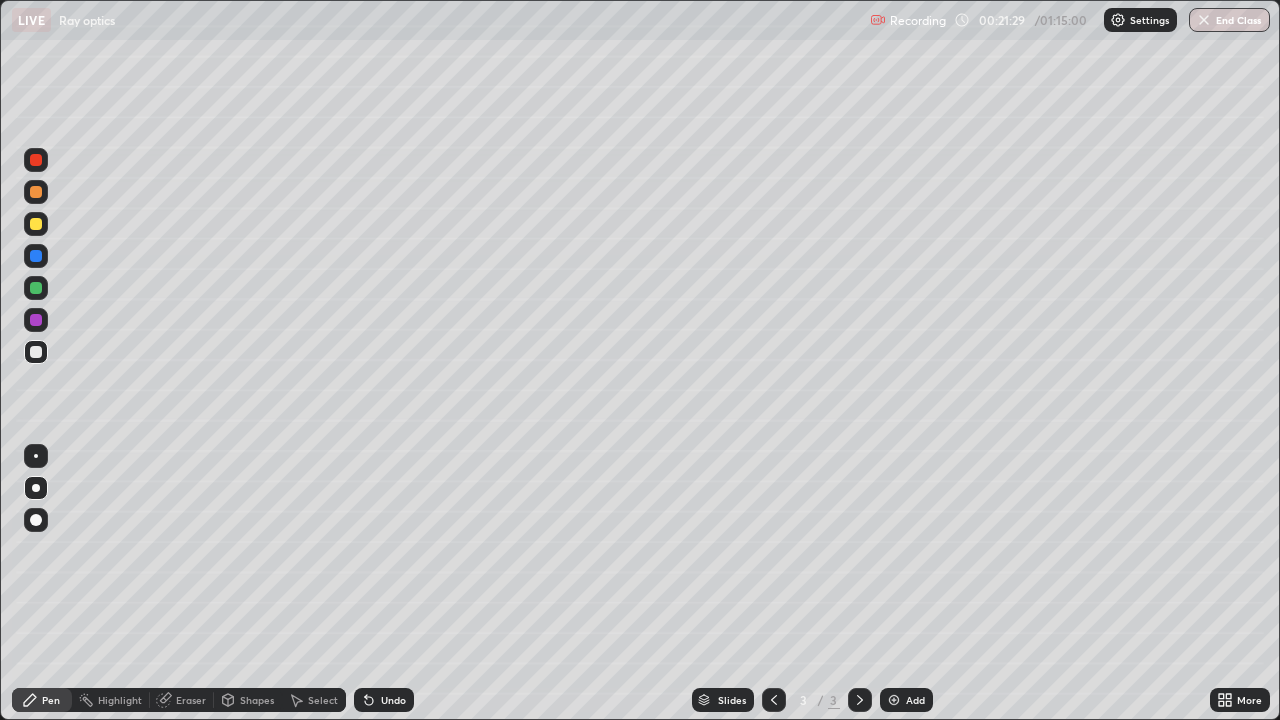 click at bounding box center [894, 700] 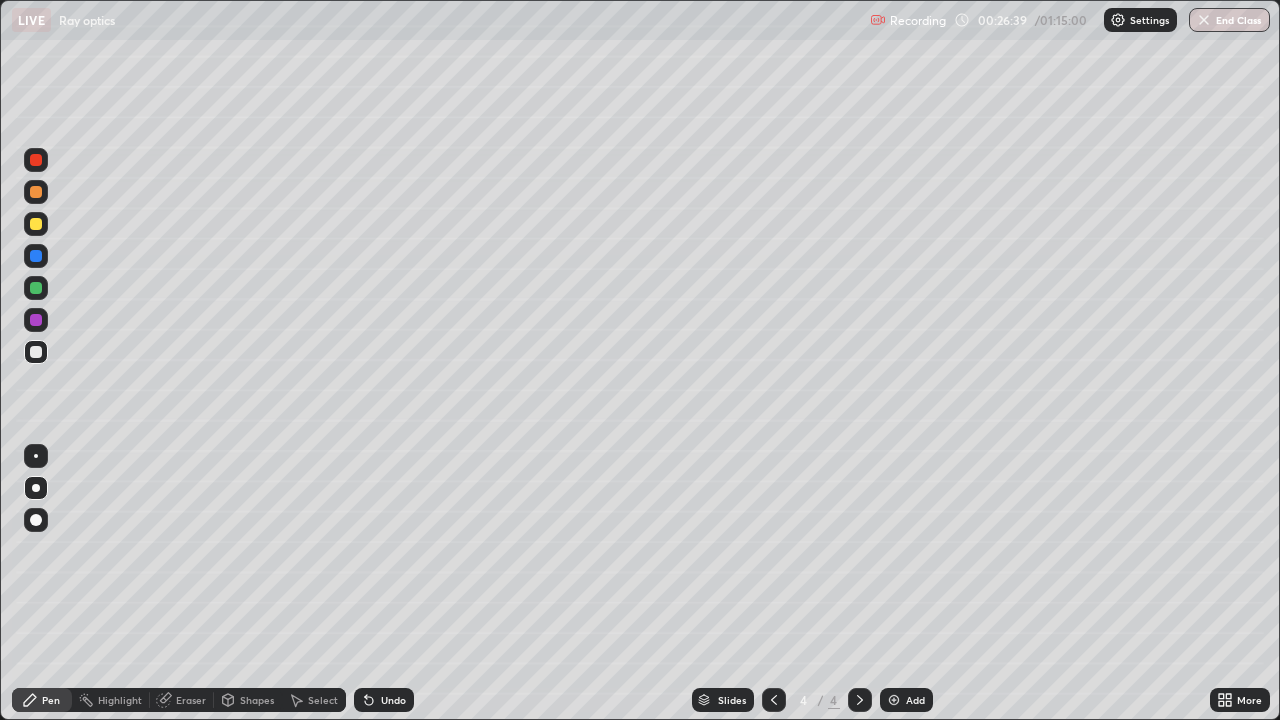 click on "Undo" at bounding box center (393, 700) 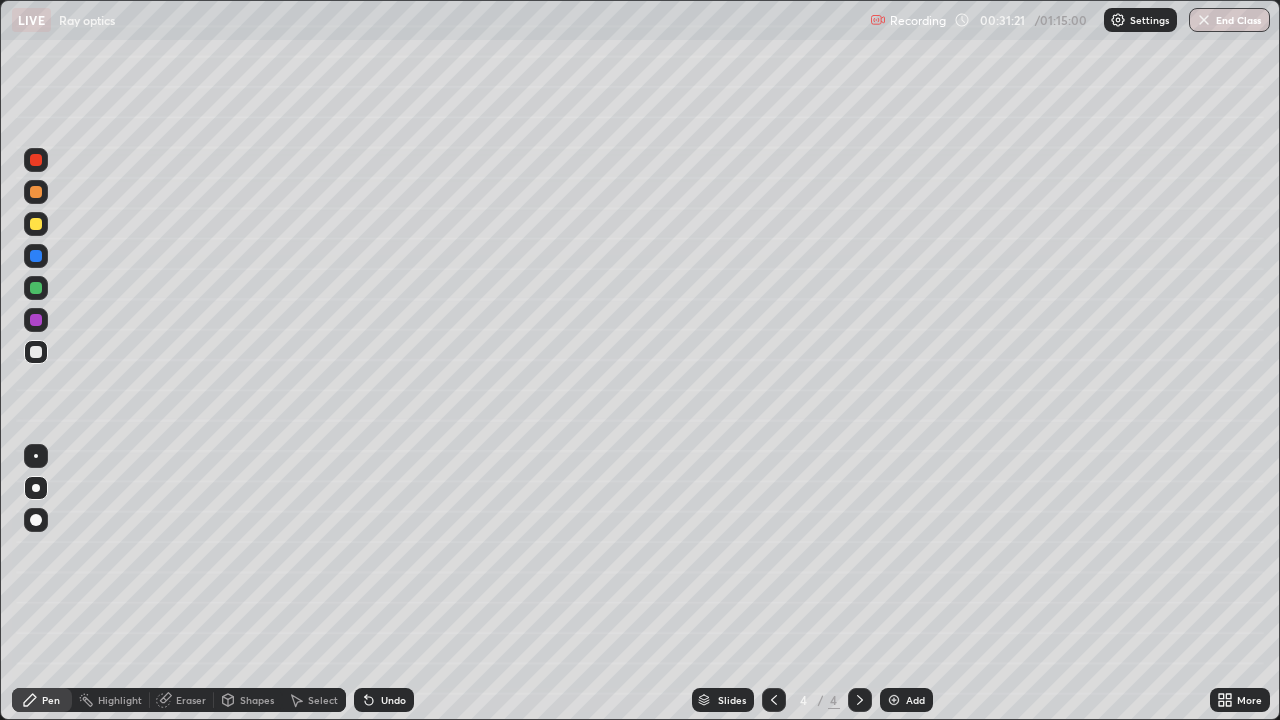 click at bounding box center [894, 700] 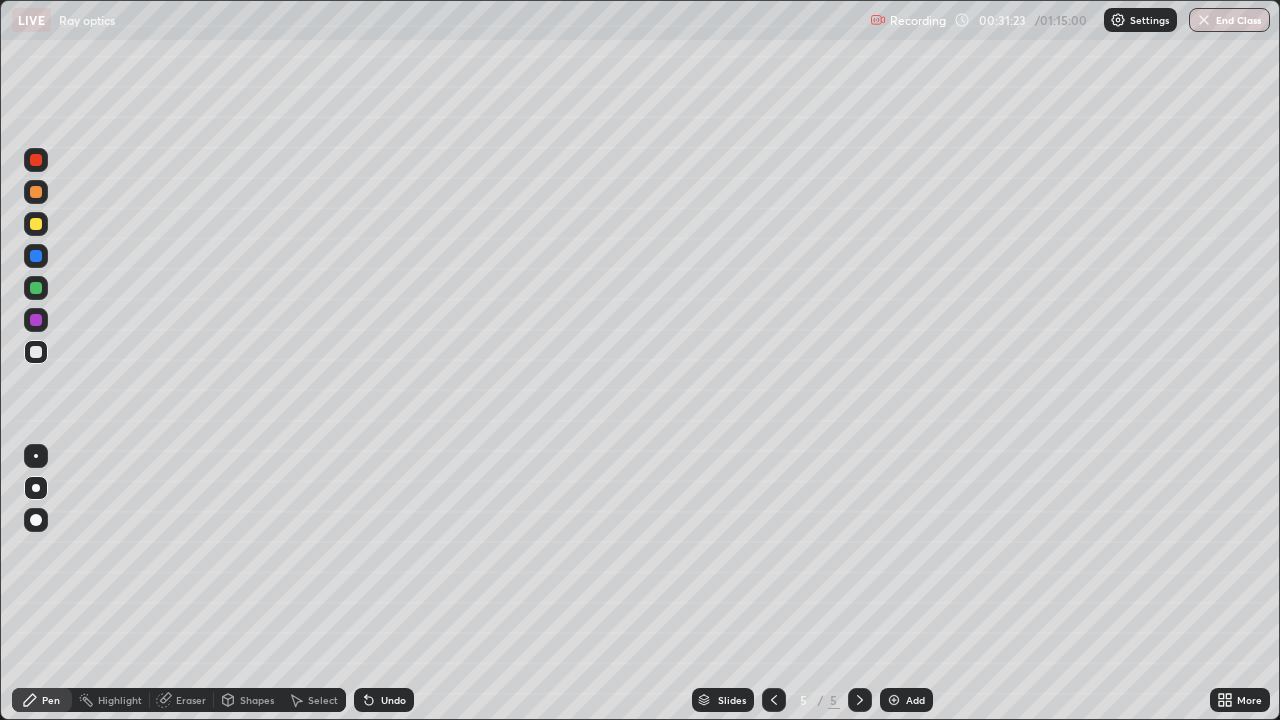click at bounding box center [36, 224] 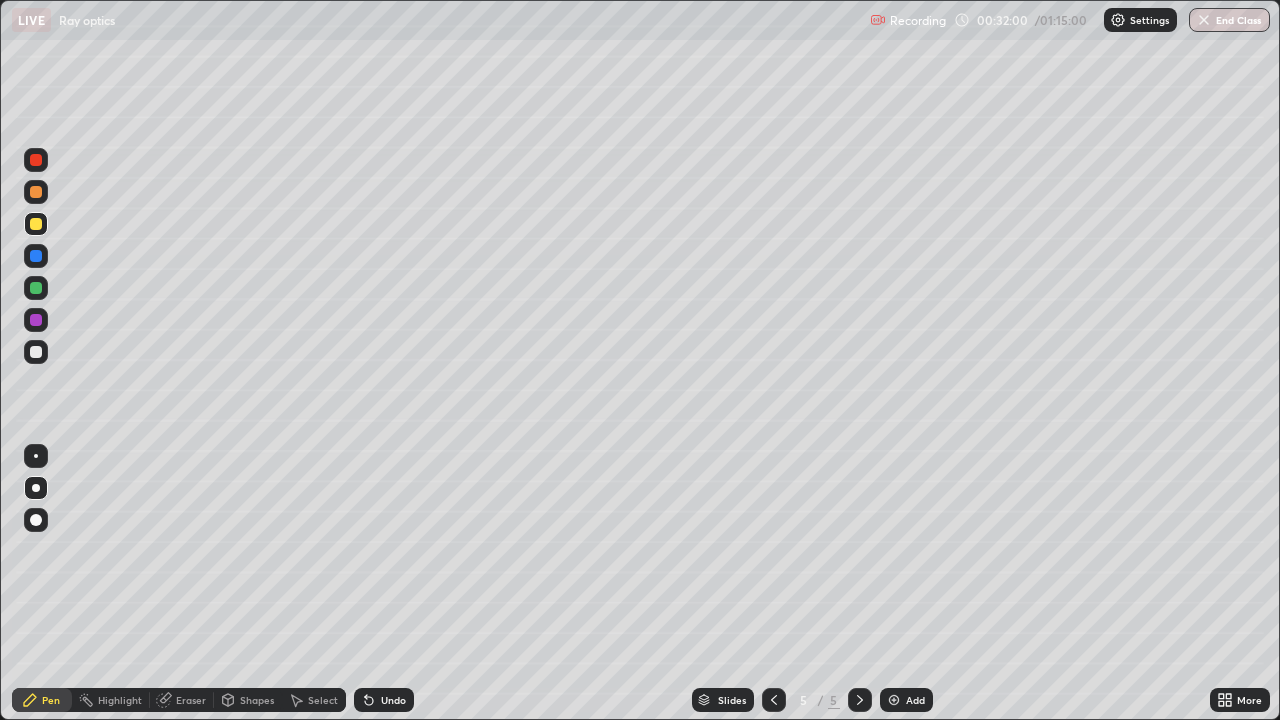 click on "Undo" at bounding box center (393, 700) 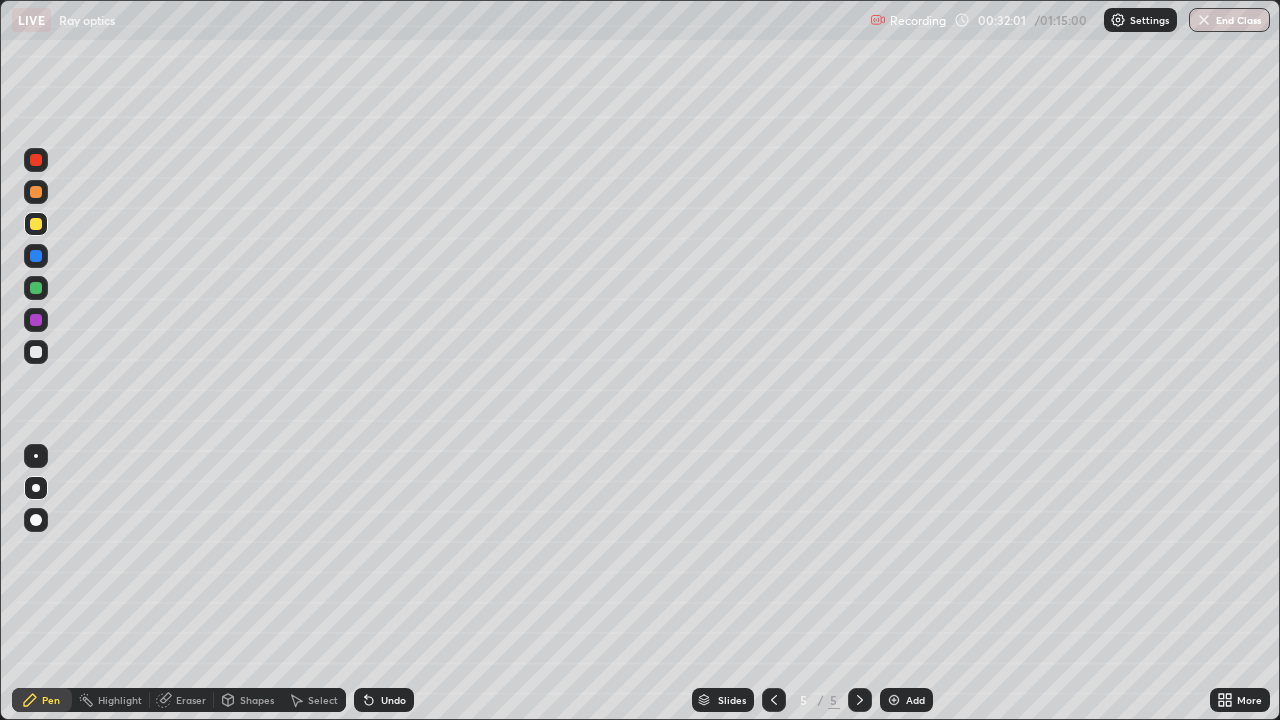 click on "Shapes" at bounding box center [257, 700] 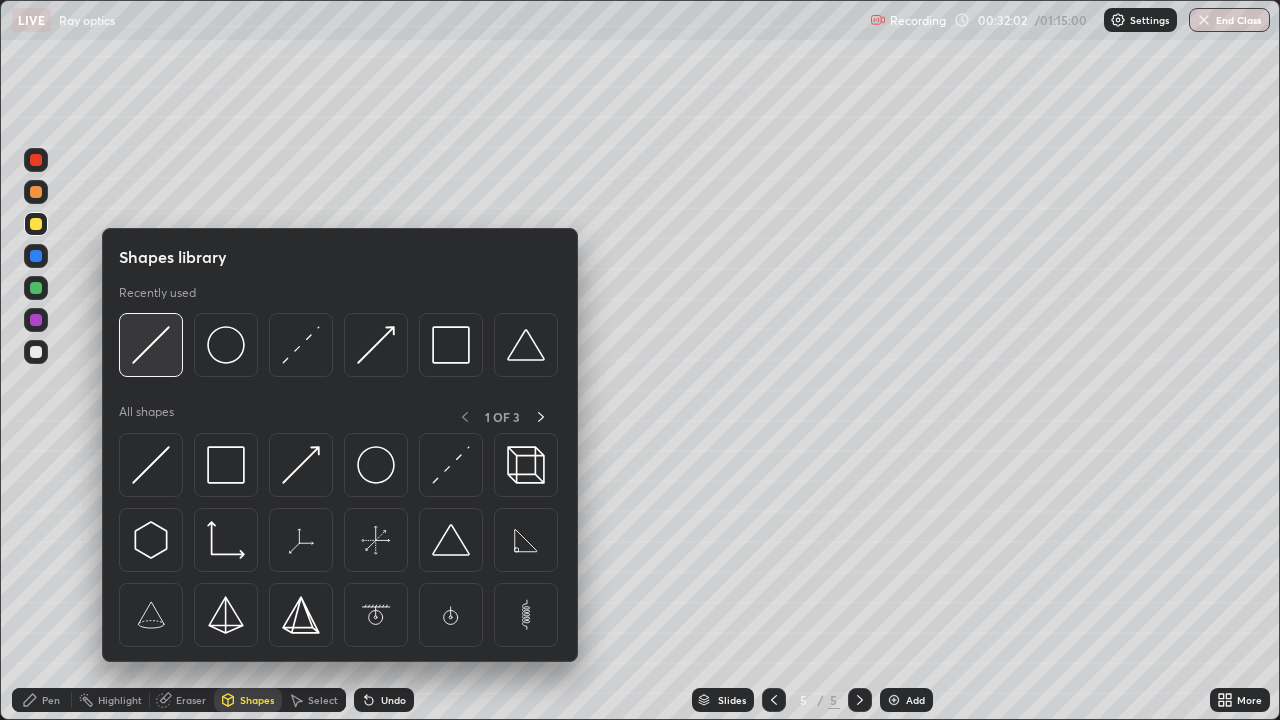 click at bounding box center (151, 345) 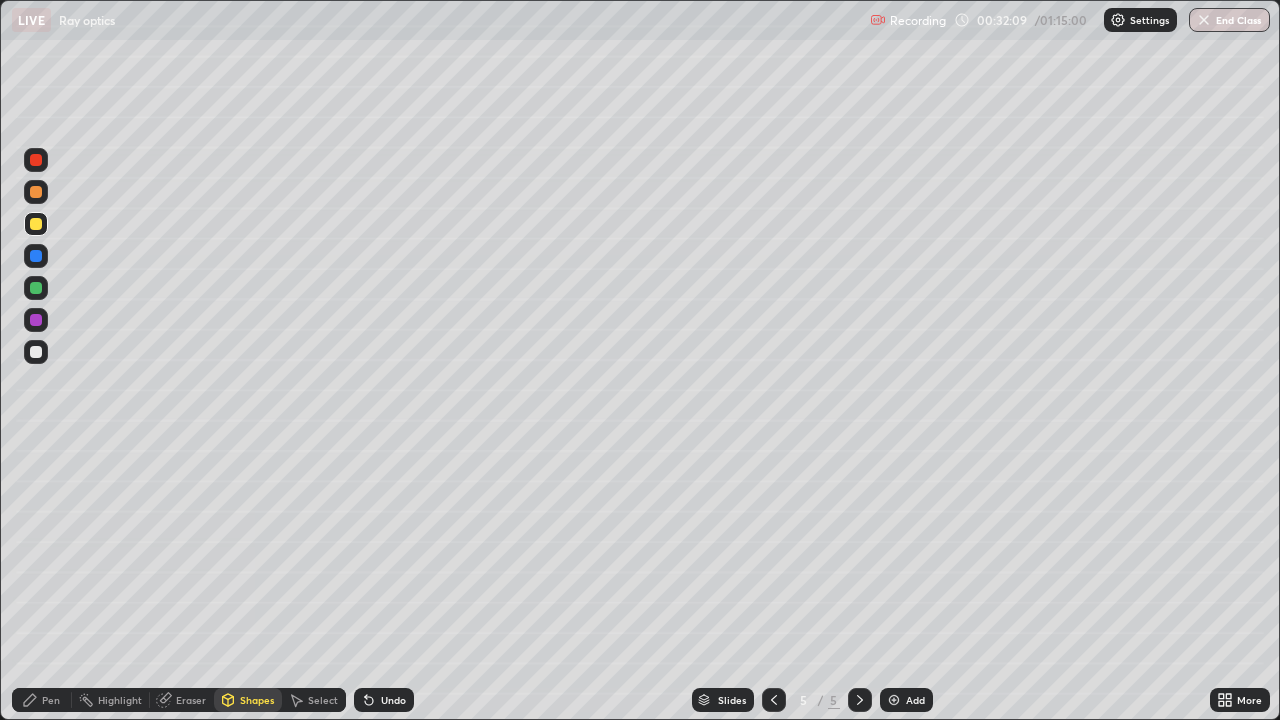 click on "Shapes" at bounding box center (257, 700) 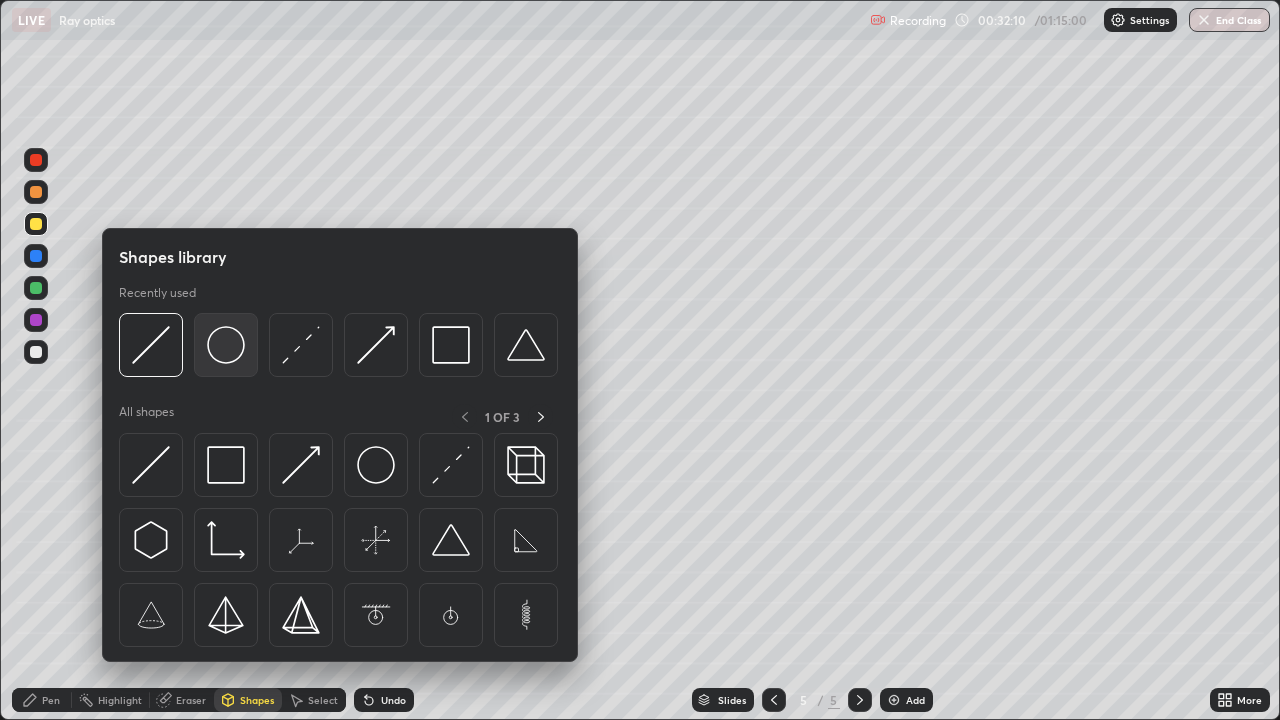 click at bounding box center [226, 345] 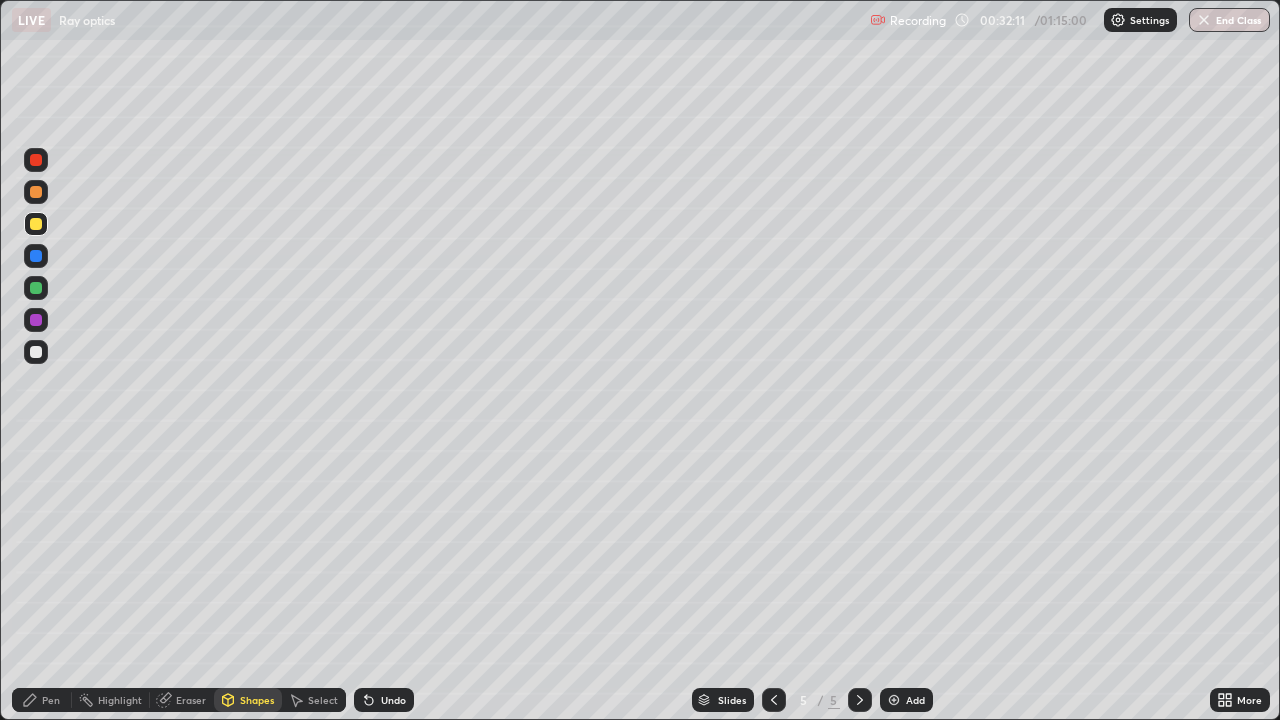 click at bounding box center (36, 352) 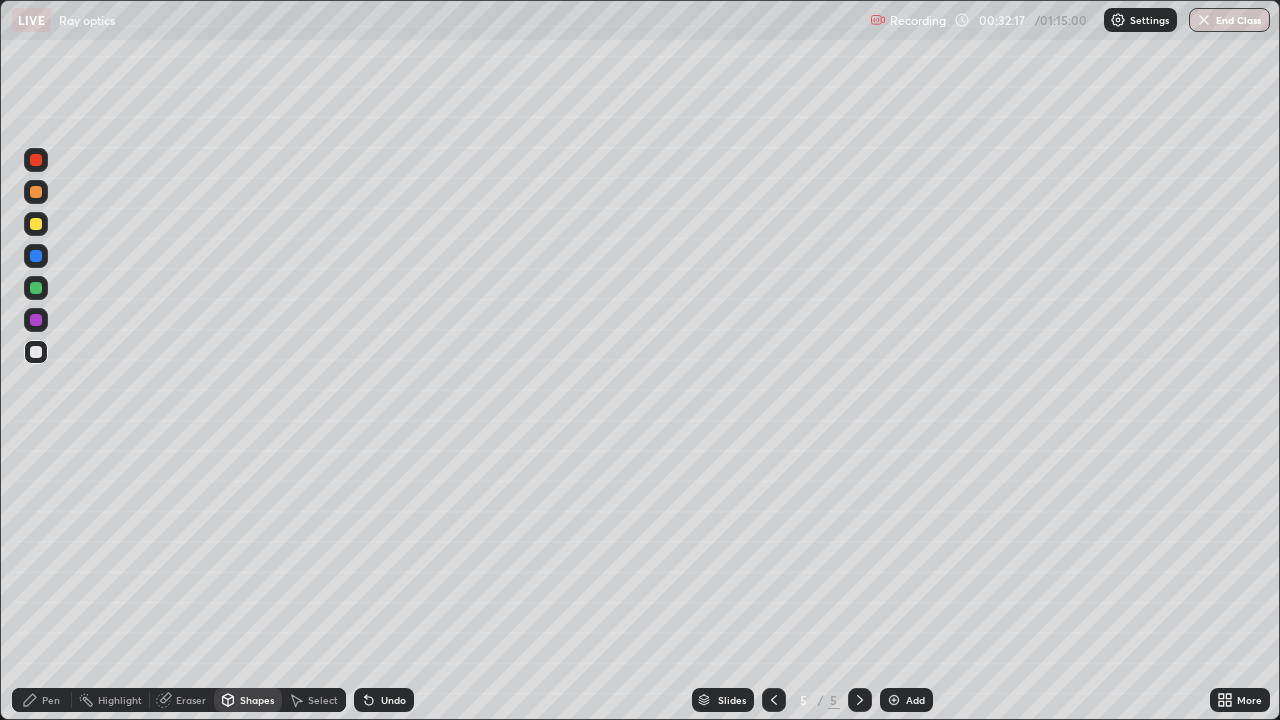 click on "Shapes" at bounding box center [257, 700] 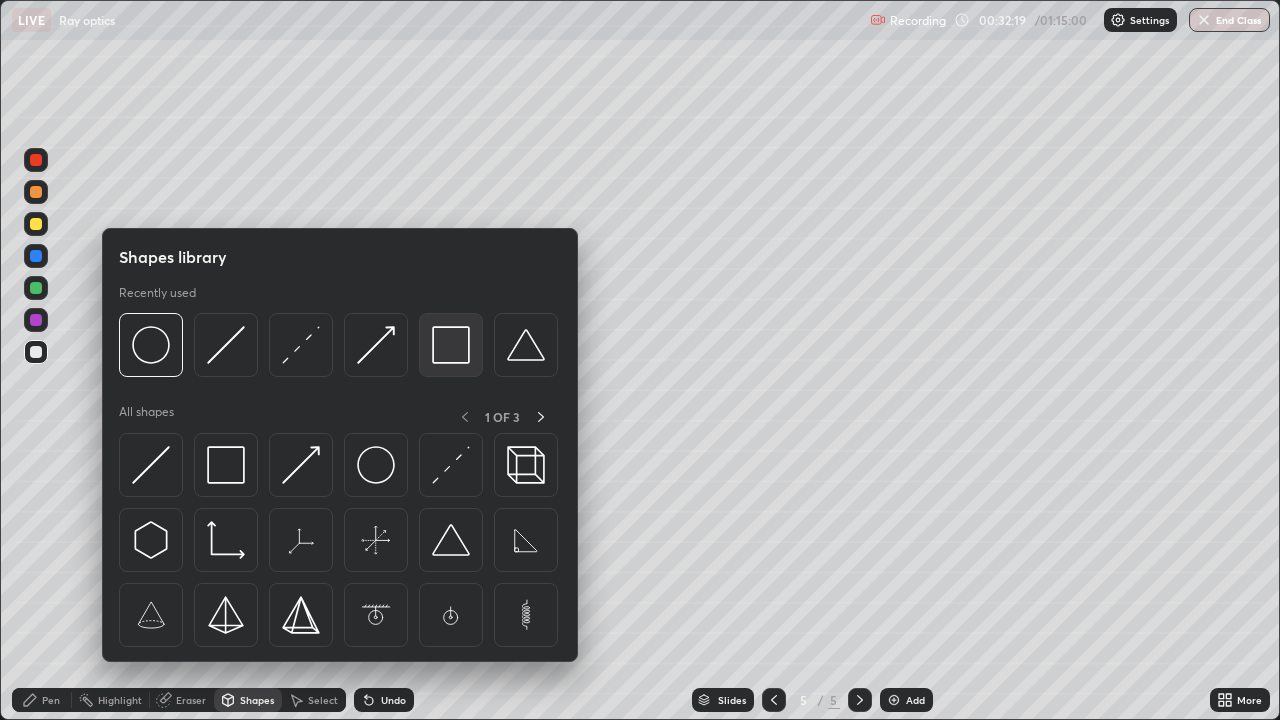 click at bounding box center (451, 345) 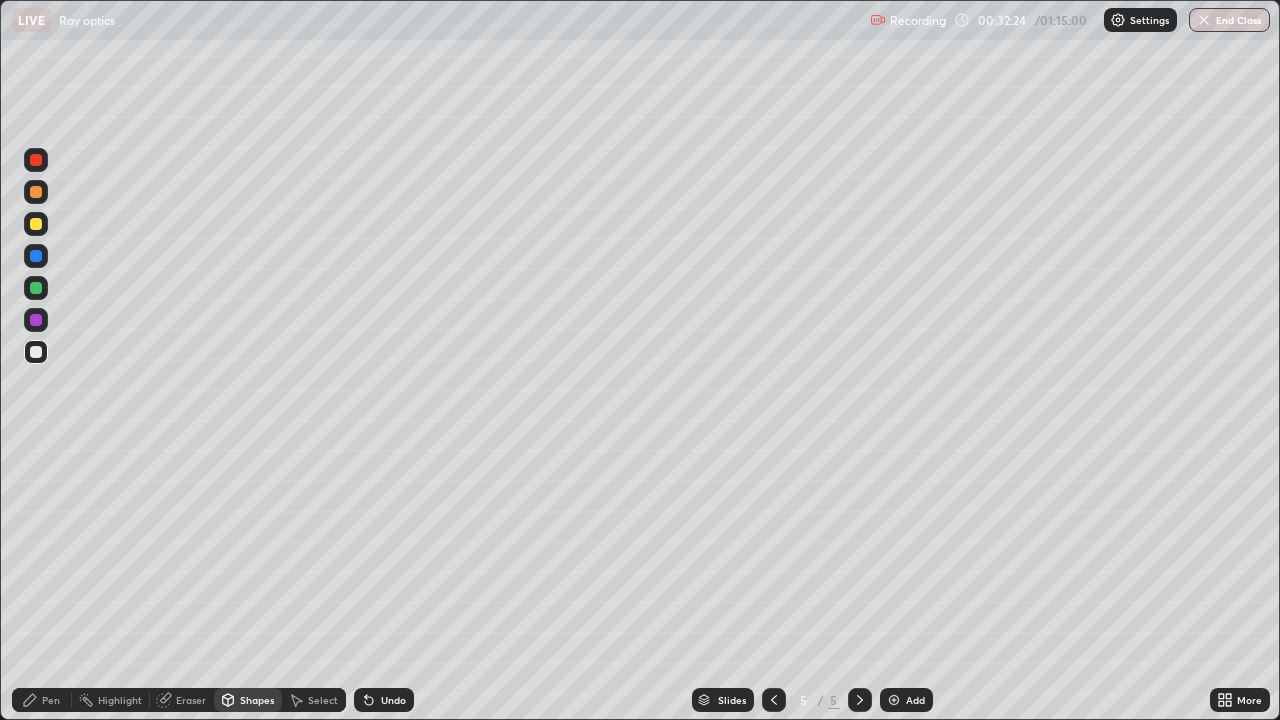 click on "Pen" at bounding box center (51, 700) 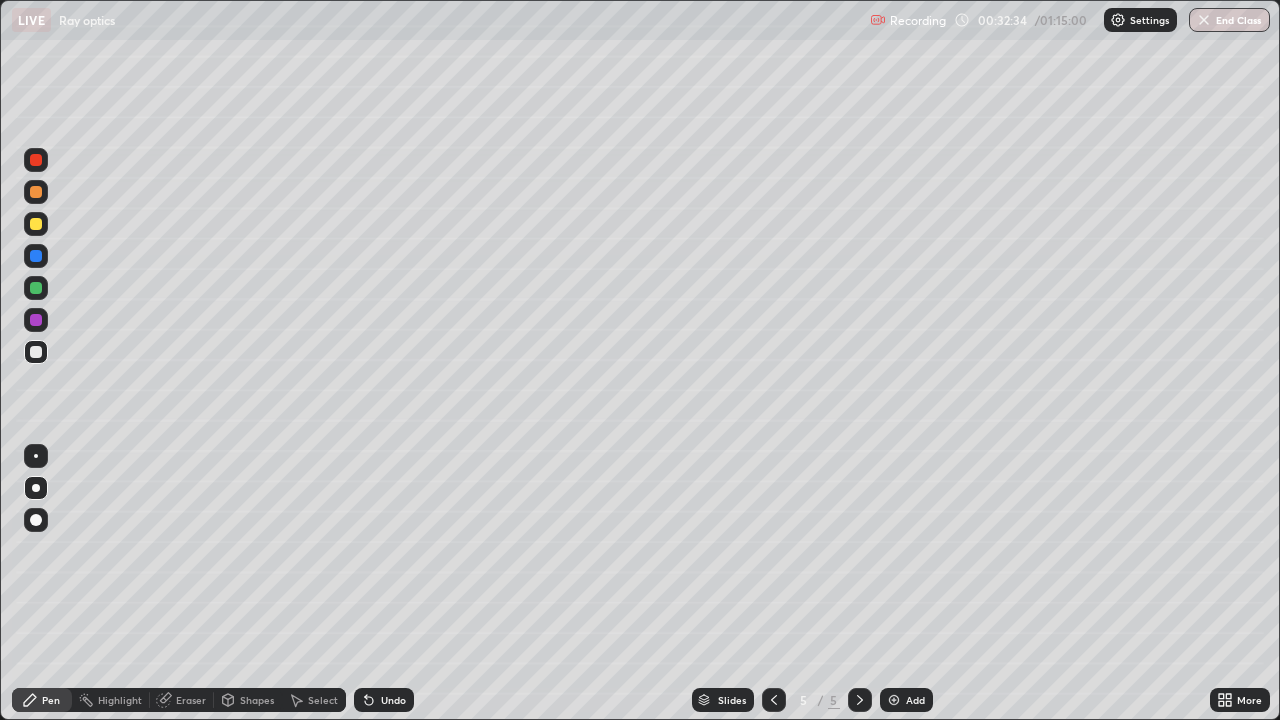 click at bounding box center [36, 160] 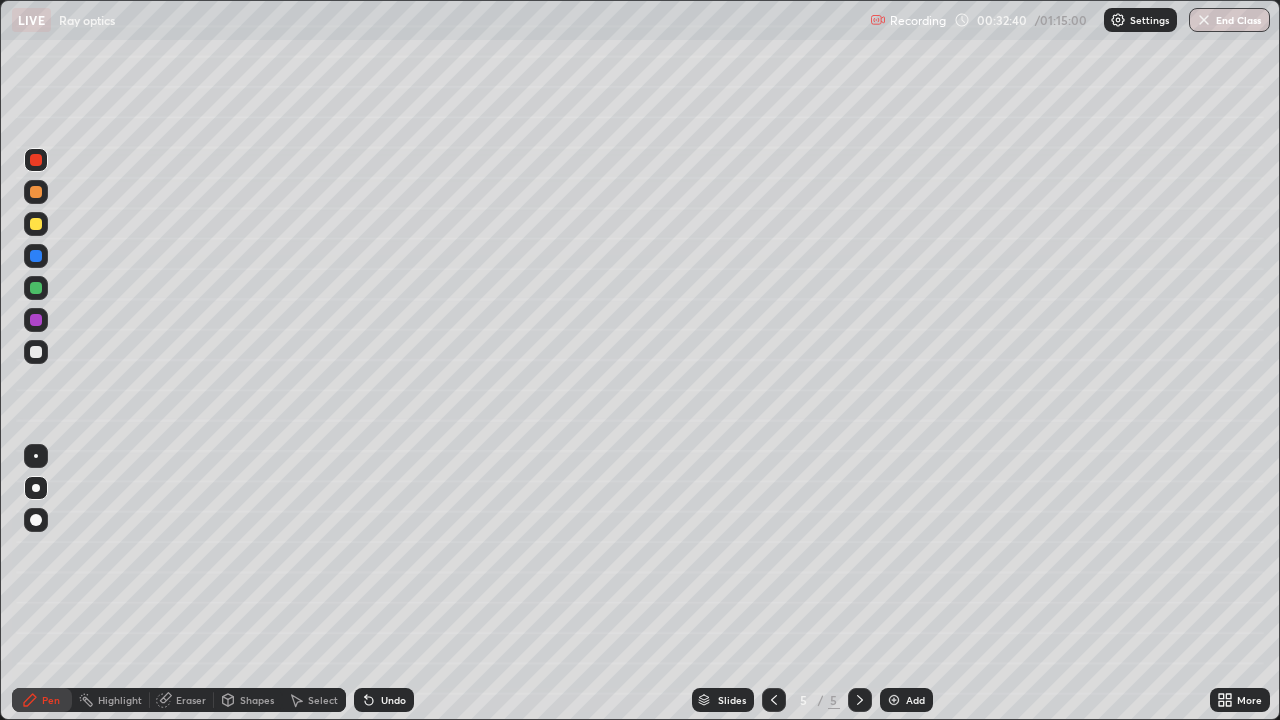 click on "Shapes" at bounding box center (248, 700) 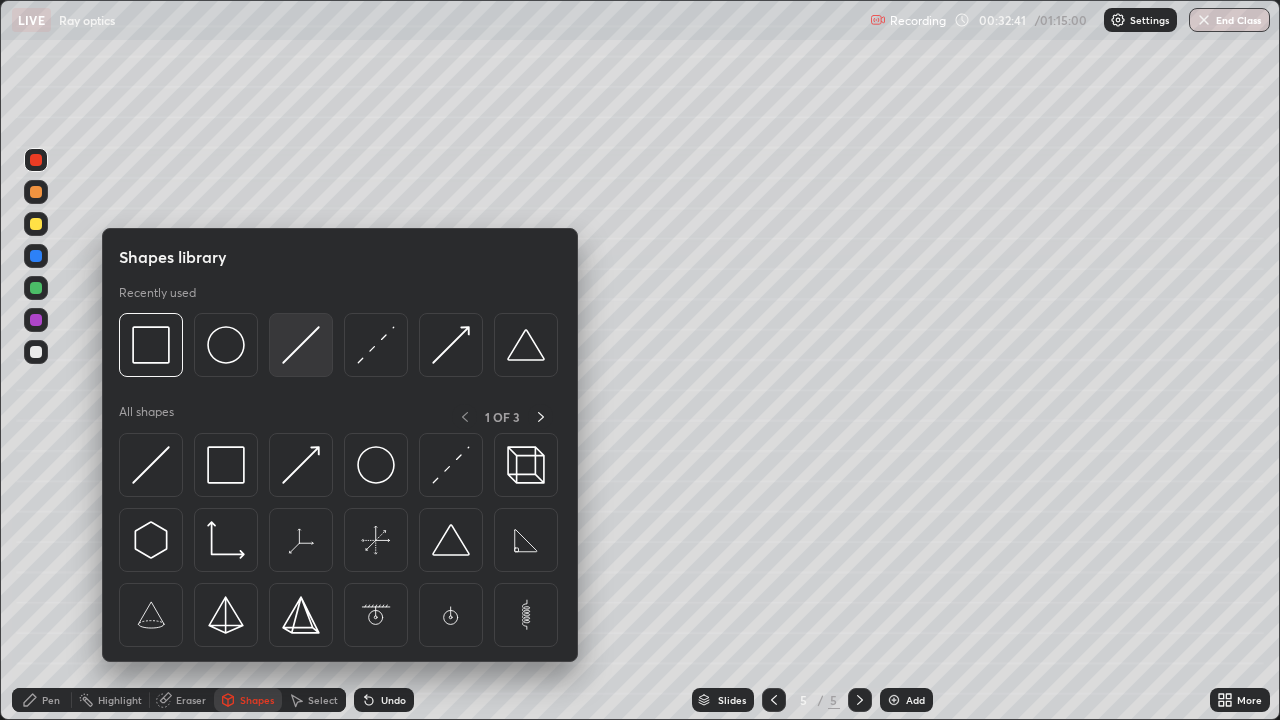 click at bounding box center (301, 345) 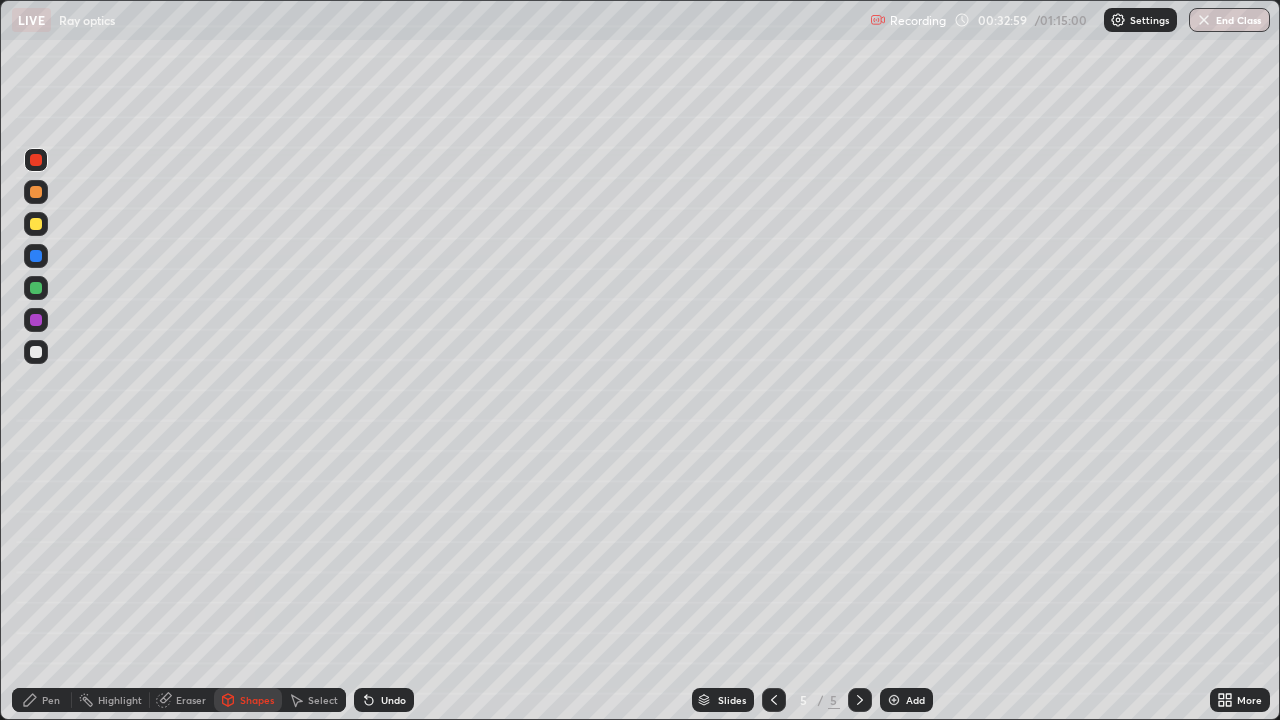 click at bounding box center [36, 352] 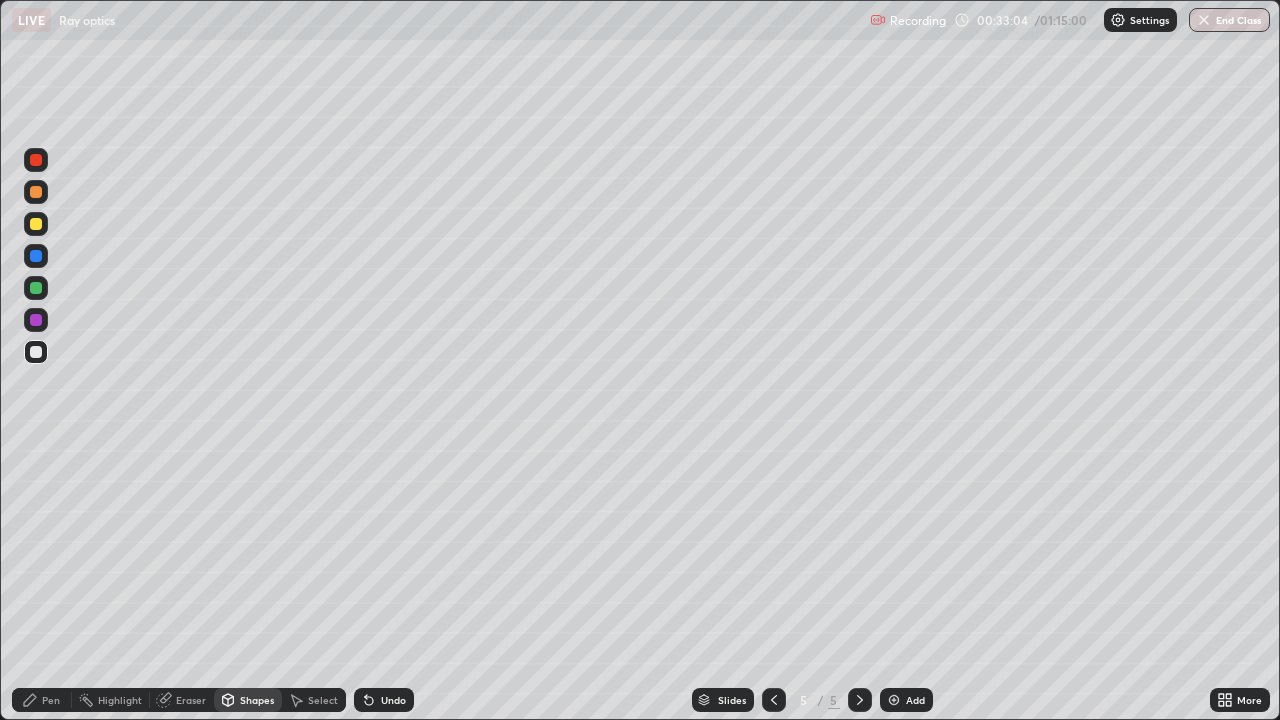click on "Undo" at bounding box center (393, 700) 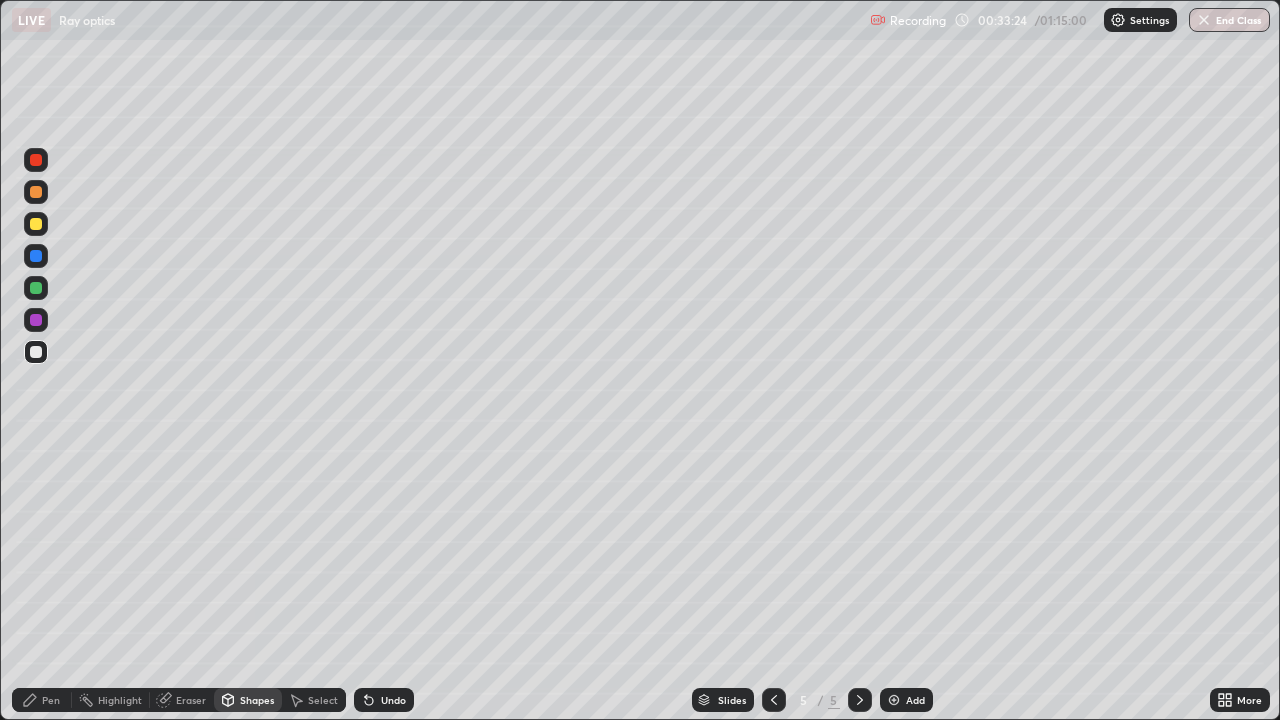 click on "Pen" at bounding box center [51, 700] 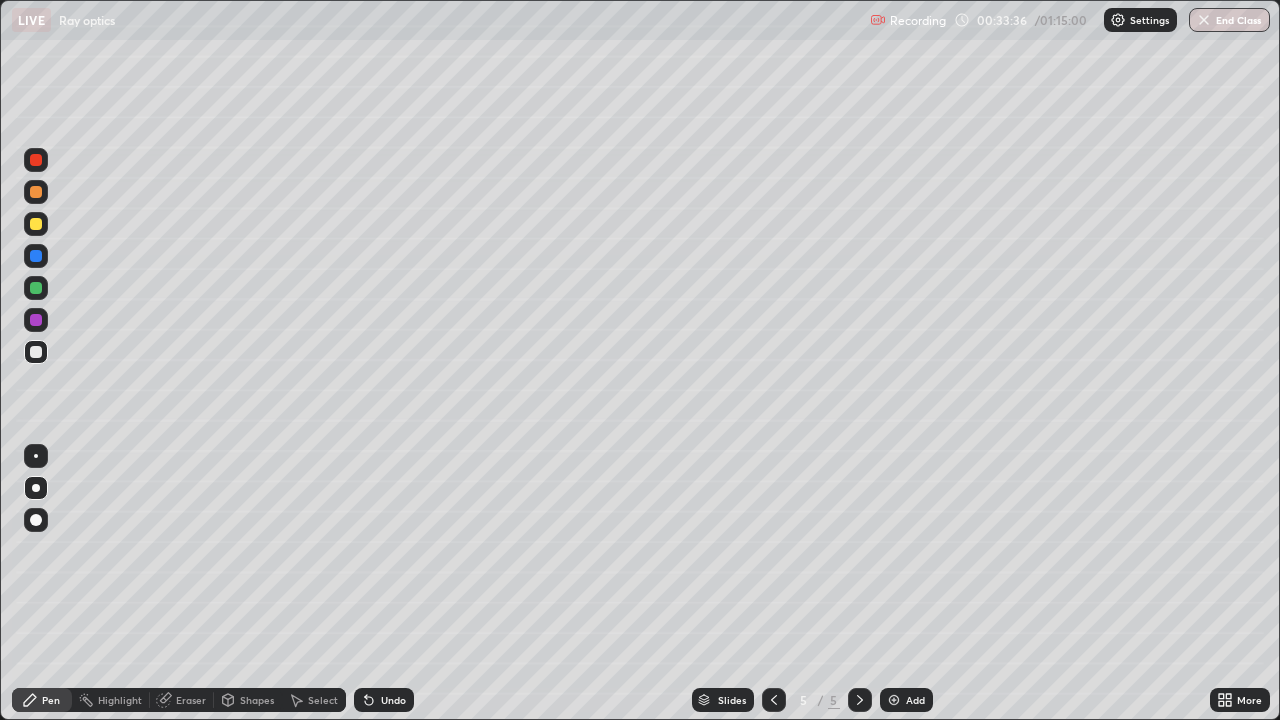 click on "Undo" at bounding box center [393, 700] 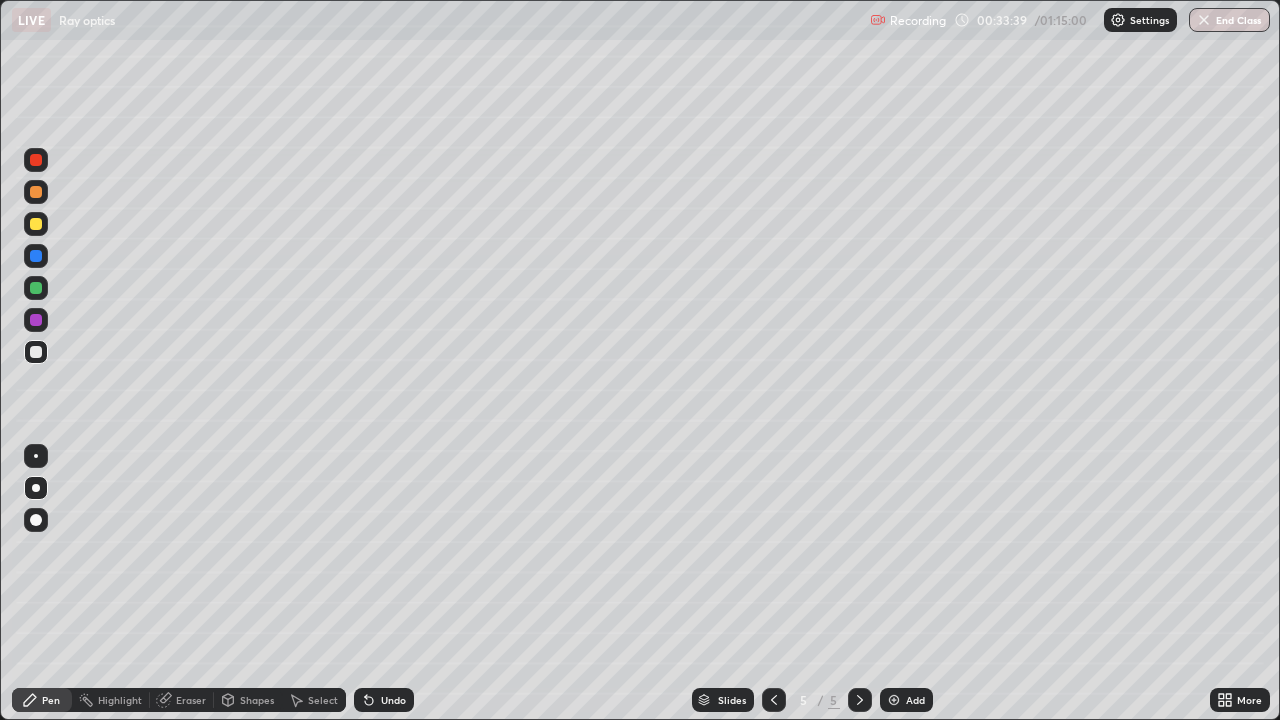 click at bounding box center [36, 320] 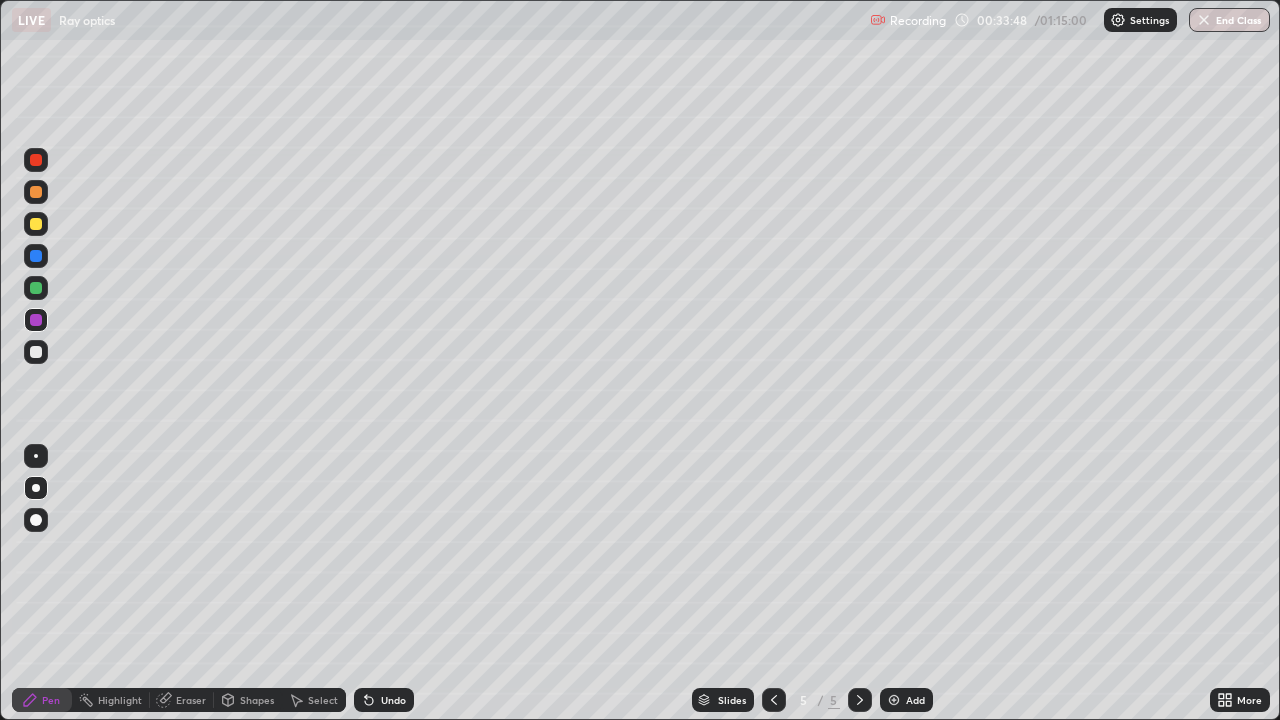 click at bounding box center [36, 352] 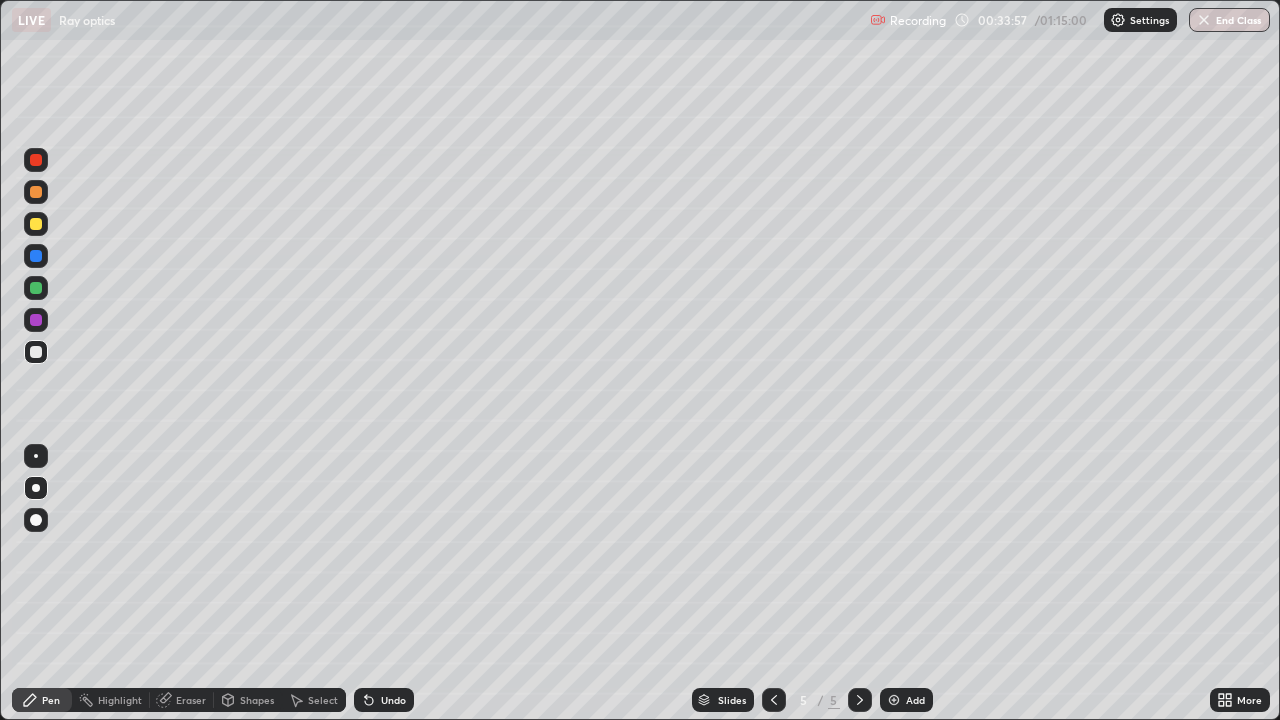 click on "Shapes" at bounding box center (257, 700) 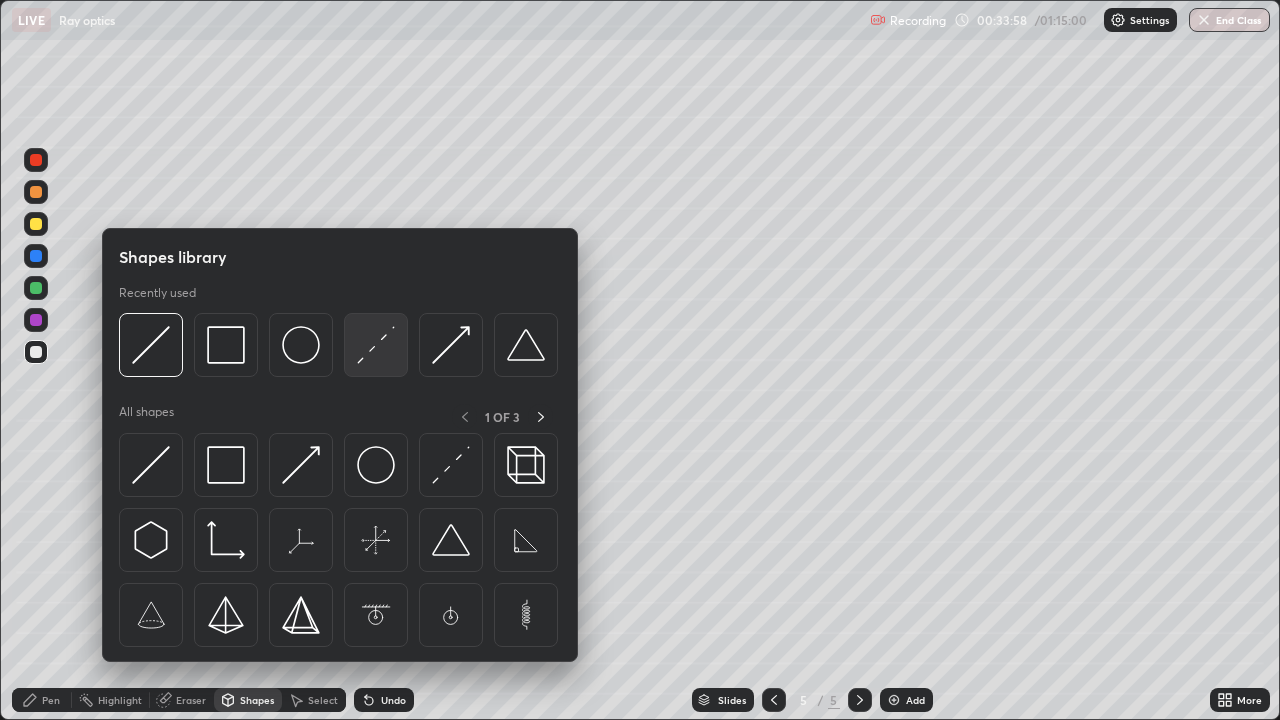 click at bounding box center [376, 345] 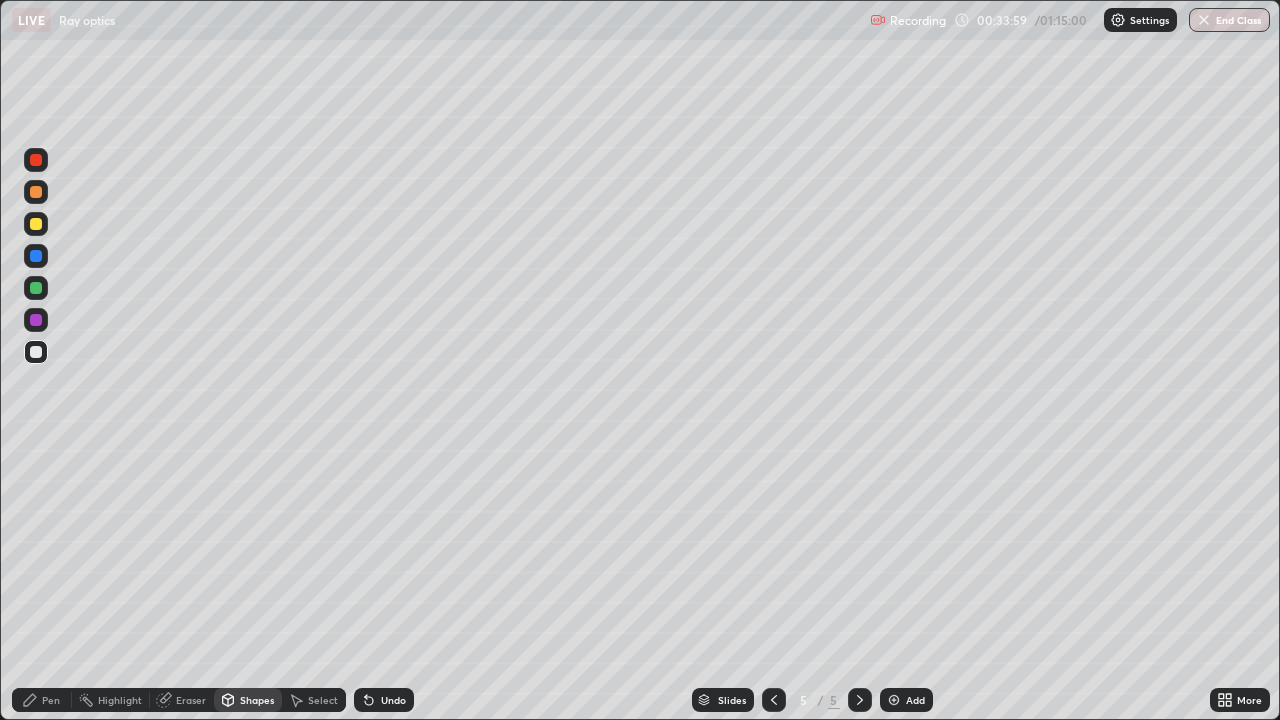click at bounding box center (36, 288) 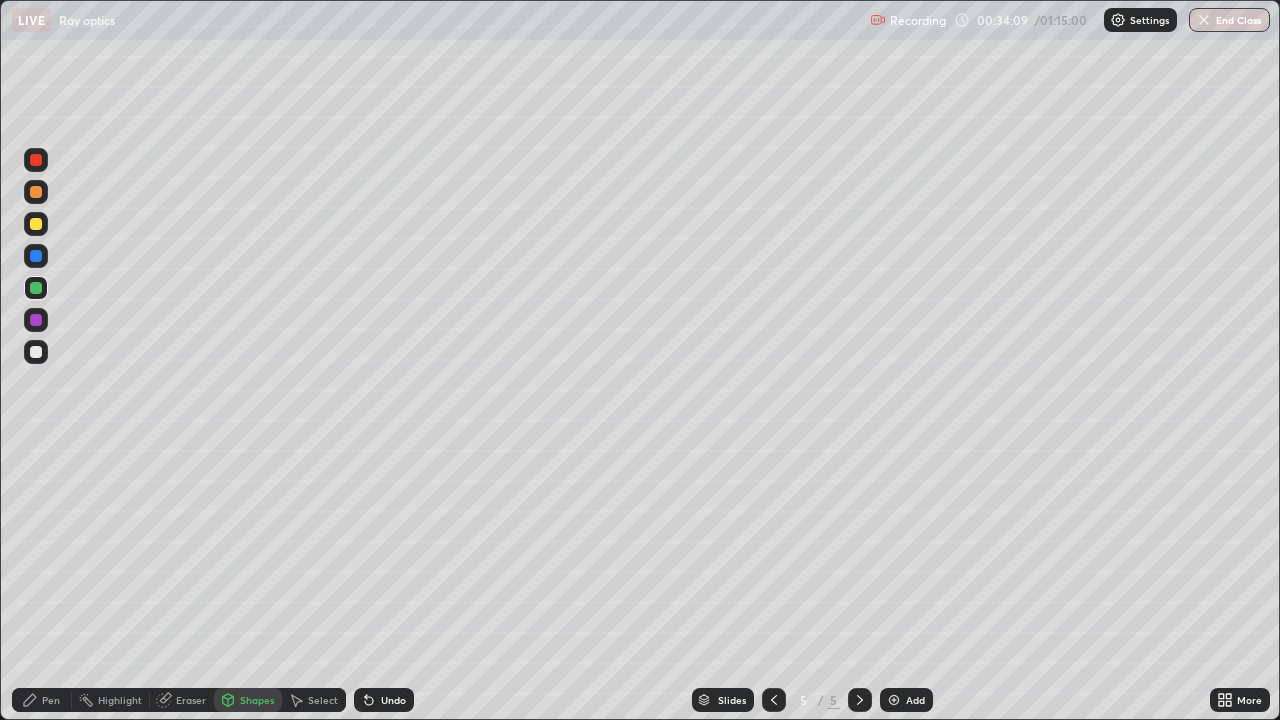 click on "Pen" at bounding box center (51, 700) 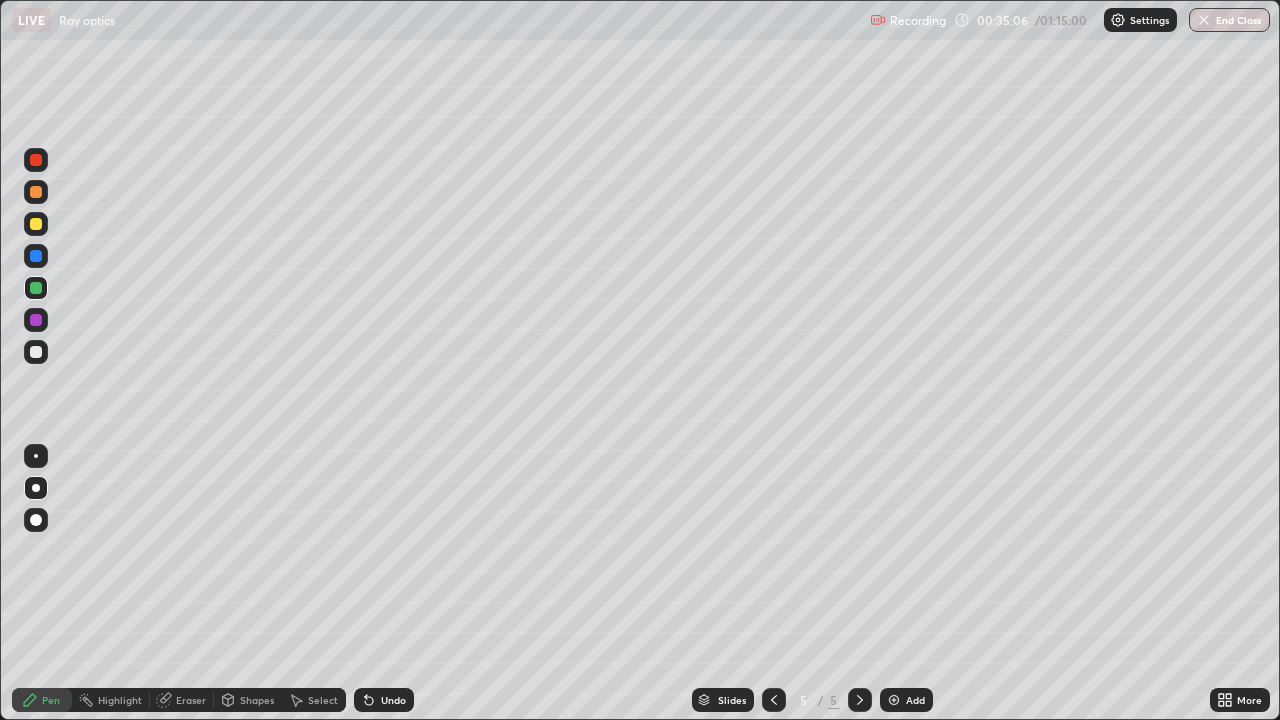 click at bounding box center (36, 352) 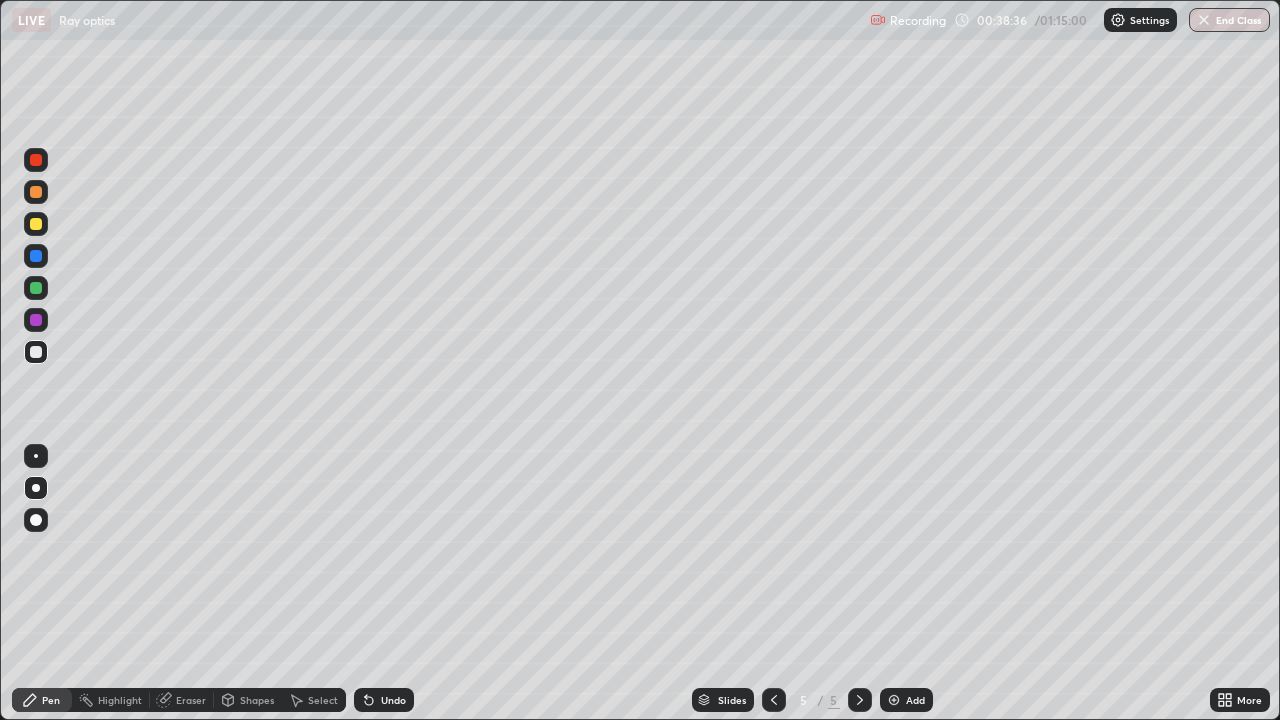 click on "Undo" at bounding box center [384, 700] 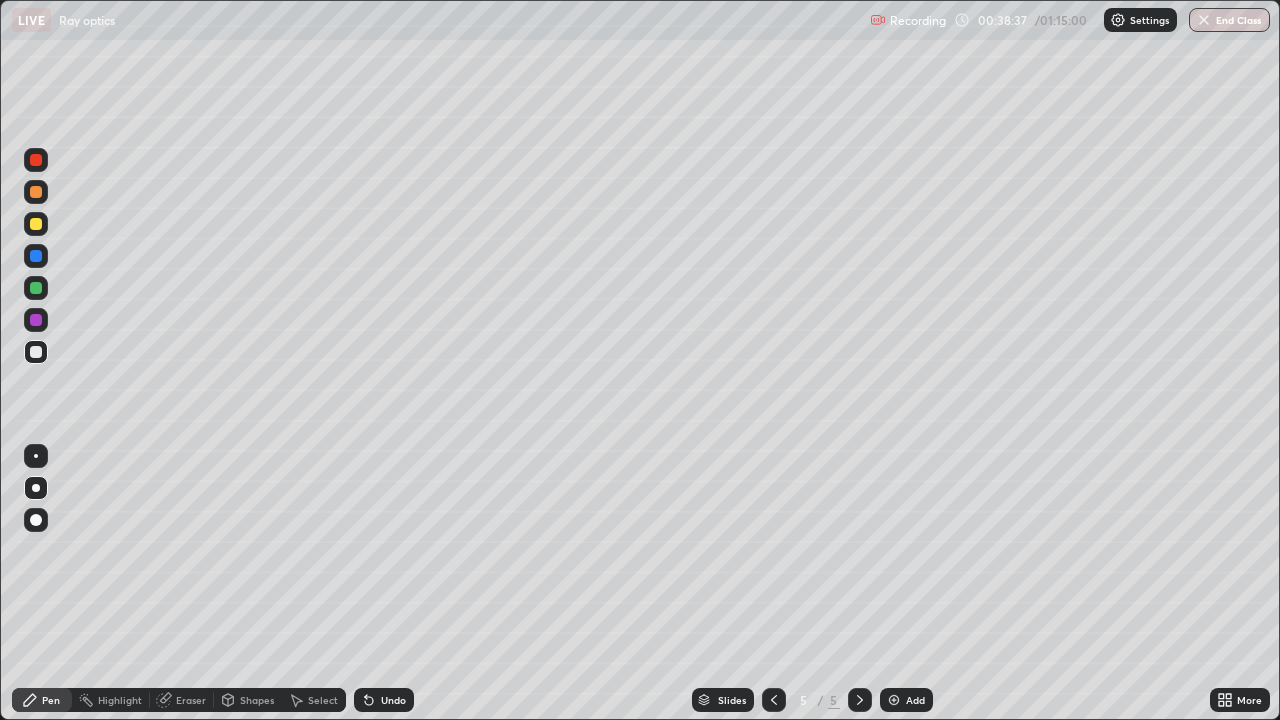click 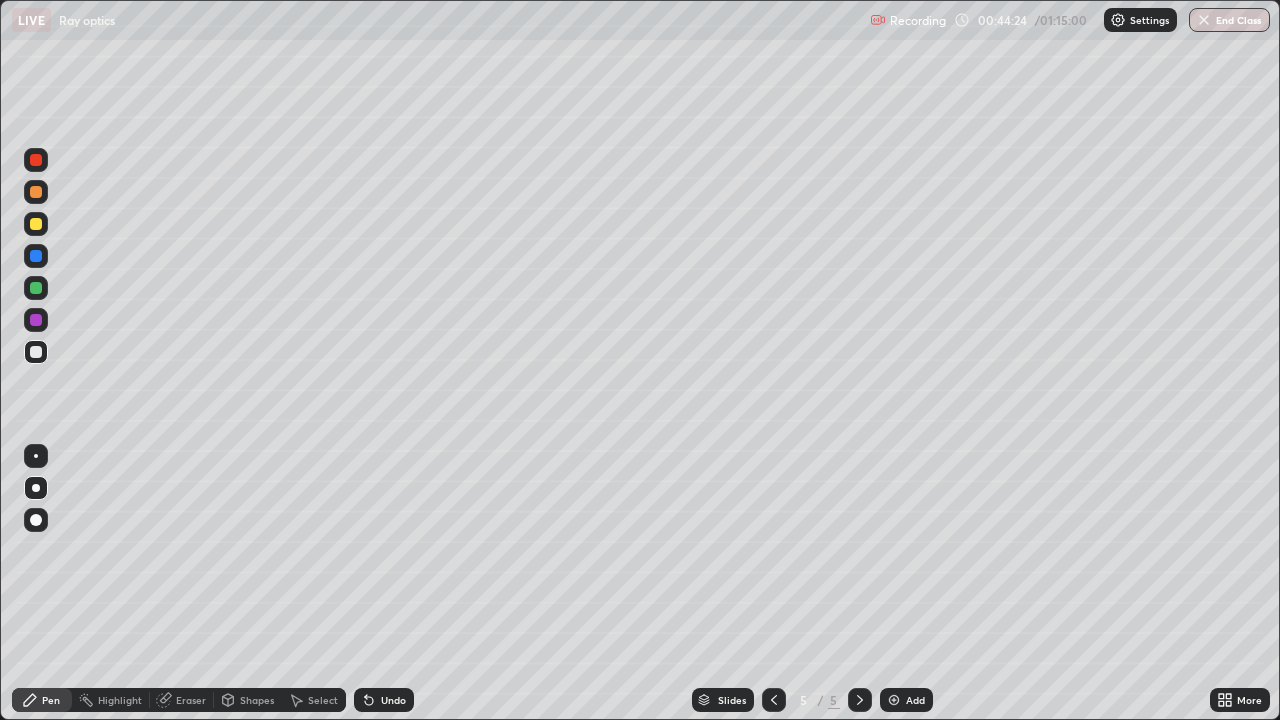 click at bounding box center (36, 160) 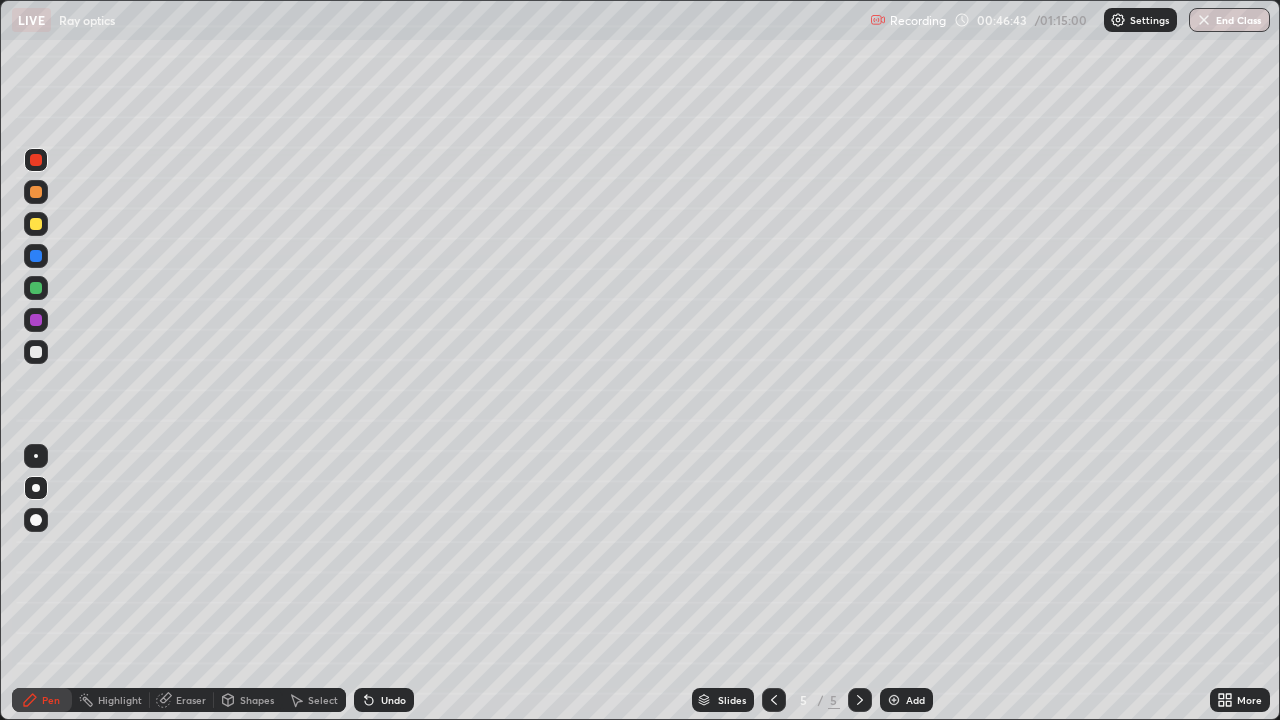 click on "Add" at bounding box center [906, 700] 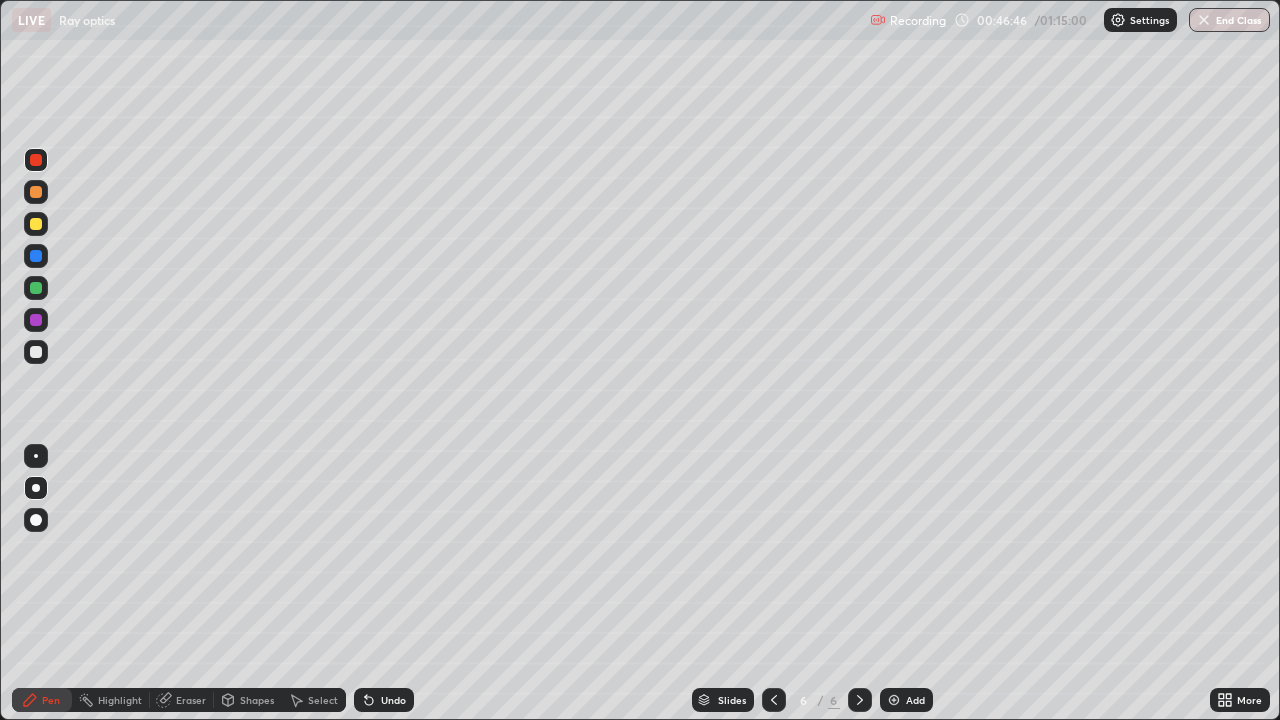 click on "Shapes" at bounding box center (257, 700) 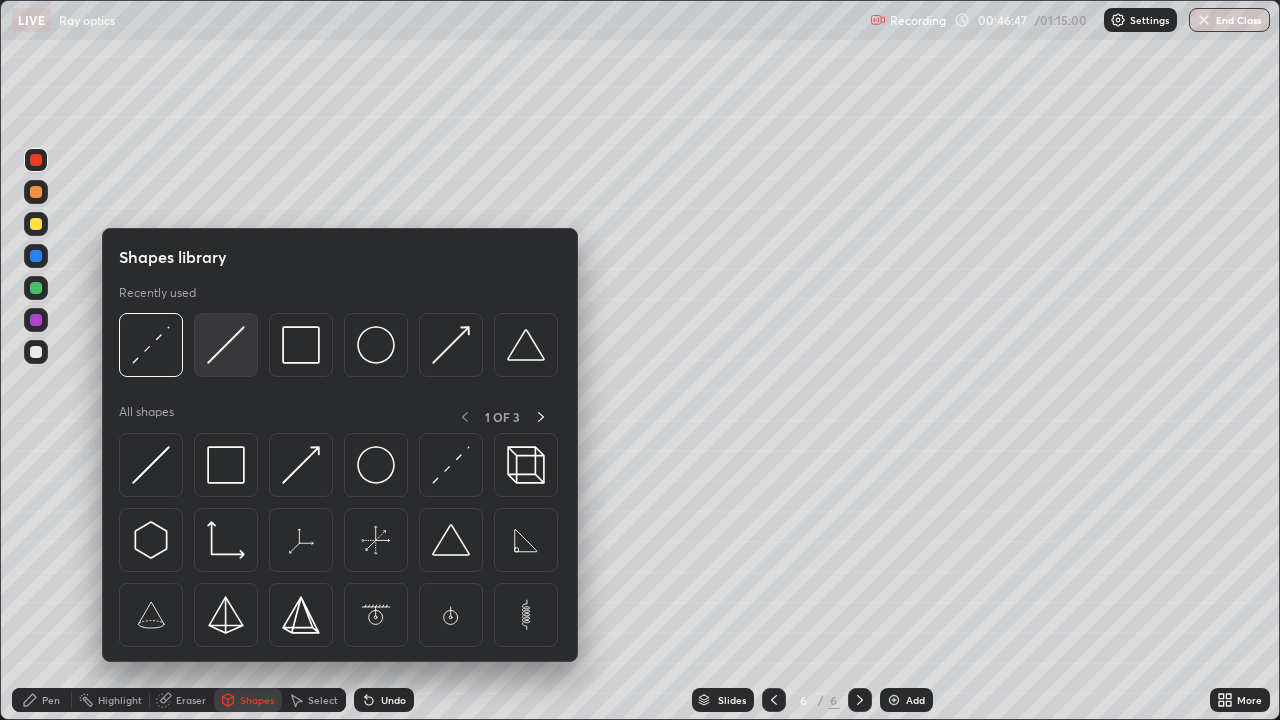 click at bounding box center [226, 345] 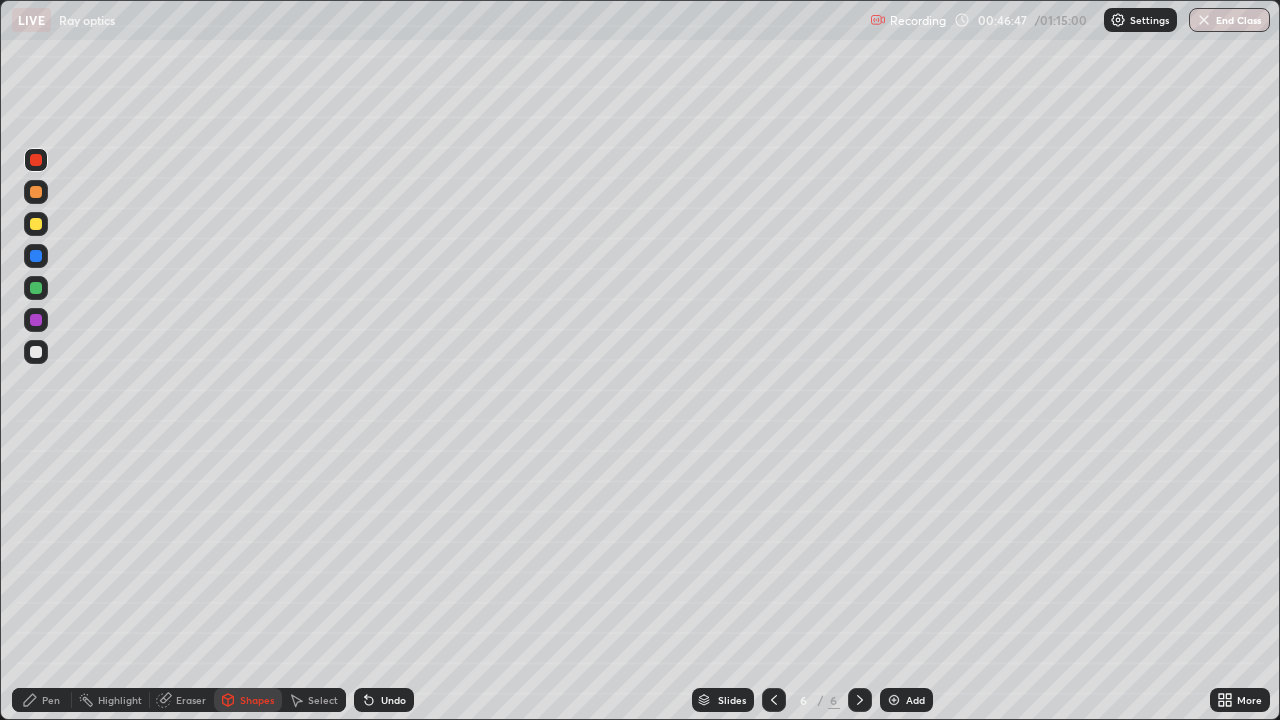 click at bounding box center (36, 352) 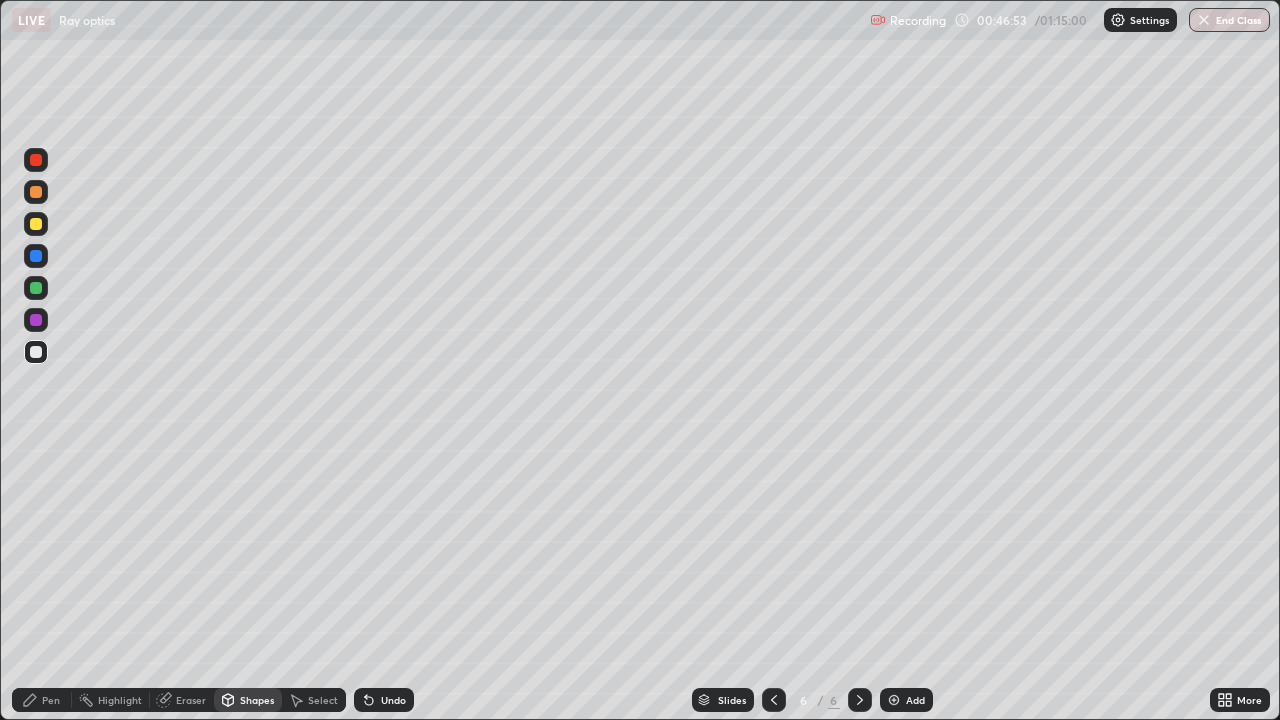 click on "Shapes" at bounding box center (257, 700) 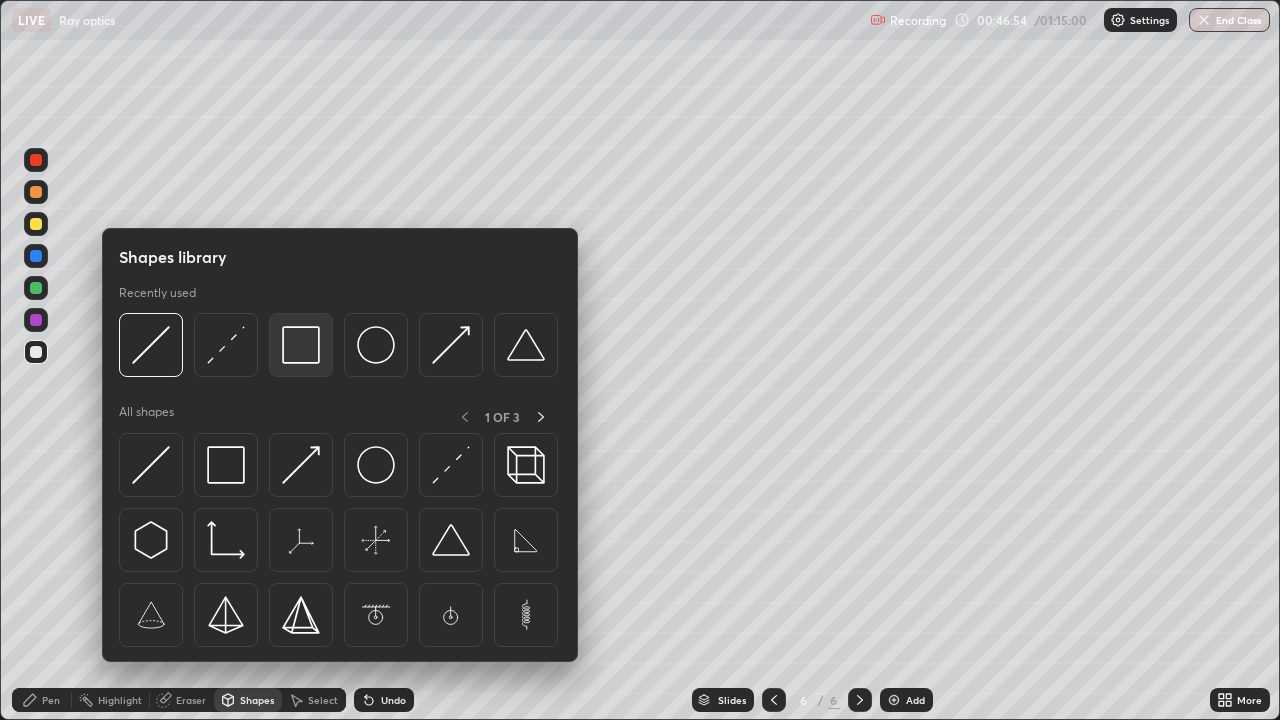 click at bounding box center [301, 345] 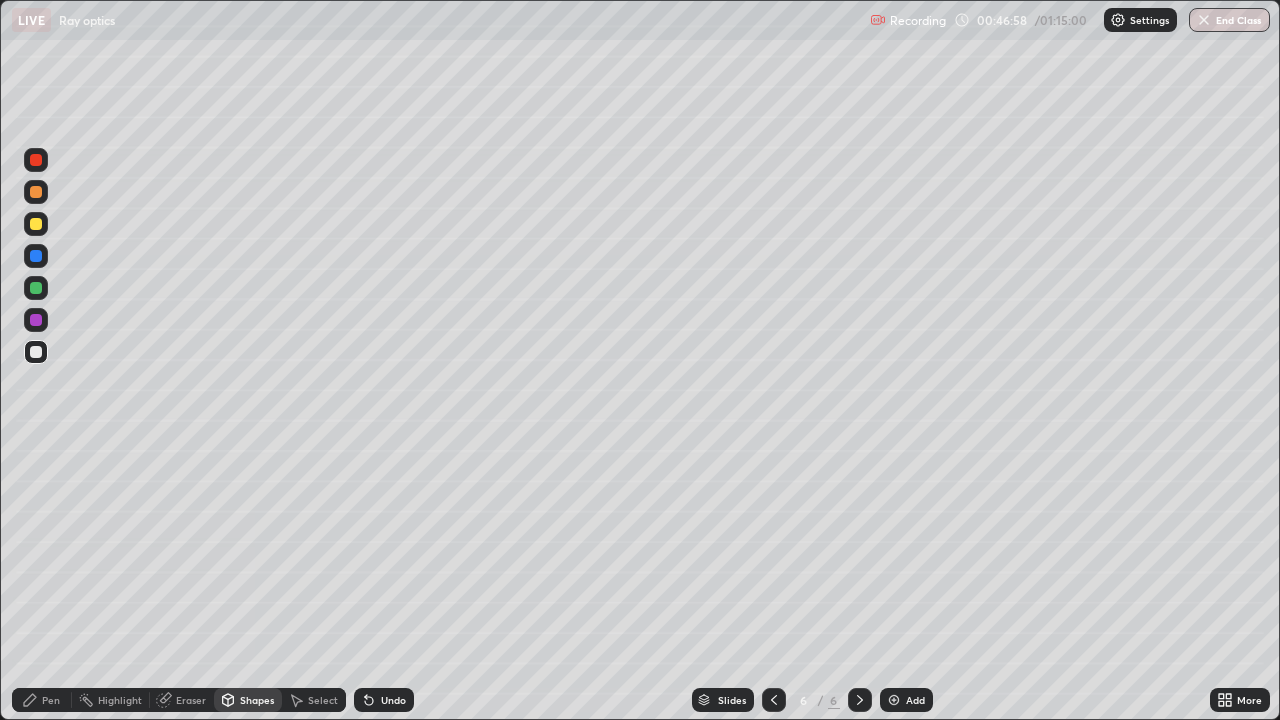 click on "Shapes" at bounding box center [257, 700] 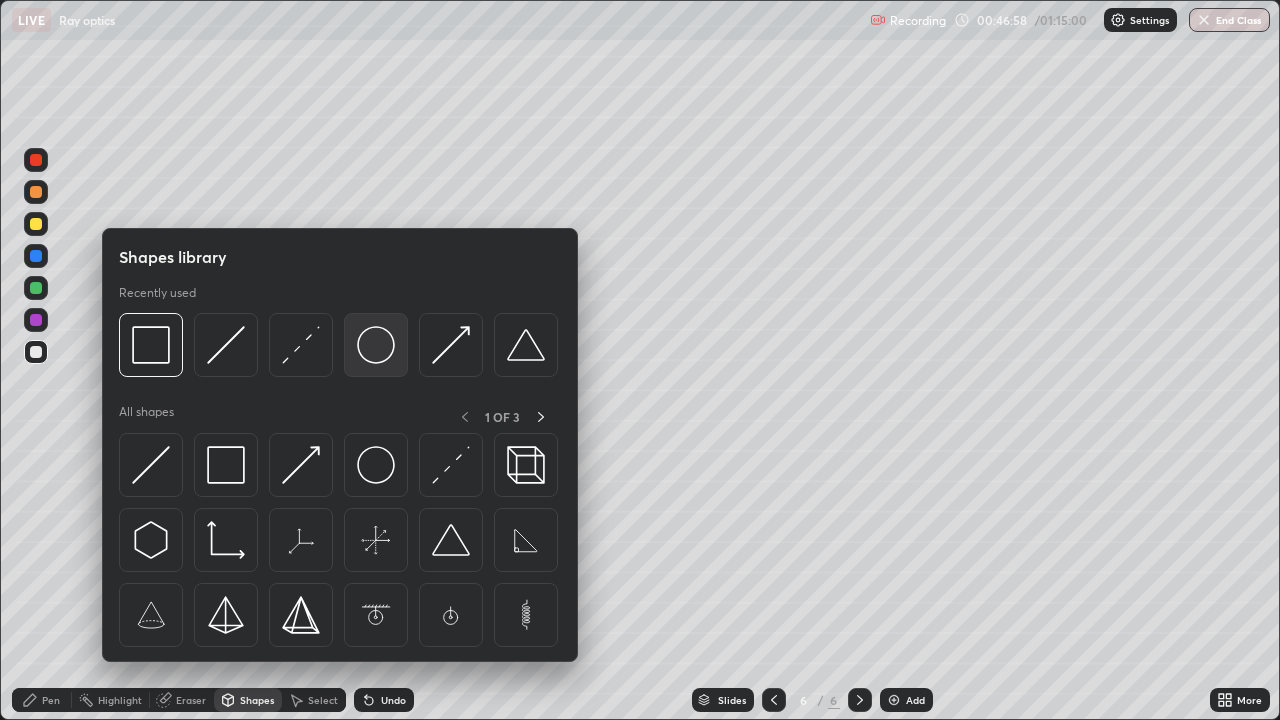 click at bounding box center (376, 345) 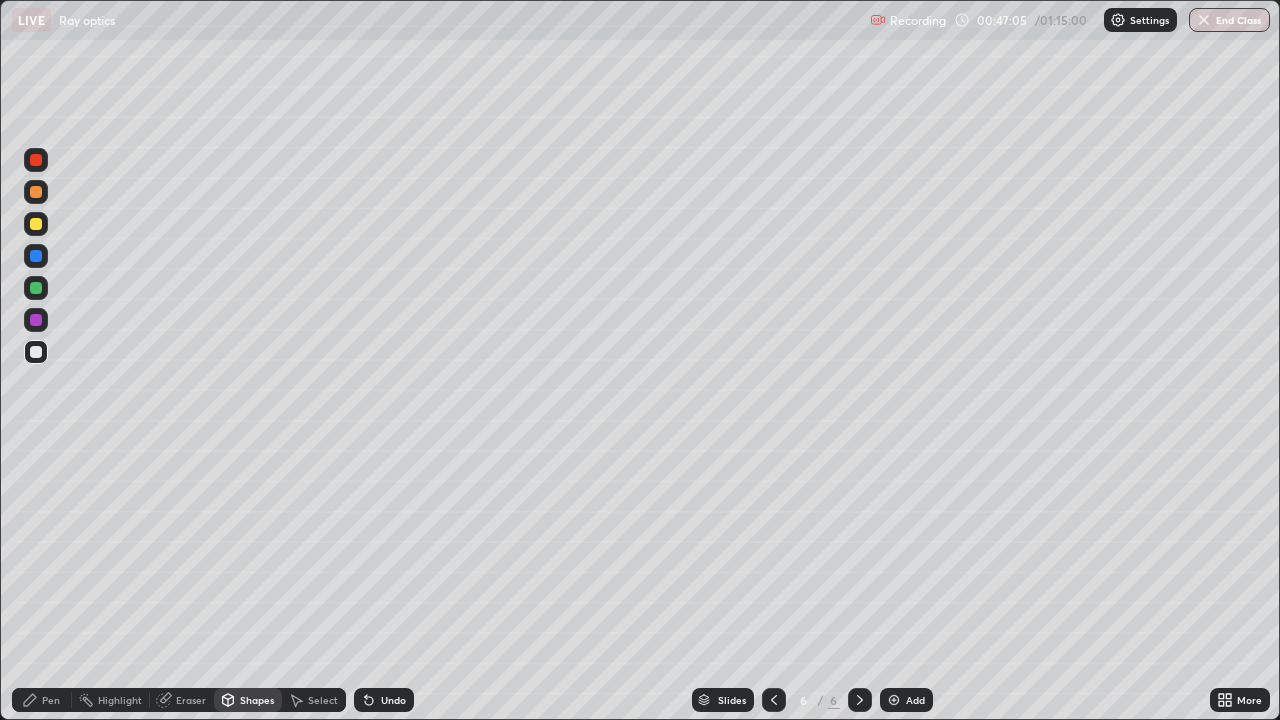 click on "Shapes" at bounding box center (248, 700) 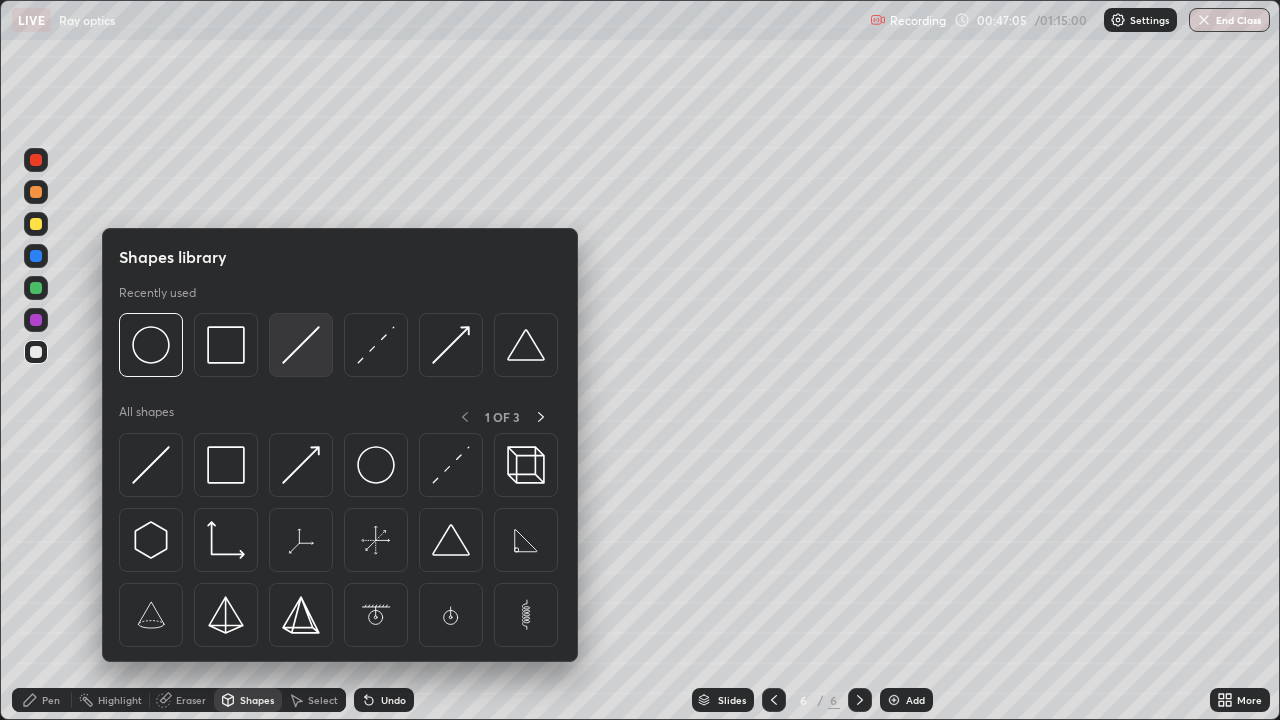 click at bounding box center [301, 345] 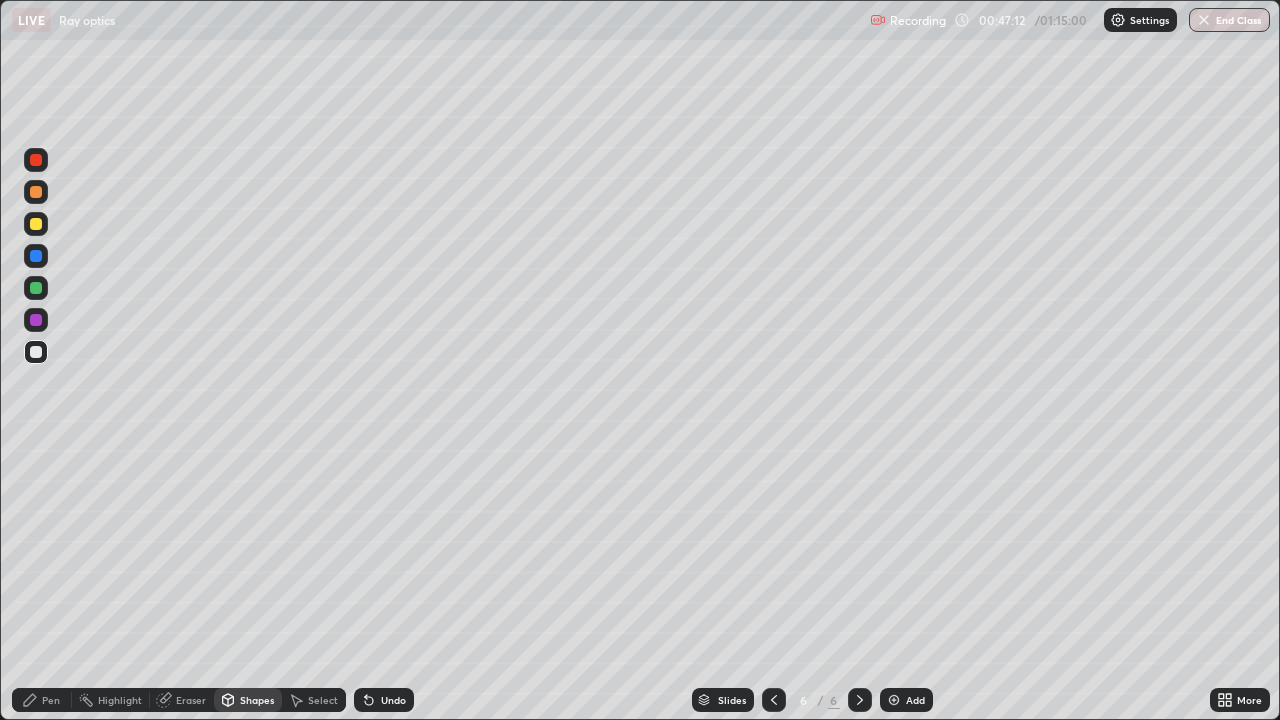 click on "Shapes" at bounding box center [257, 700] 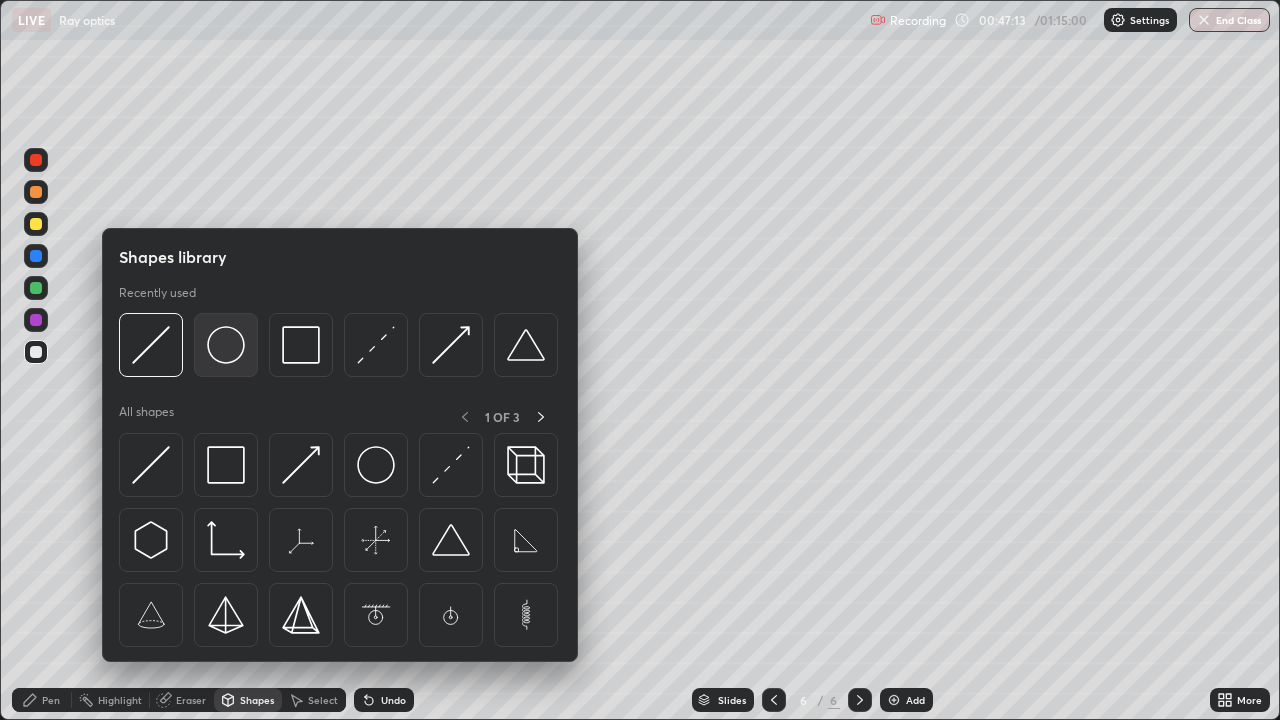 click at bounding box center (226, 345) 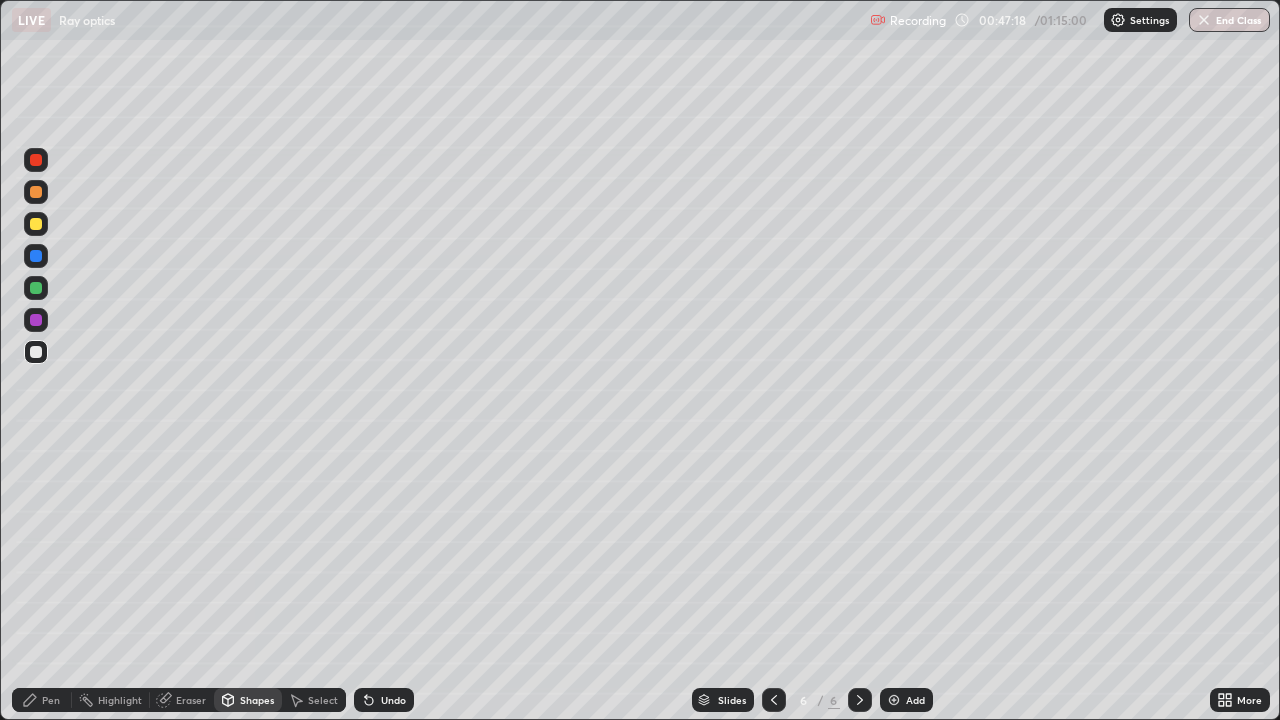 click on "Undo" at bounding box center (393, 700) 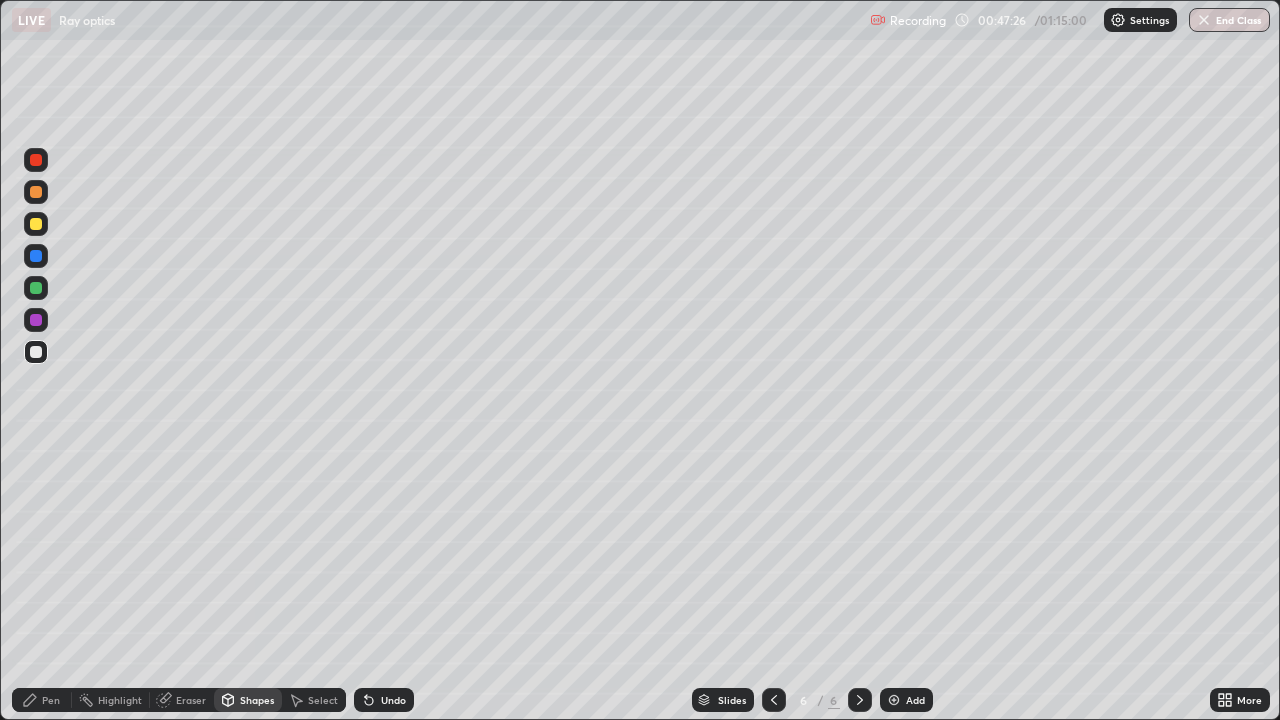click on "Eraser" at bounding box center (182, 700) 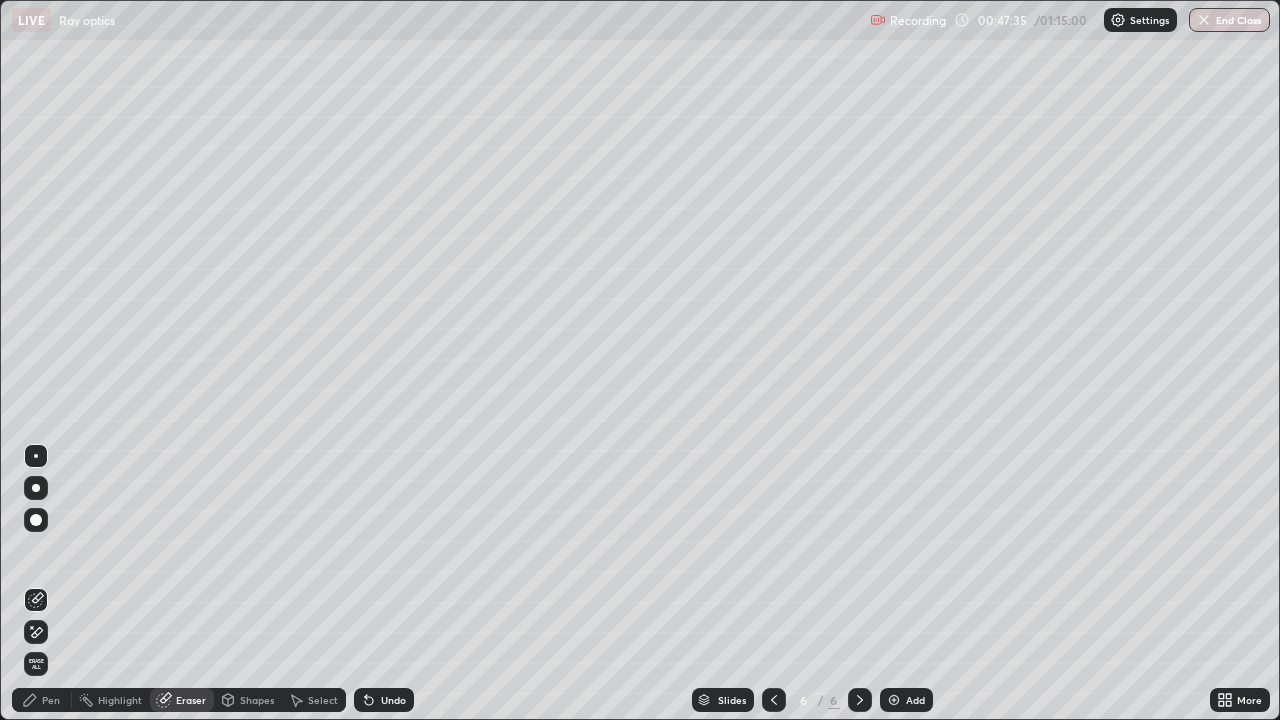 click on "Shapes" at bounding box center (257, 700) 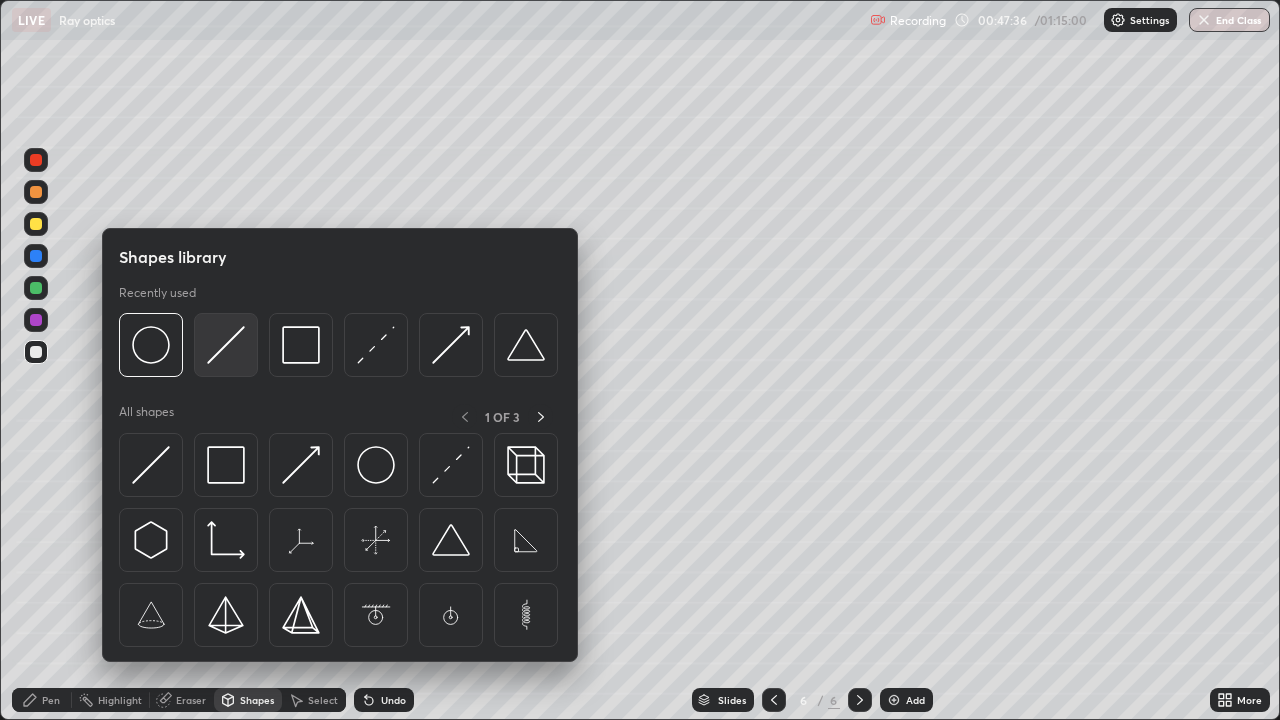 click at bounding box center [226, 345] 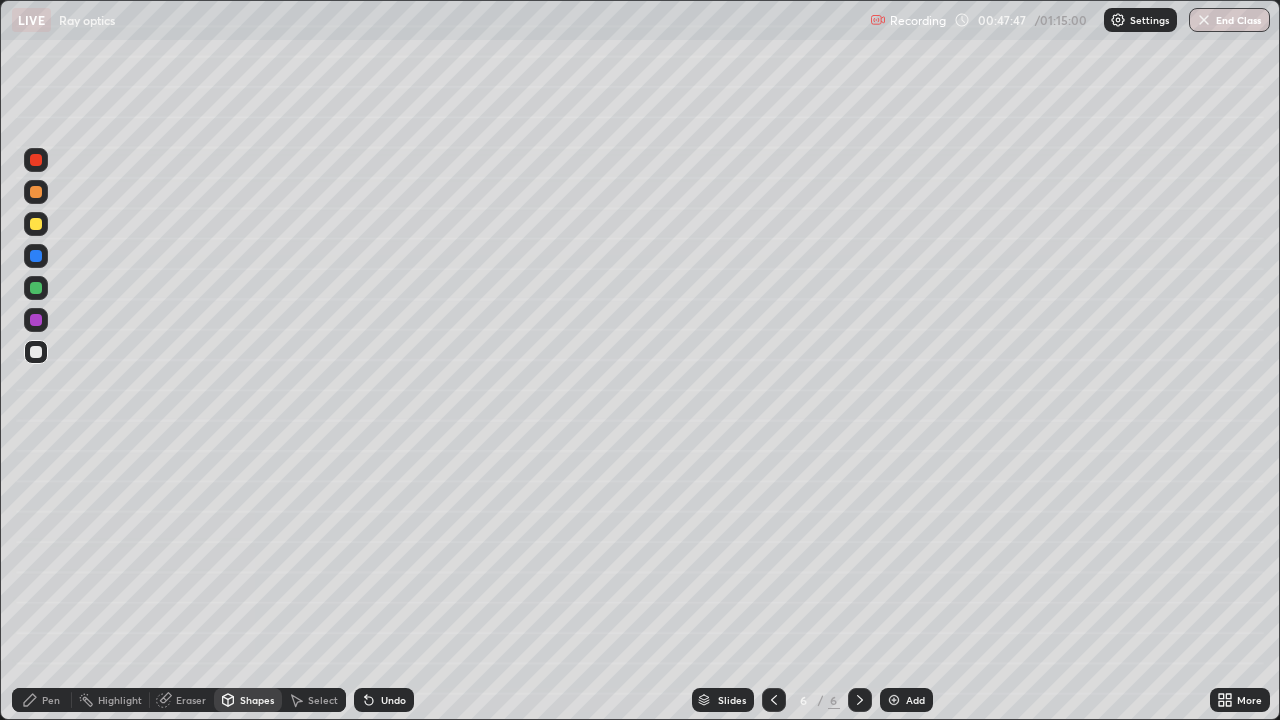 click on "Pen" at bounding box center [51, 700] 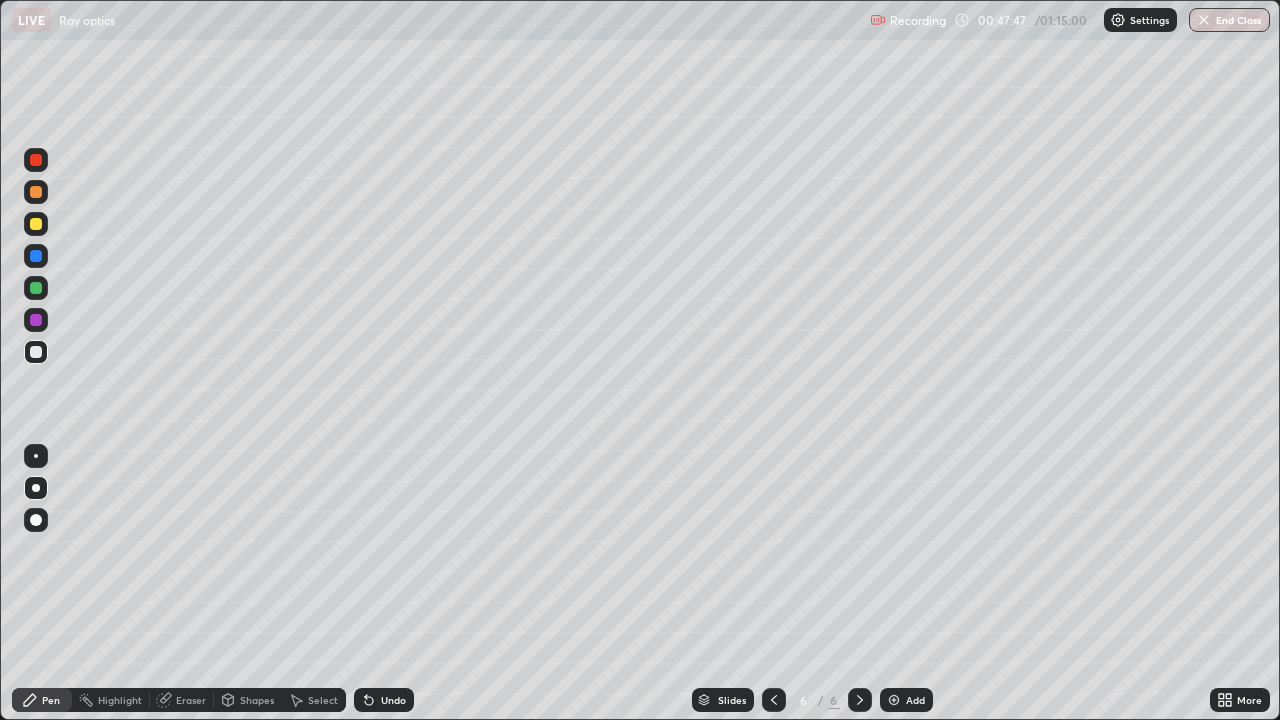 click at bounding box center [36, 160] 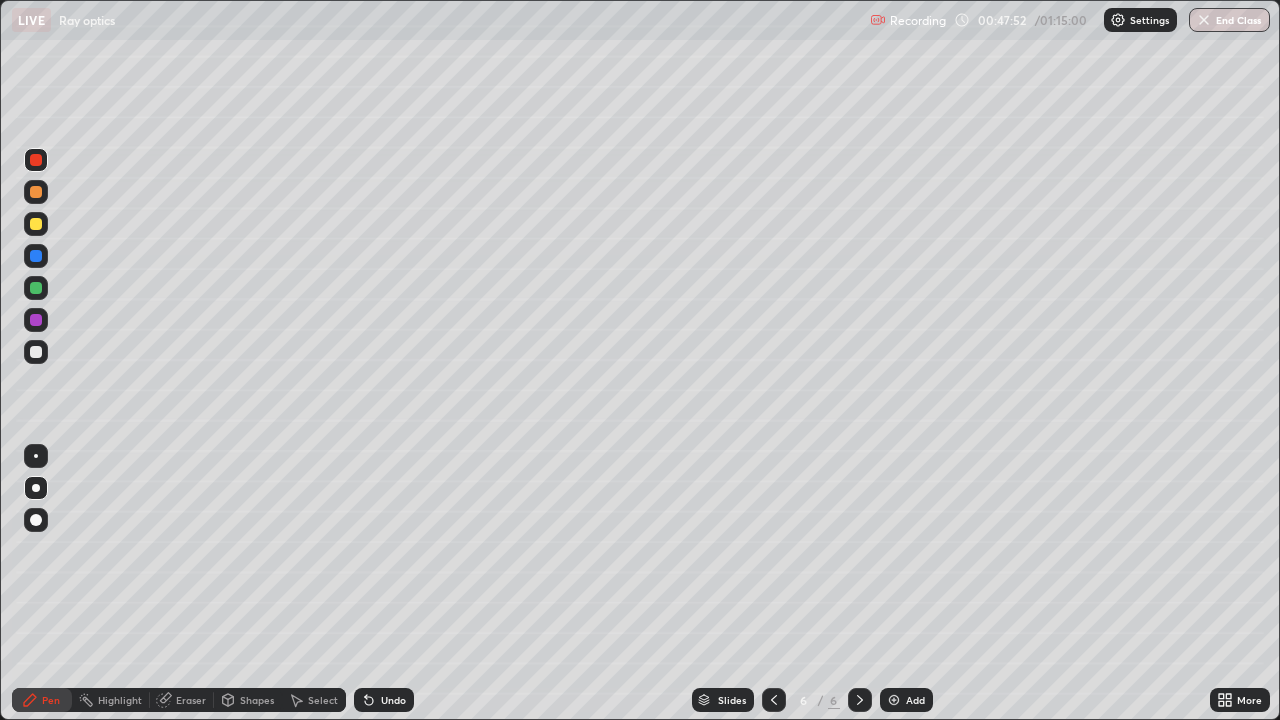 click on "Undo" at bounding box center (393, 700) 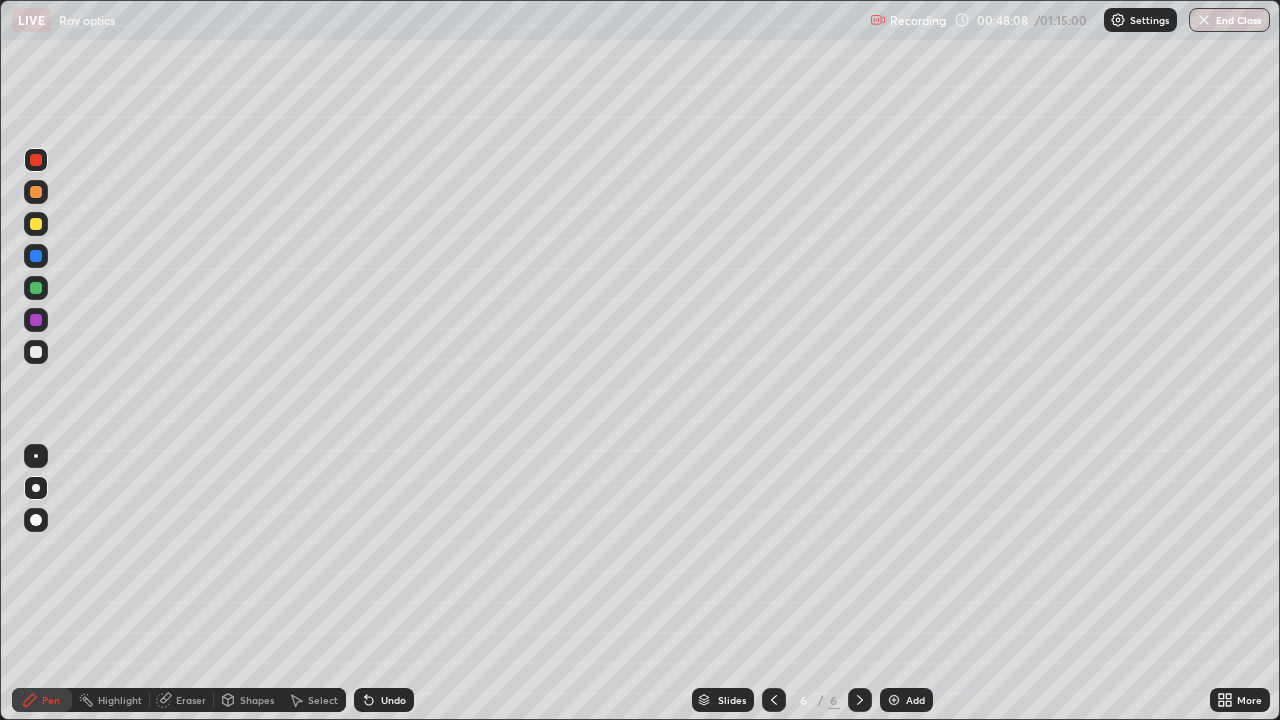 click on "Undo" at bounding box center [393, 700] 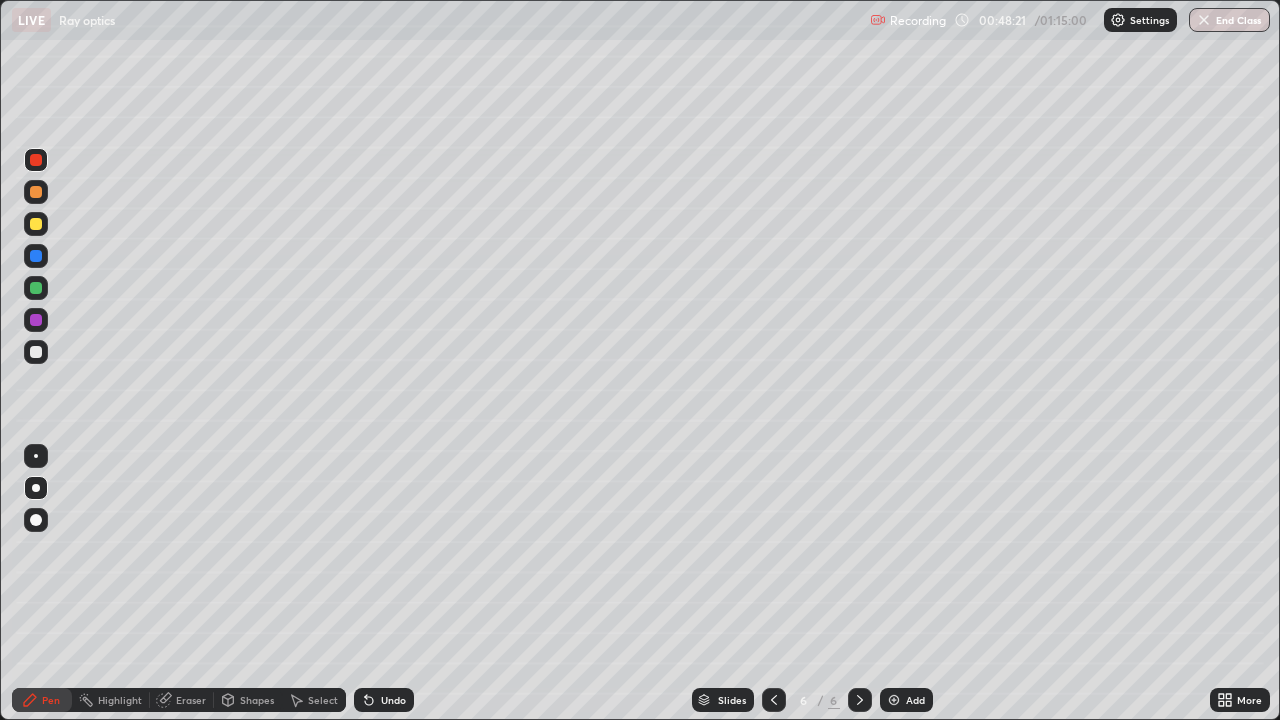 click on "Shapes" at bounding box center [248, 700] 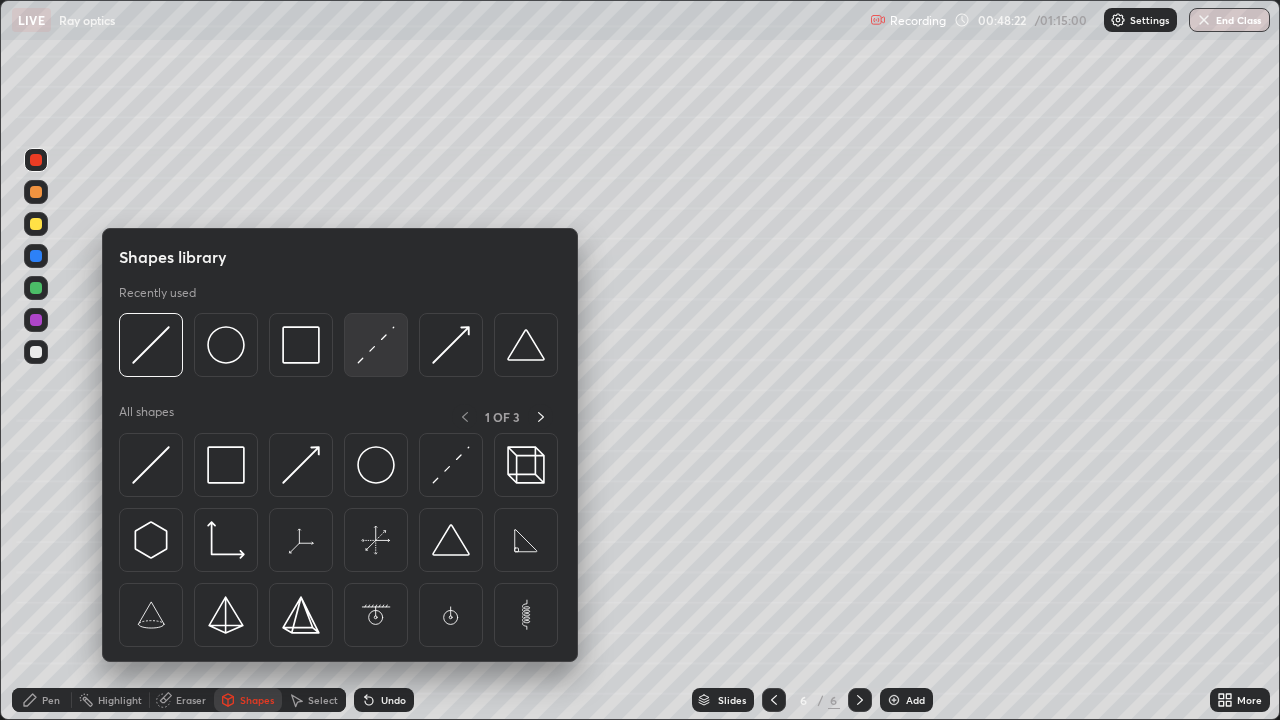 click at bounding box center [376, 345] 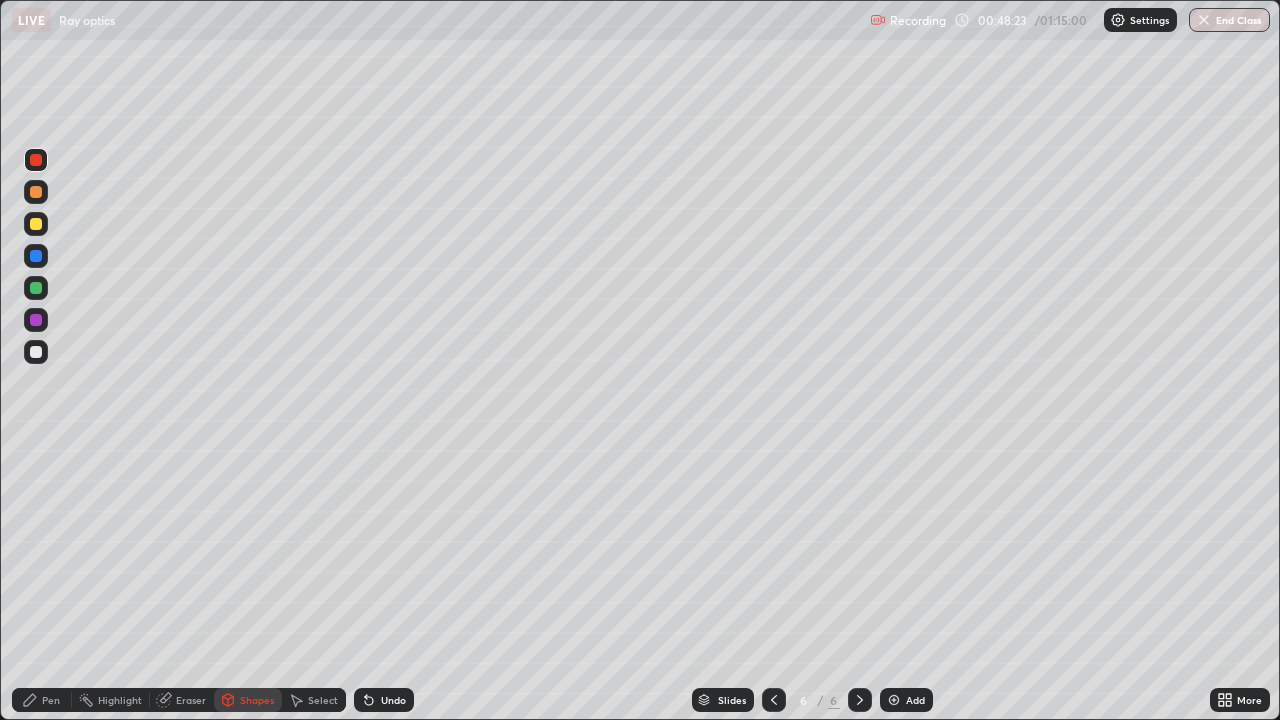click at bounding box center [36, 224] 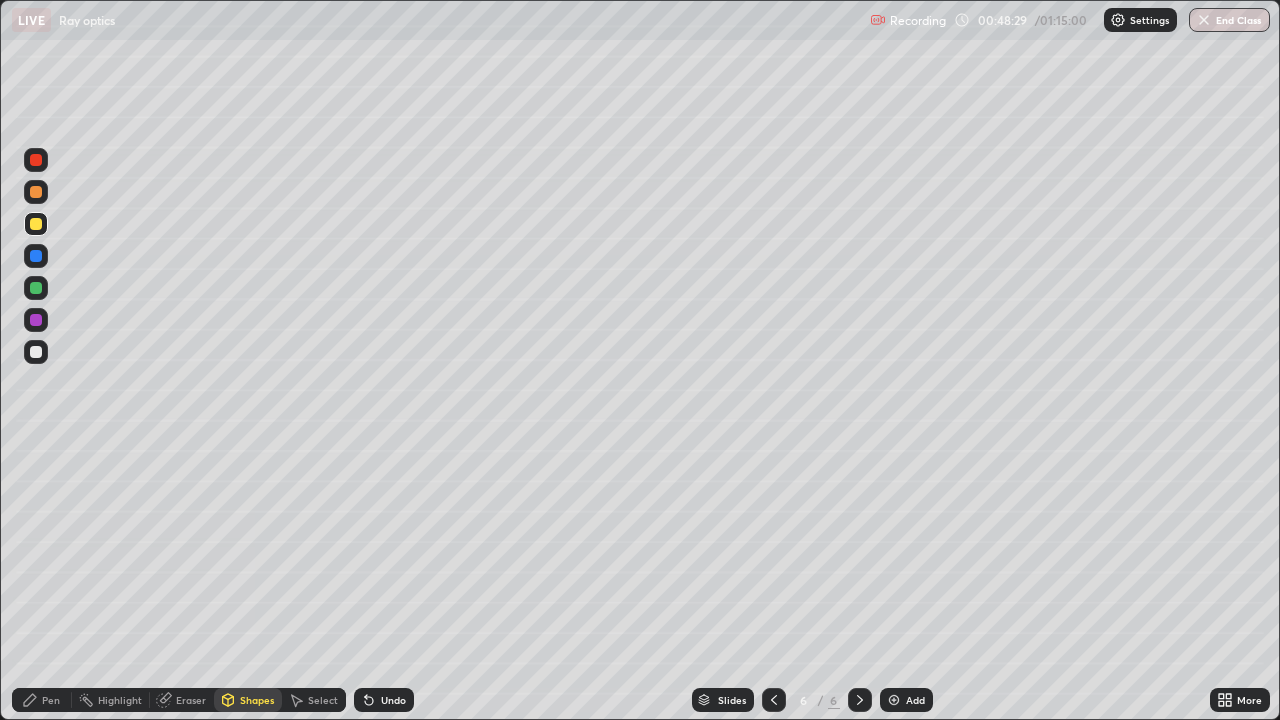 click on "Undo" at bounding box center [393, 700] 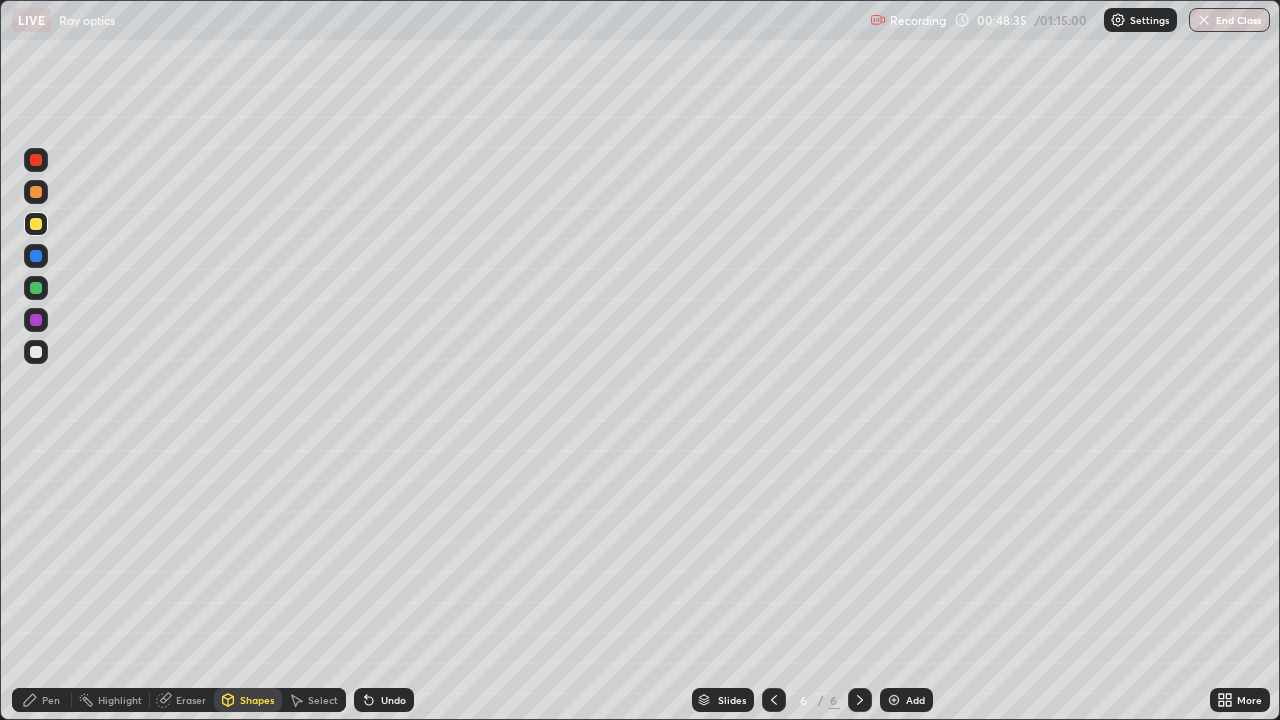 click on "Pen" at bounding box center [51, 700] 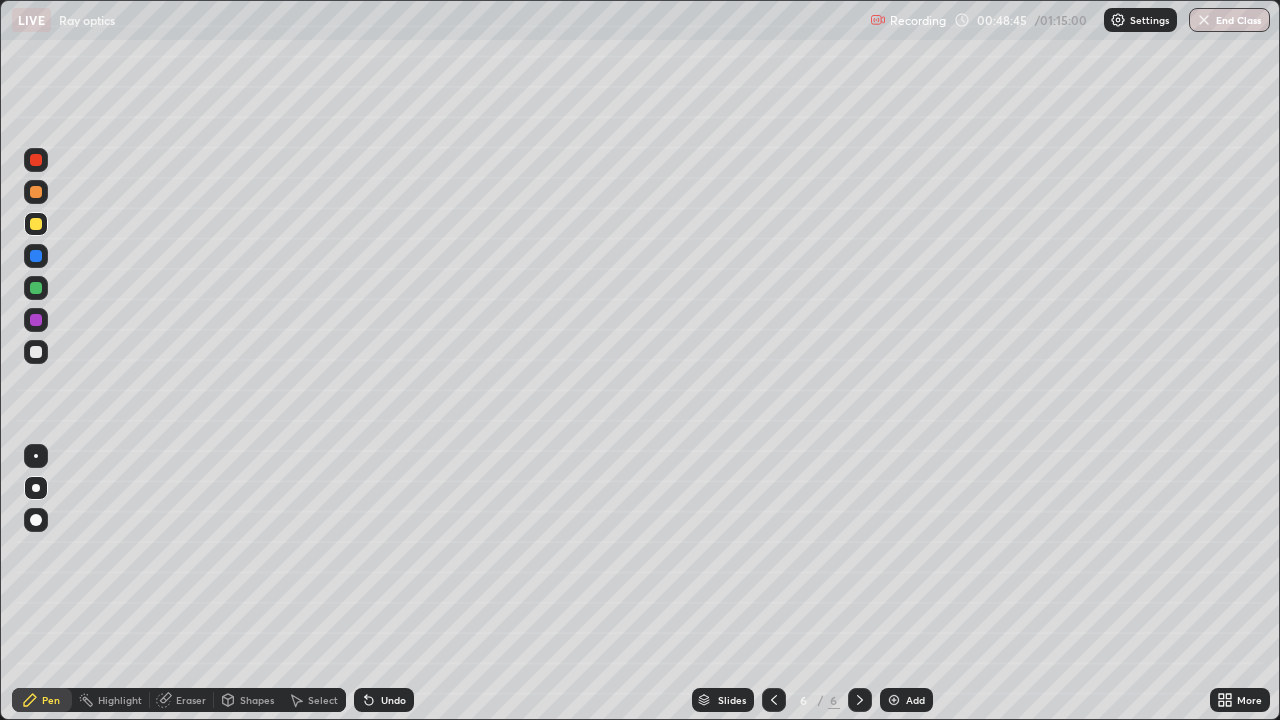 click on "Shapes" at bounding box center (257, 700) 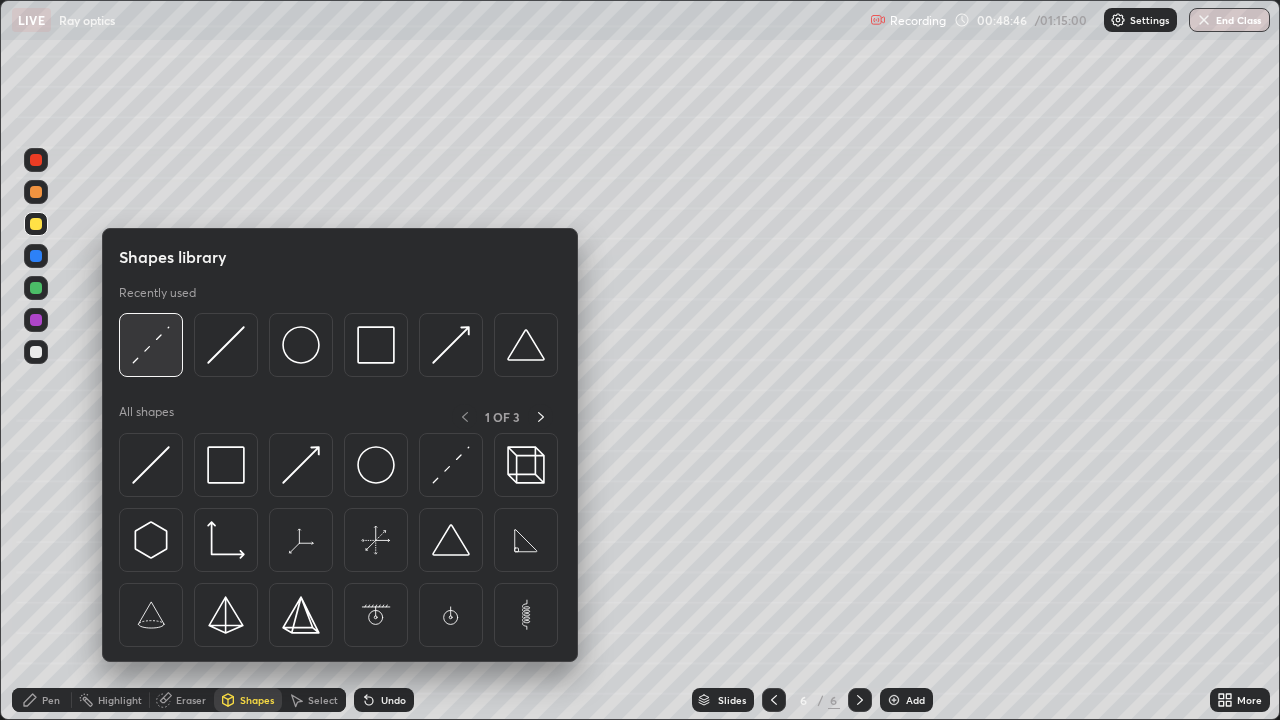 click at bounding box center [151, 345] 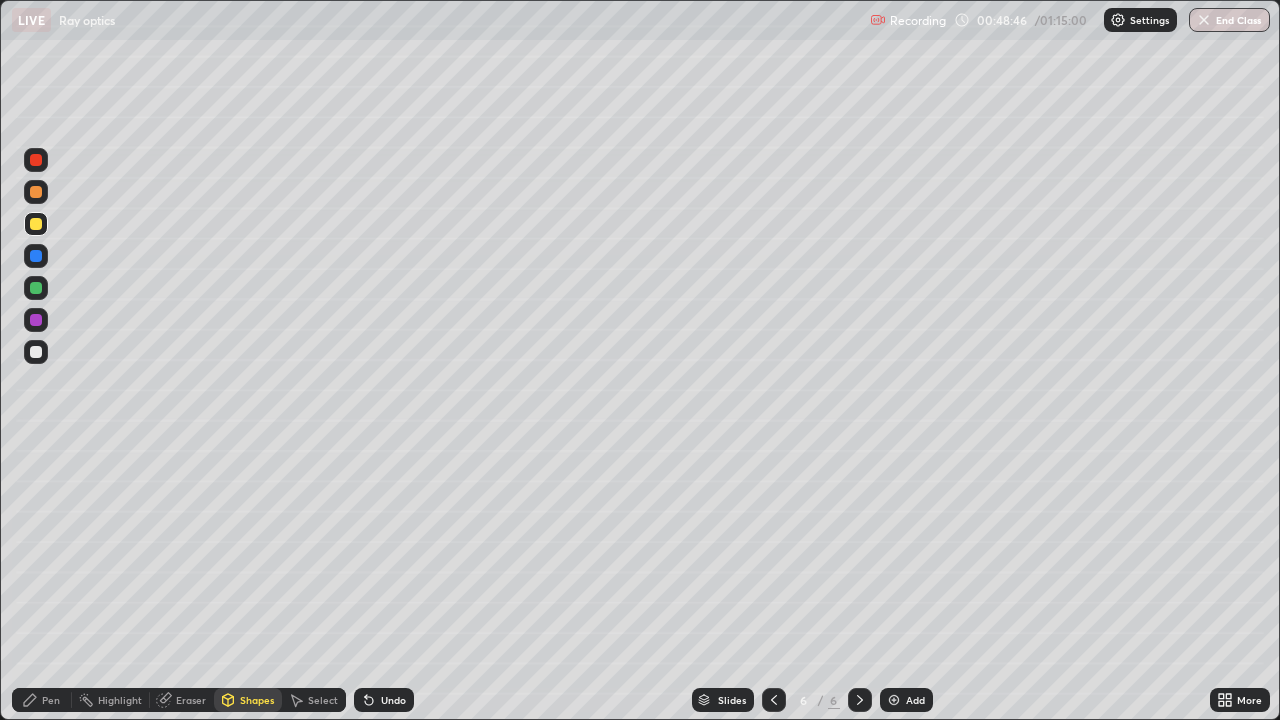 click at bounding box center (36, 320) 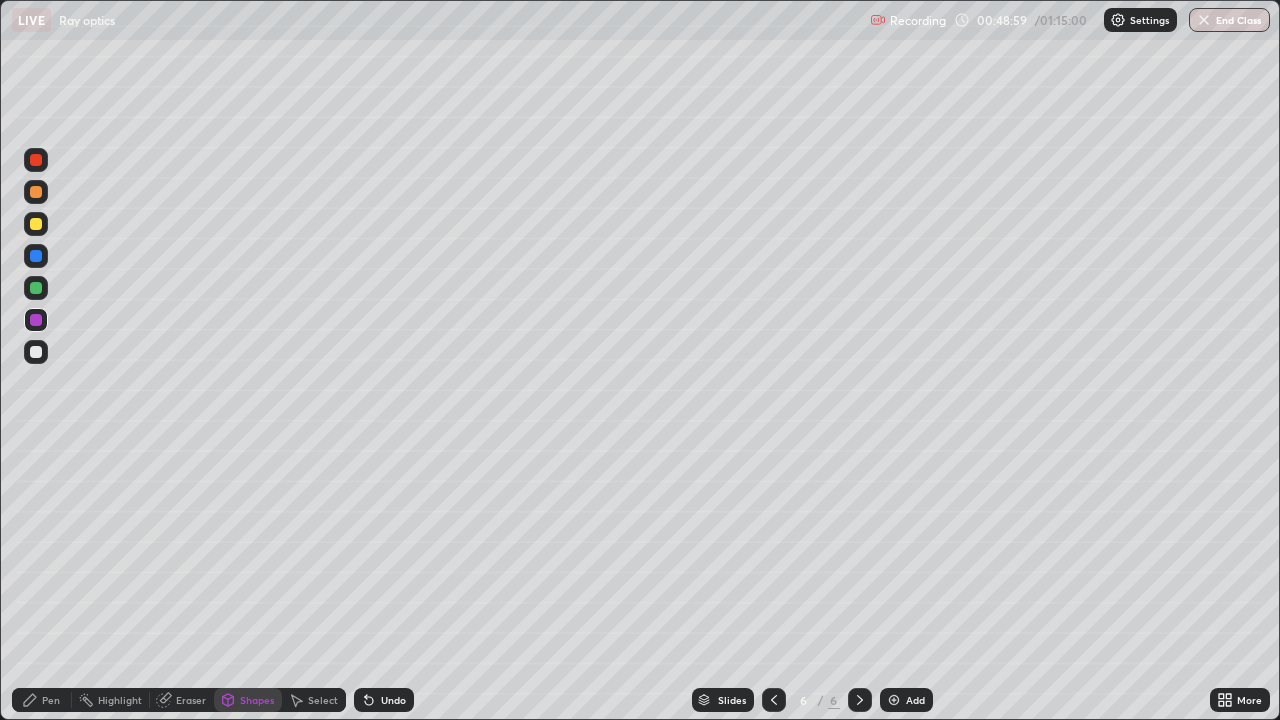 click at bounding box center [36, 288] 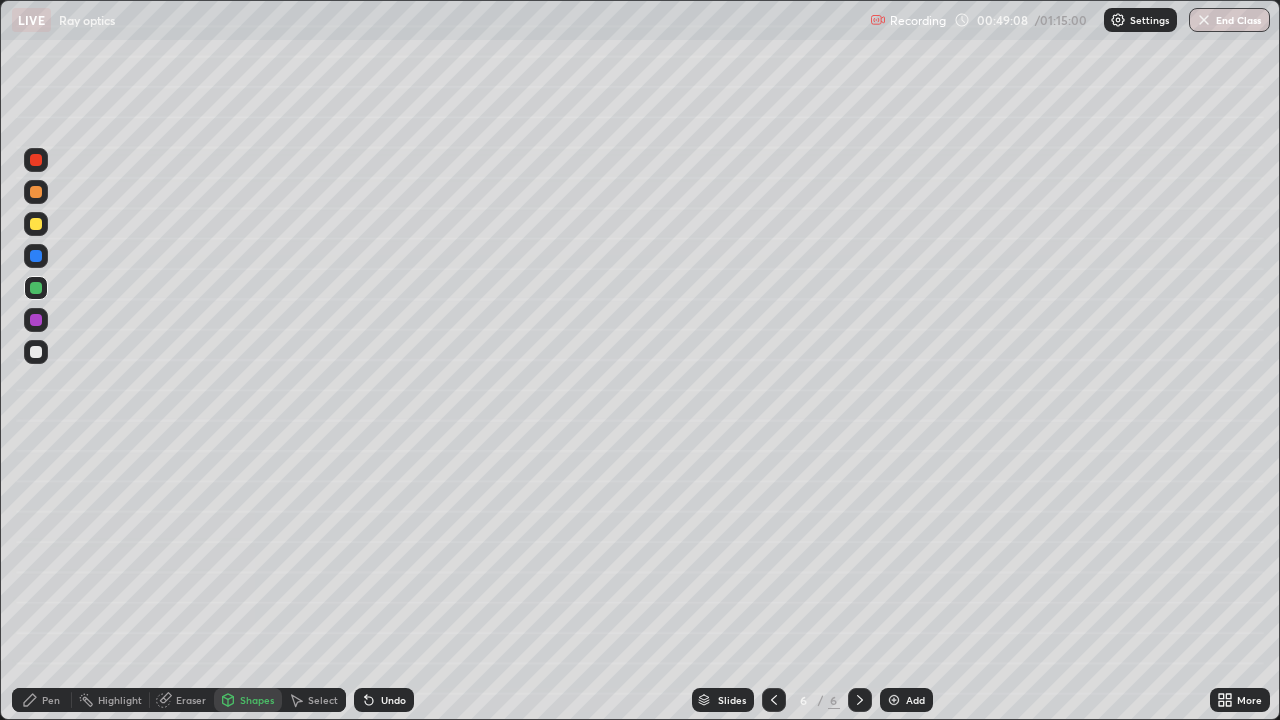 click at bounding box center (36, 320) 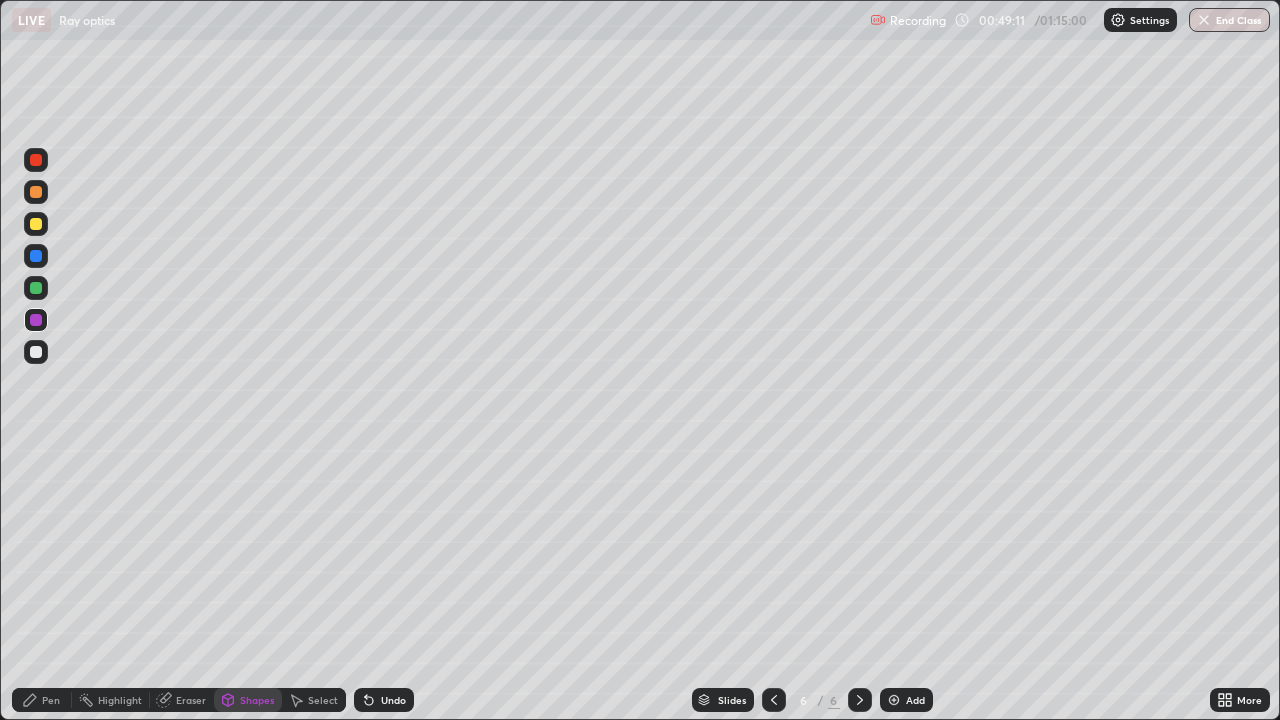 click on "Pen" at bounding box center (51, 700) 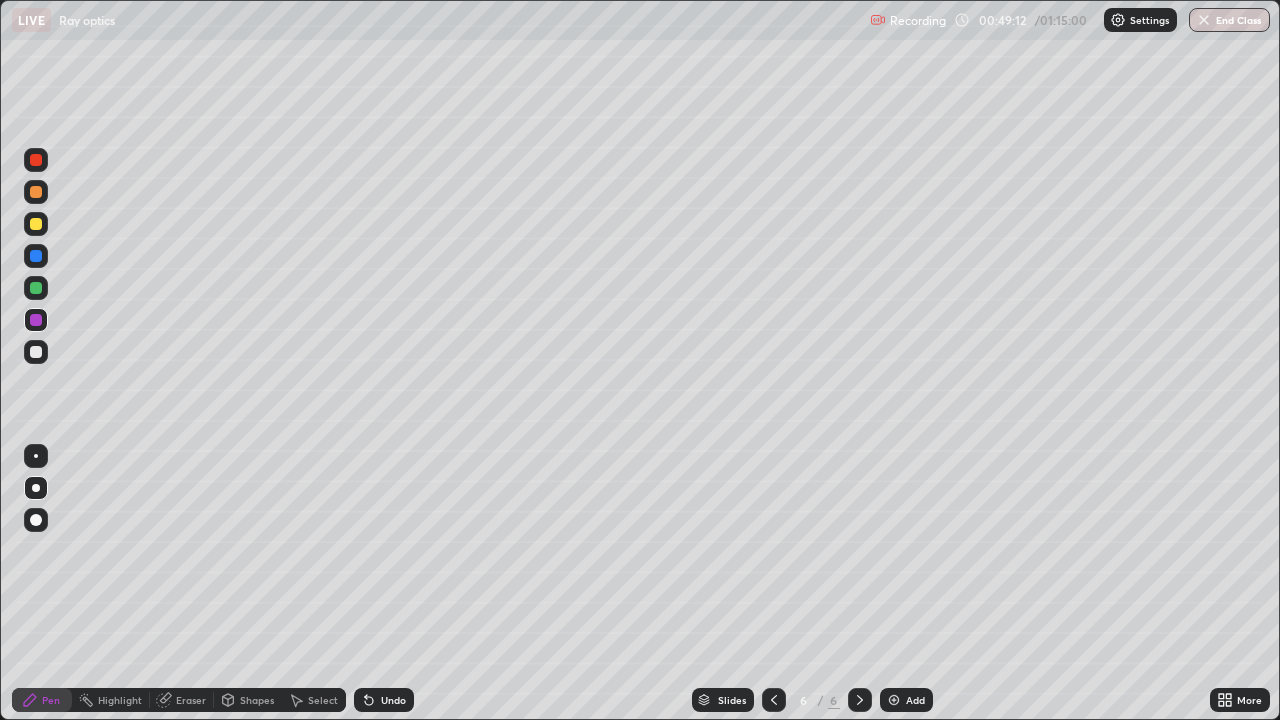 click on "Undo" at bounding box center [384, 700] 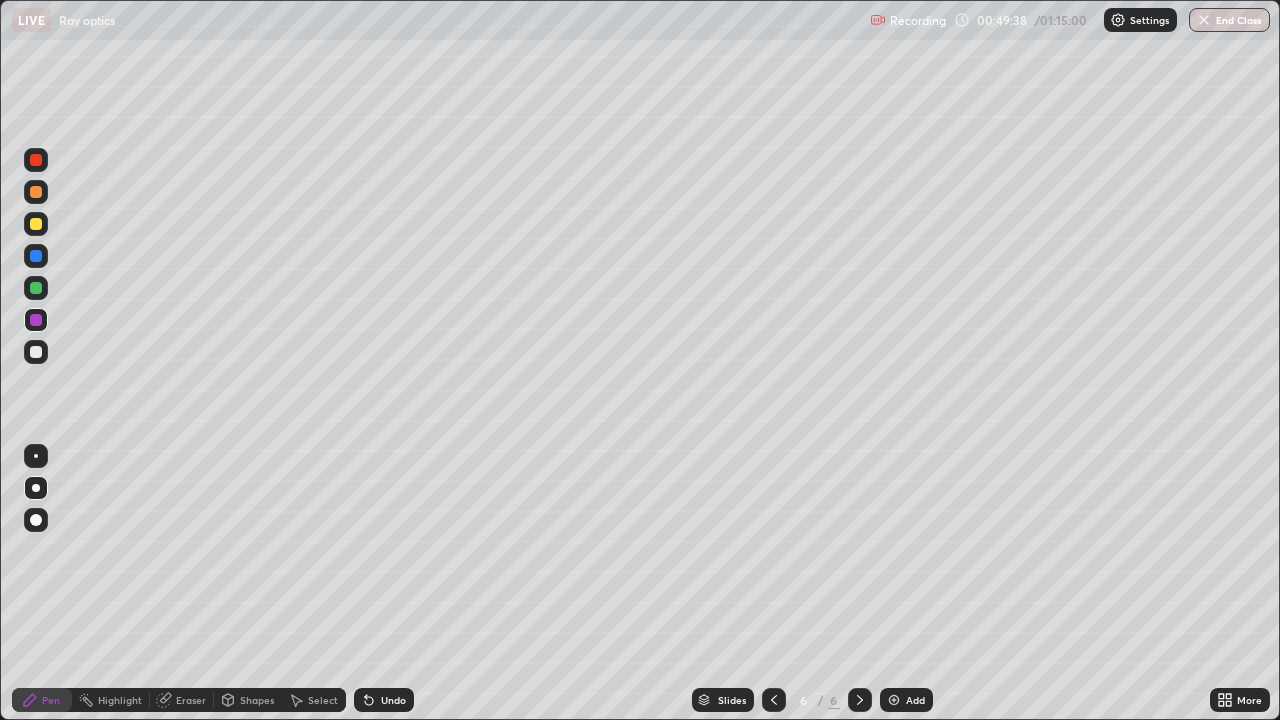 click at bounding box center (36, 288) 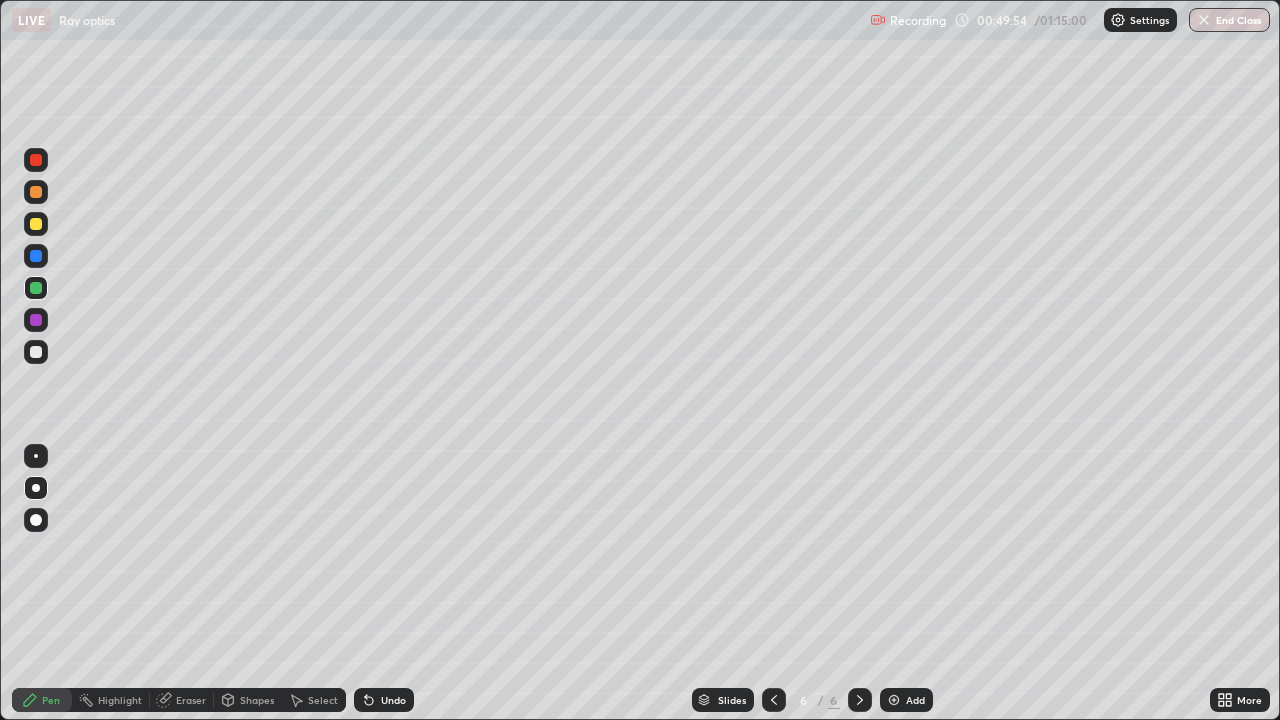 click at bounding box center [36, 192] 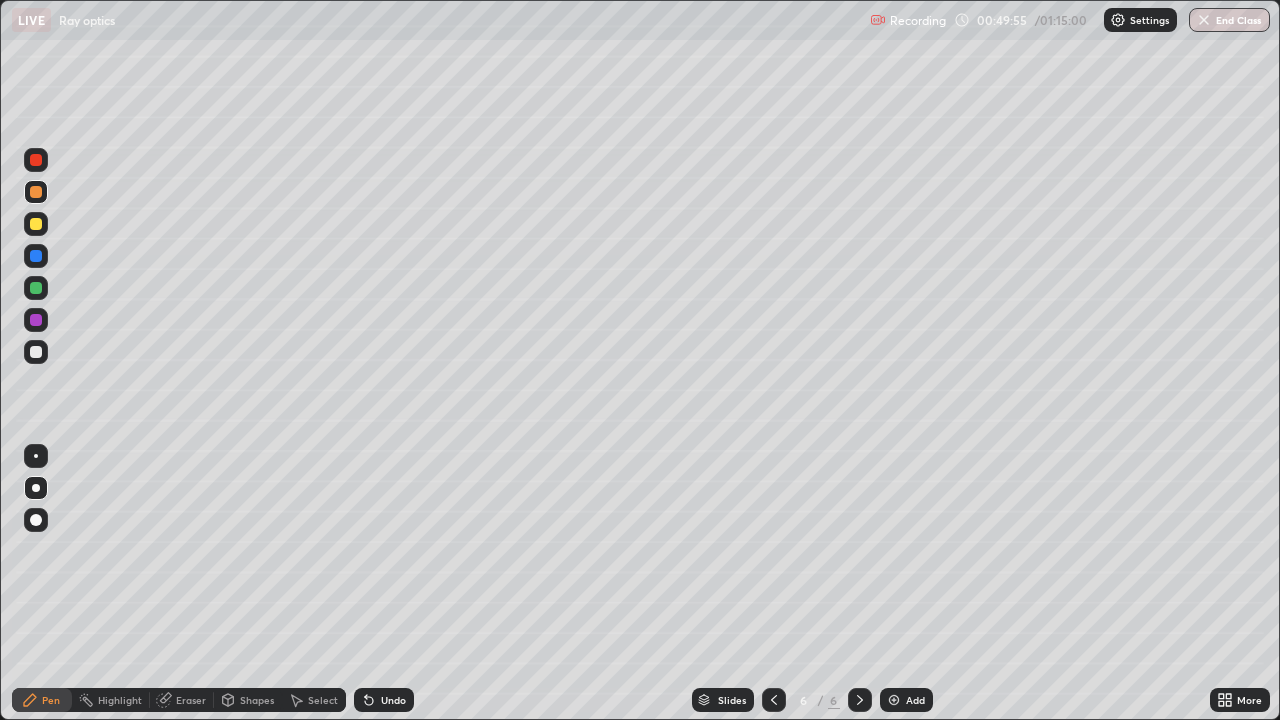 click on "Shapes" at bounding box center (257, 700) 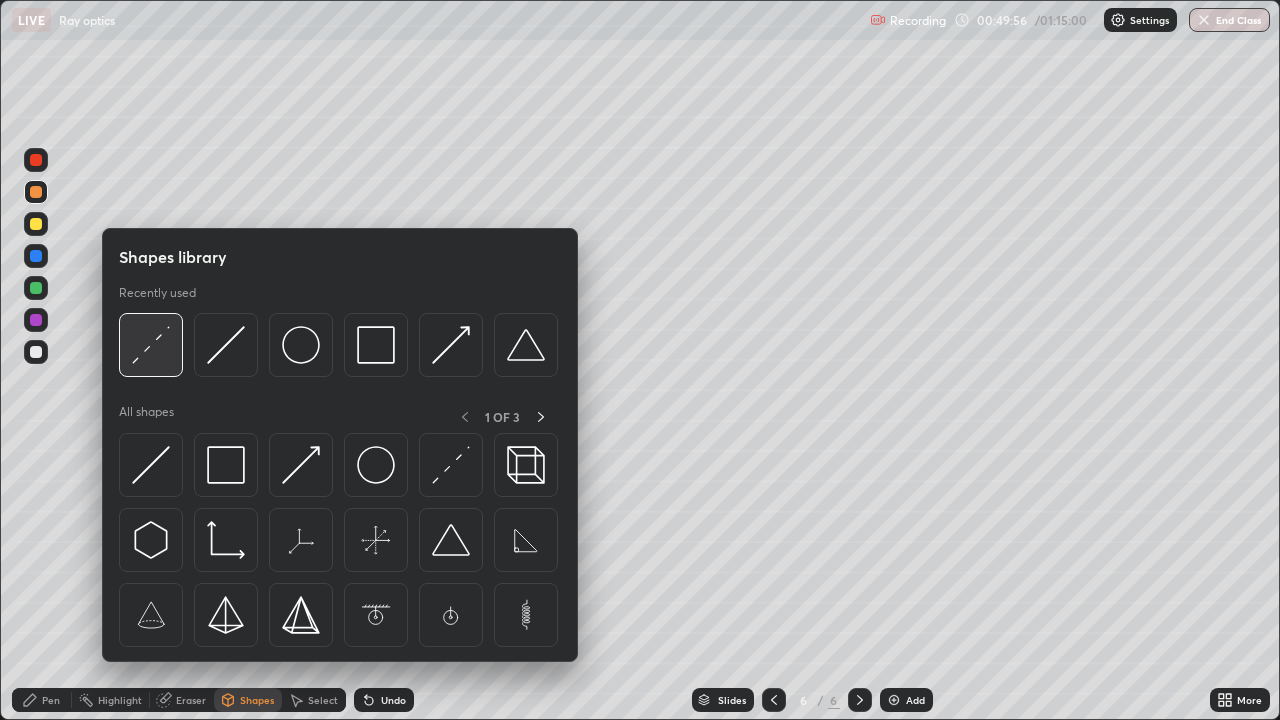 click at bounding box center [151, 345] 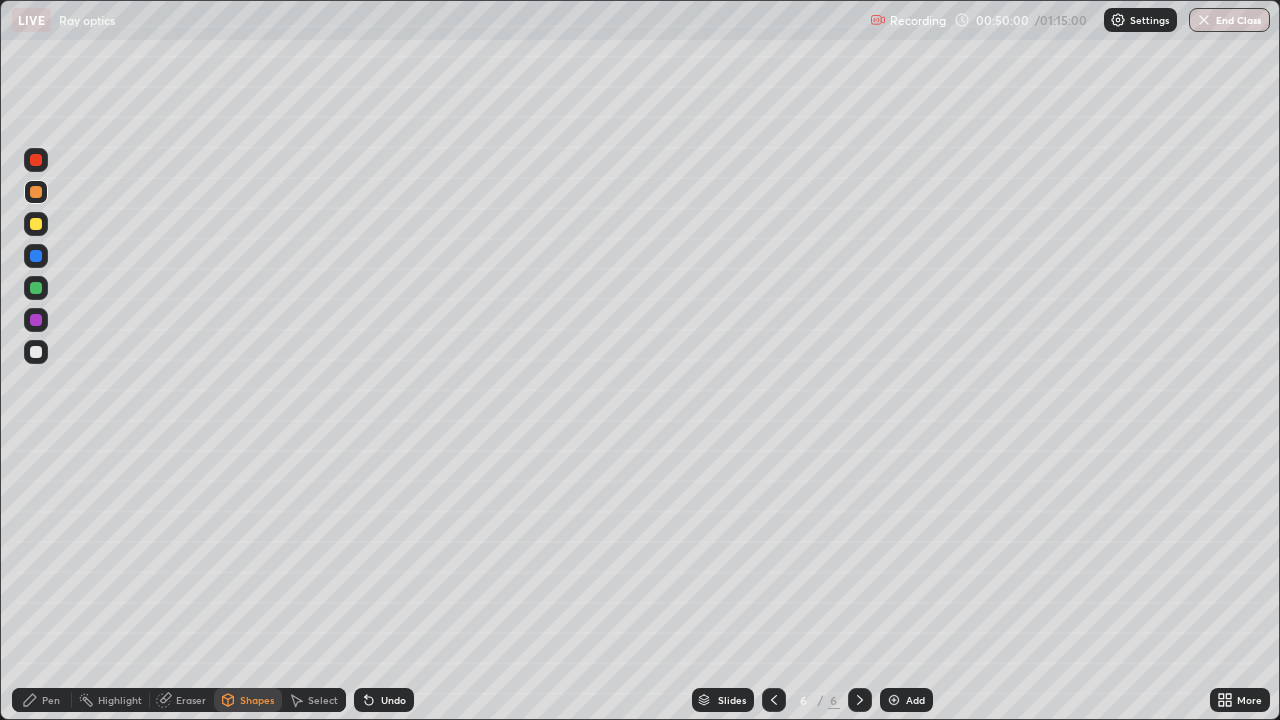 click on "Pen" at bounding box center [51, 700] 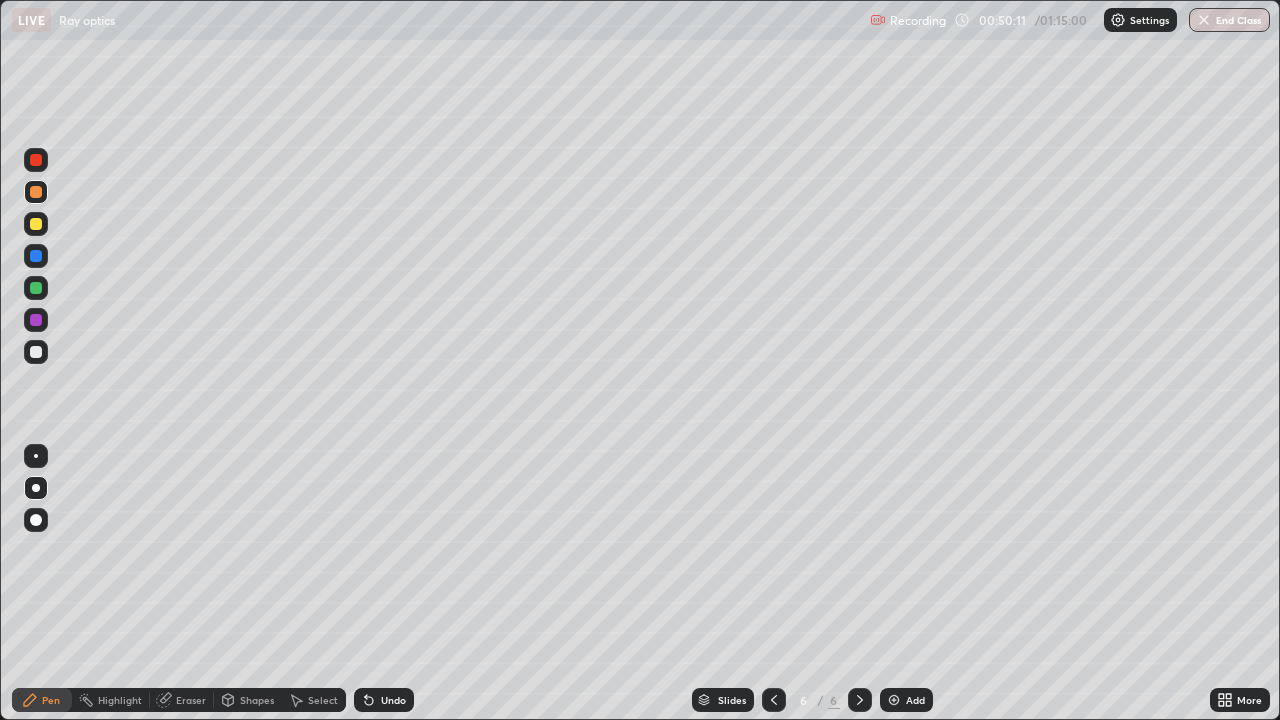 click on "Shapes" at bounding box center (257, 700) 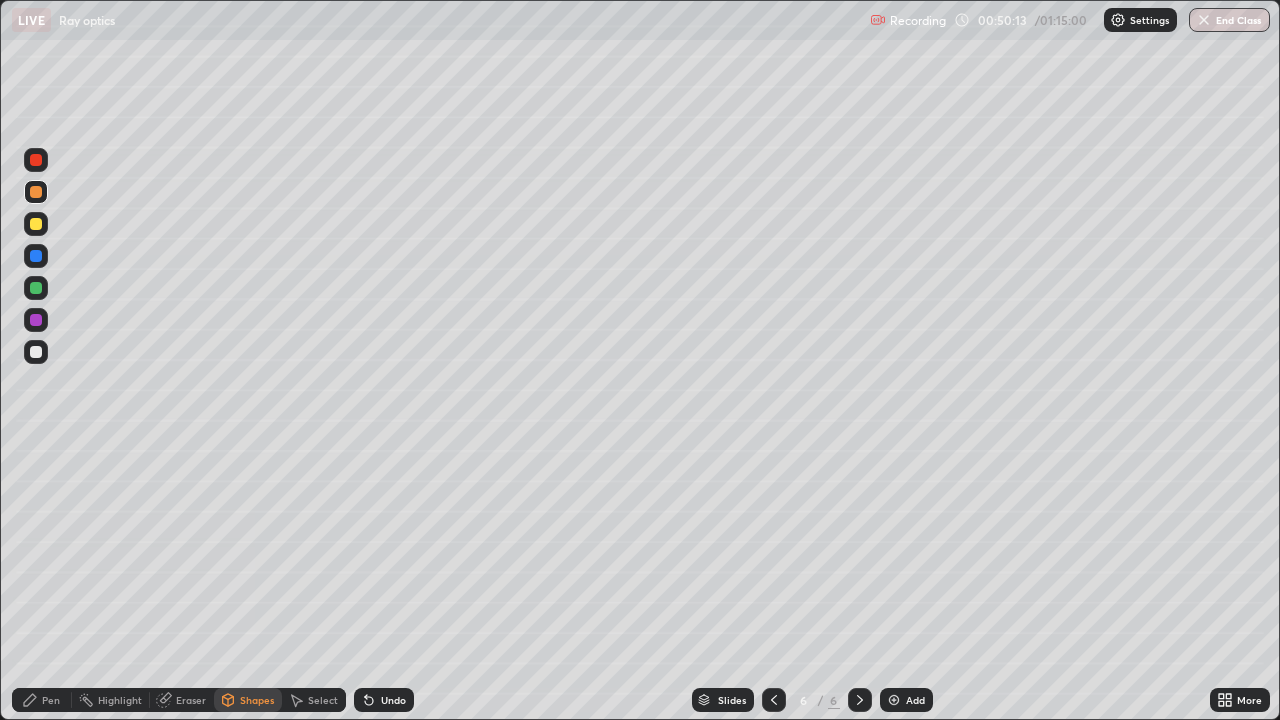 click at bounding box center [36, 224] 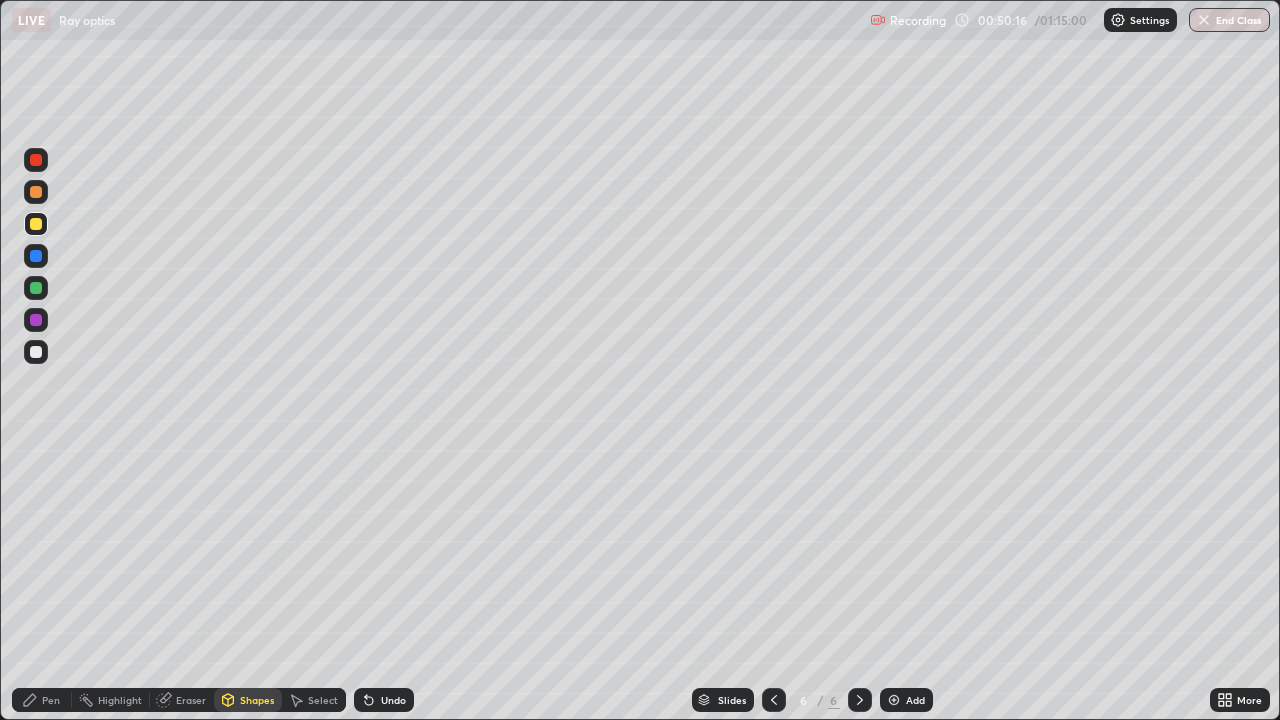 click on "Shapes" at bounding box center [257, 700] 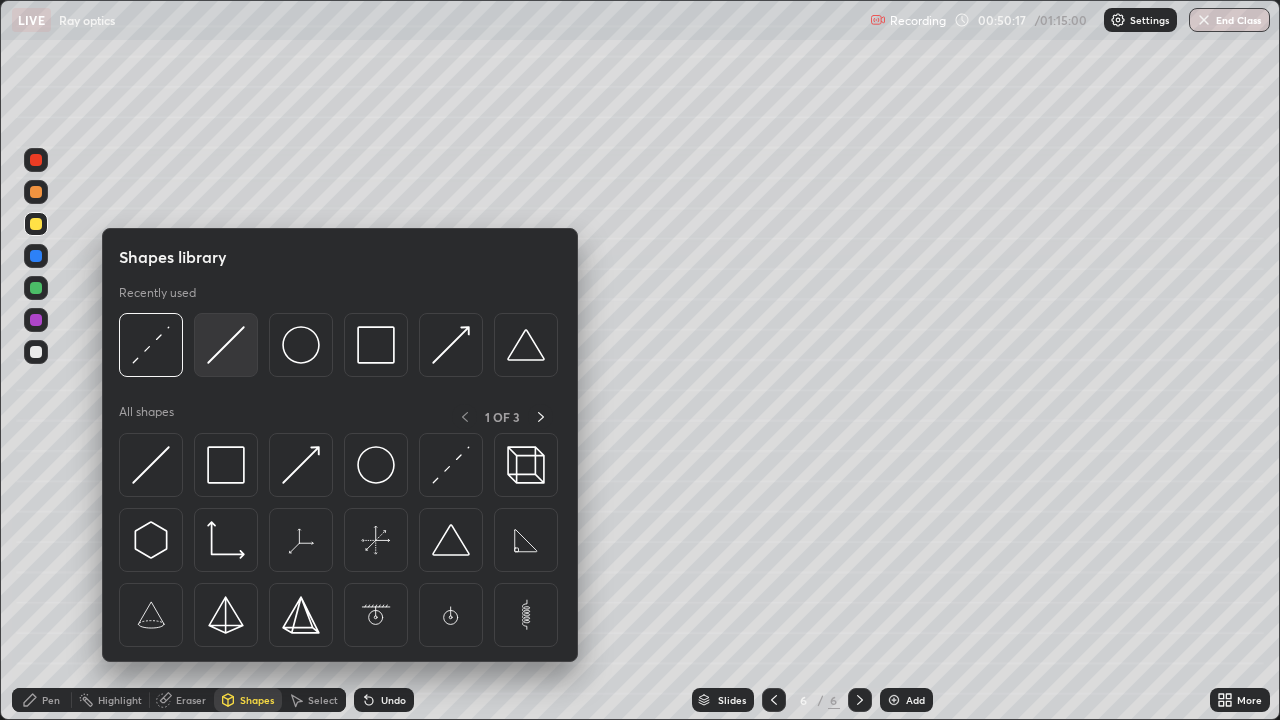 click at bounding box center (226, 345) 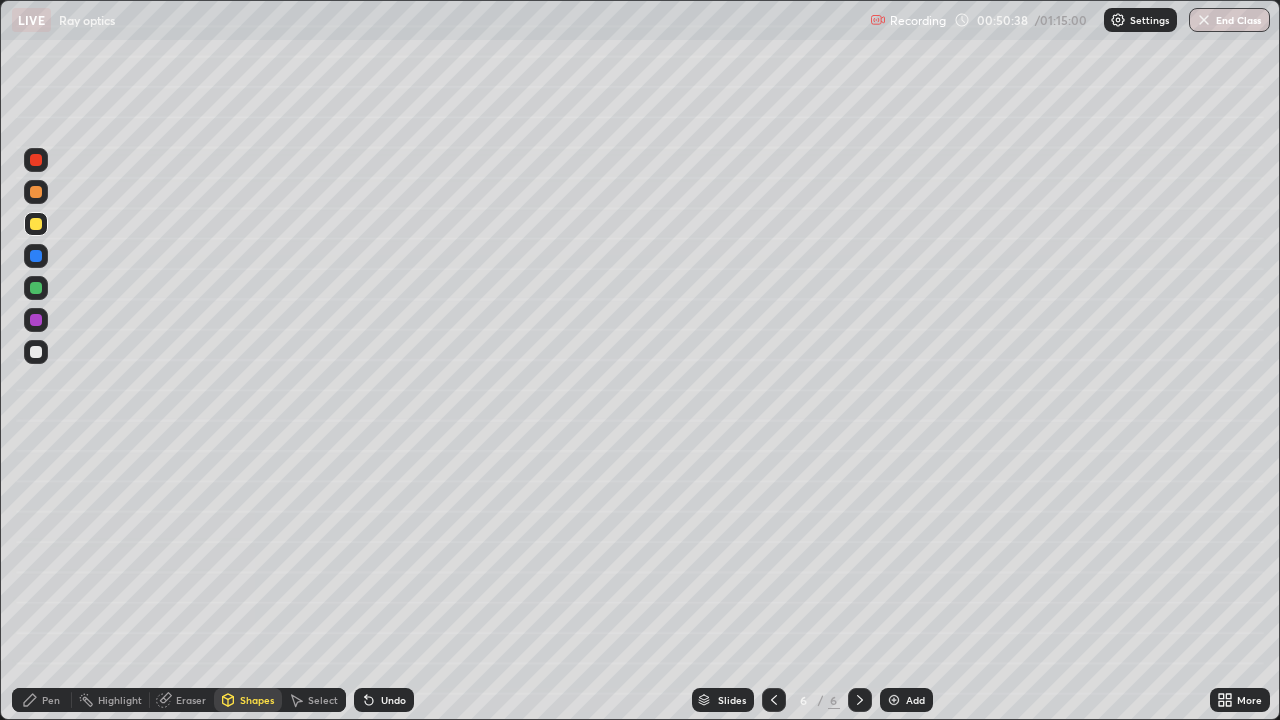 click on "Pen" at bounding box center (42, 700) 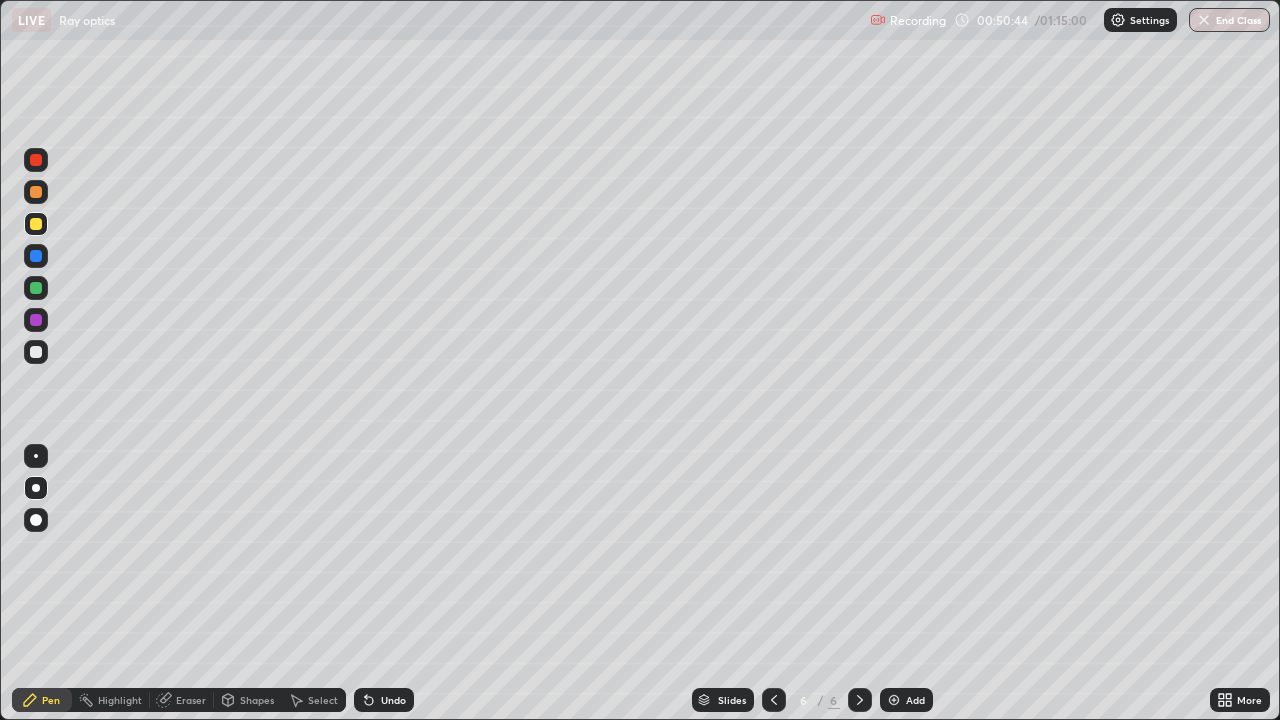click on "Shapes" at bounding box center (257, 700) 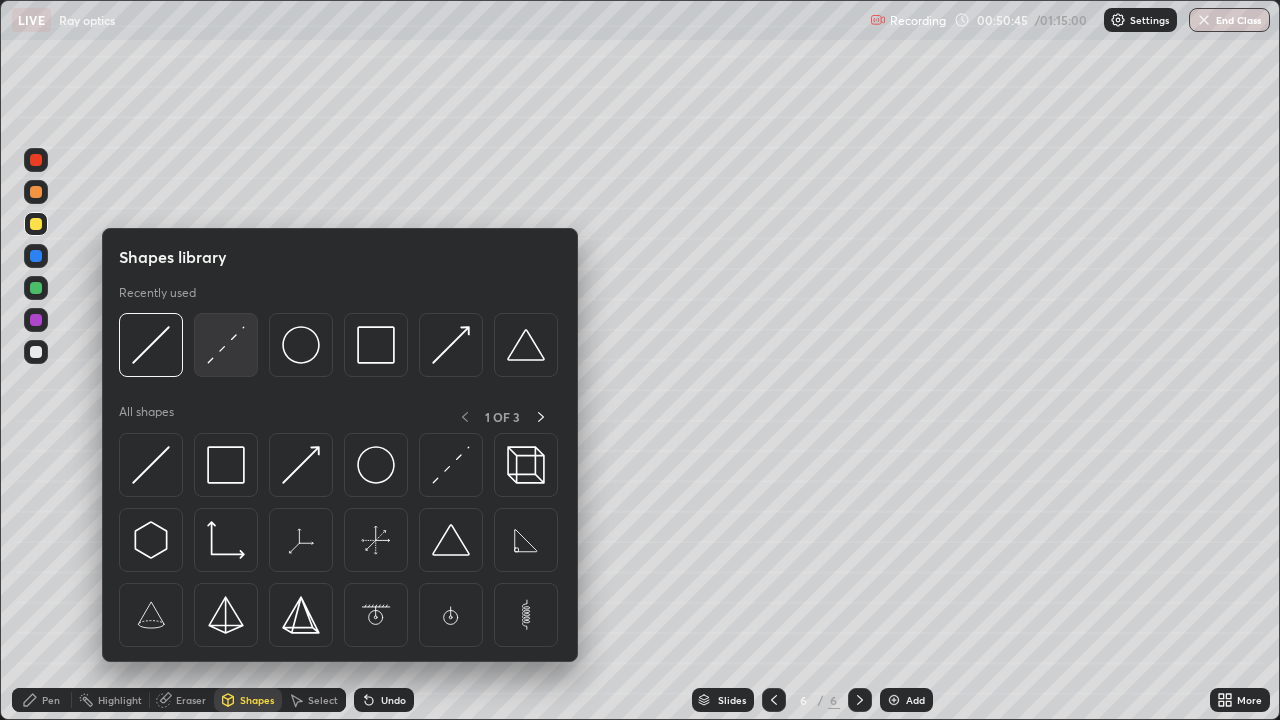 click at bounding box center [226, 345] 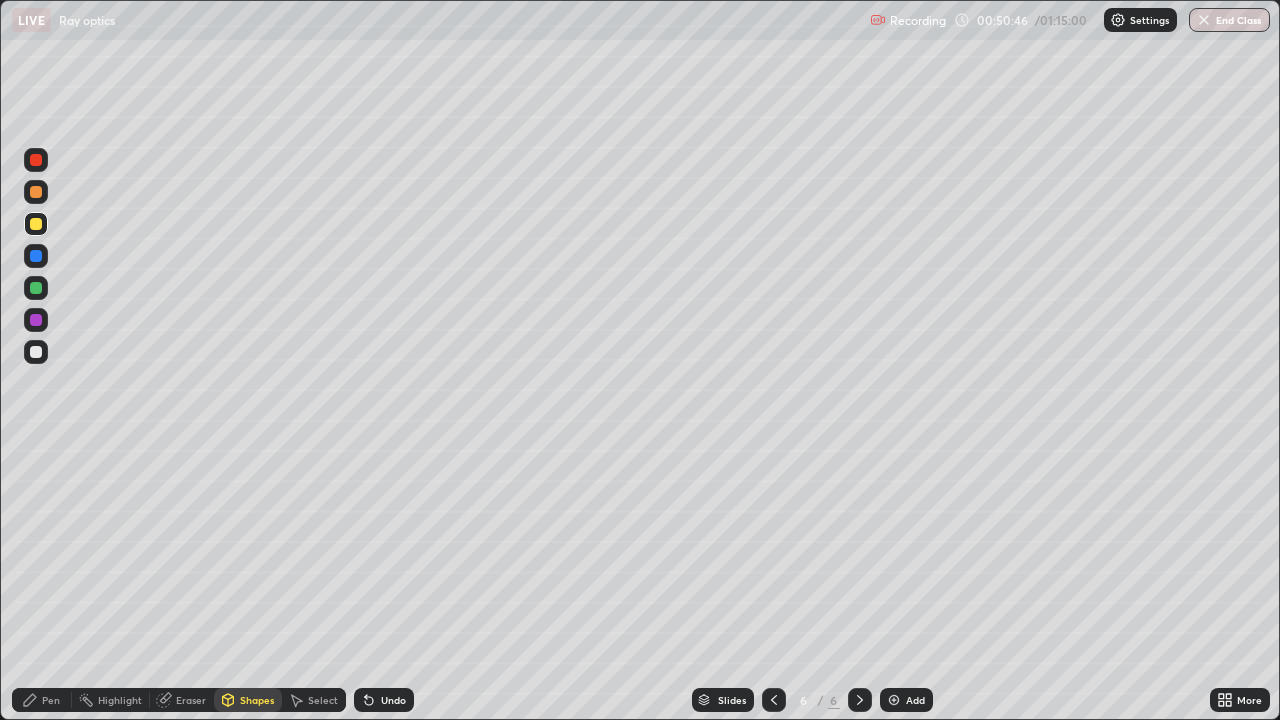 click at bounding box center (36, 192) 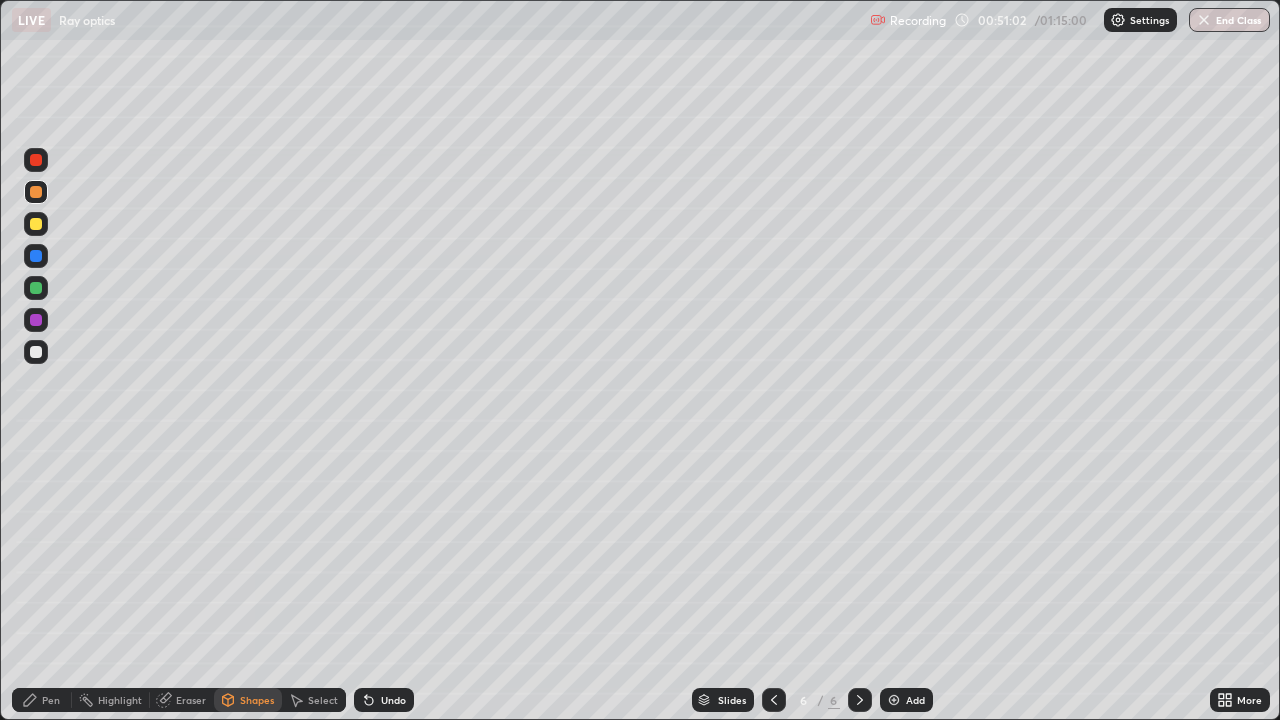 click on "Pen" at bounding box center (42, 700) 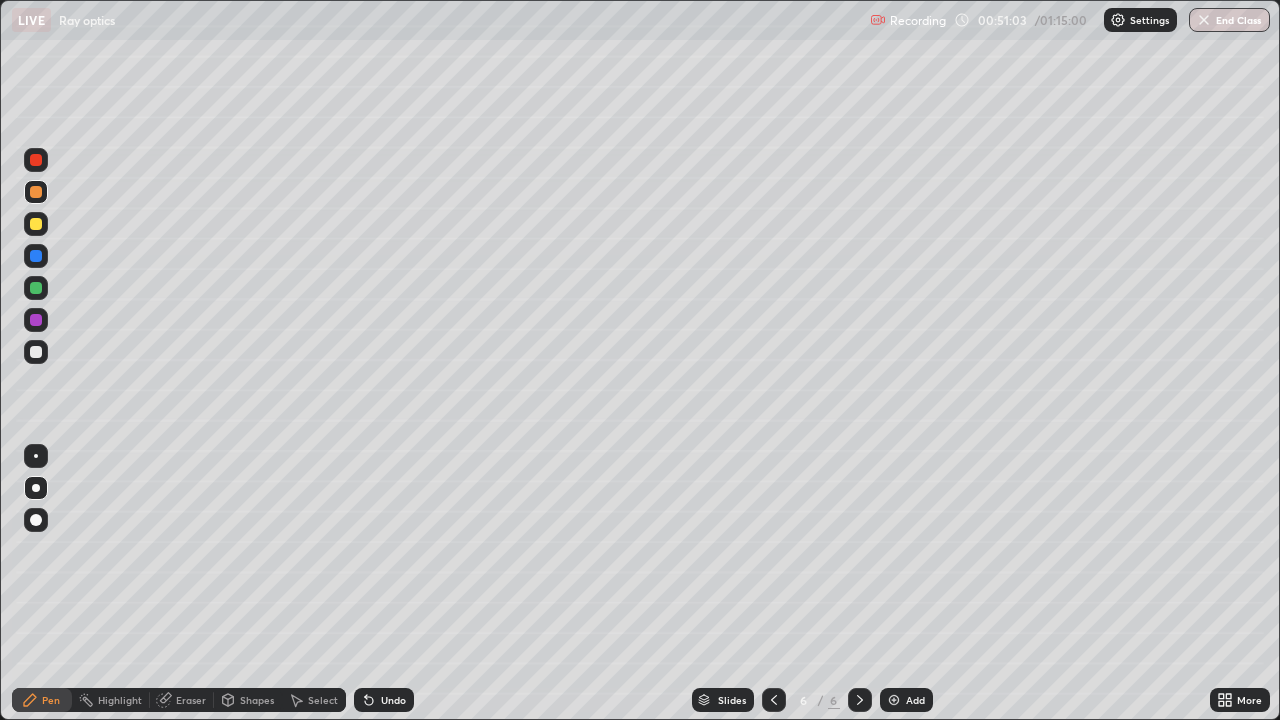 click at bounding box center (36, 160) 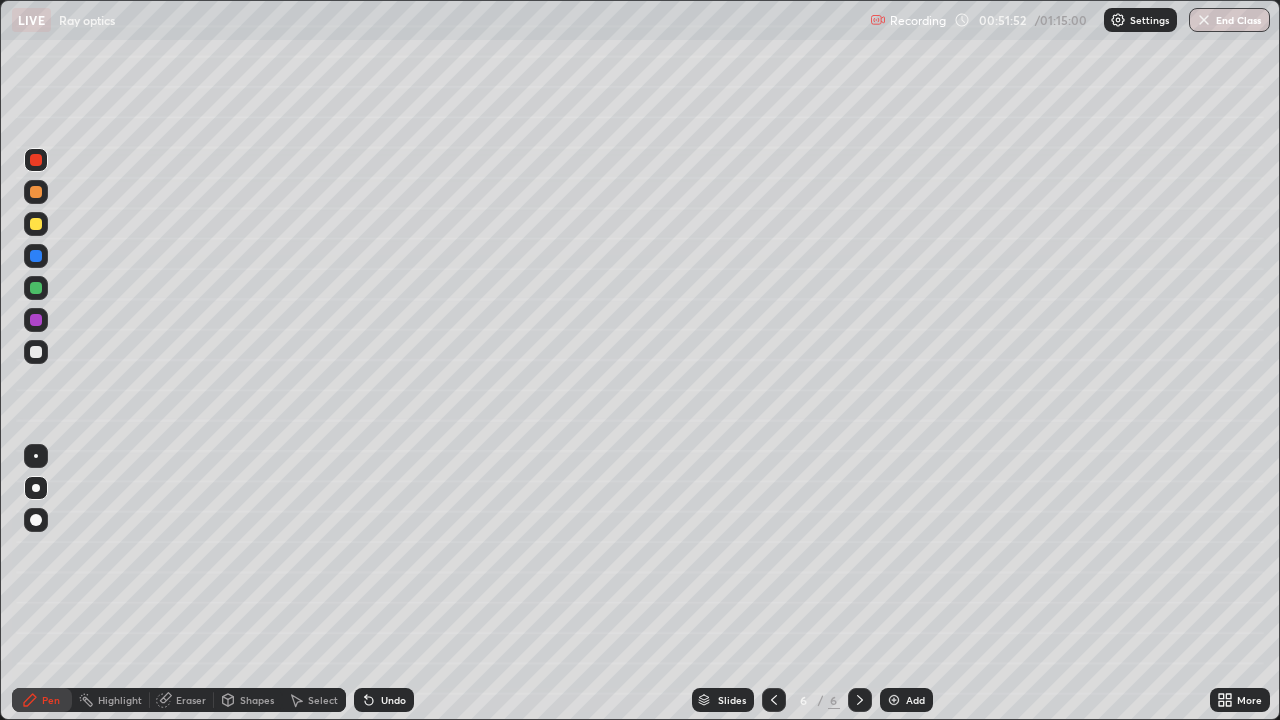 click on "Undo" at bounding box center [393, 700] 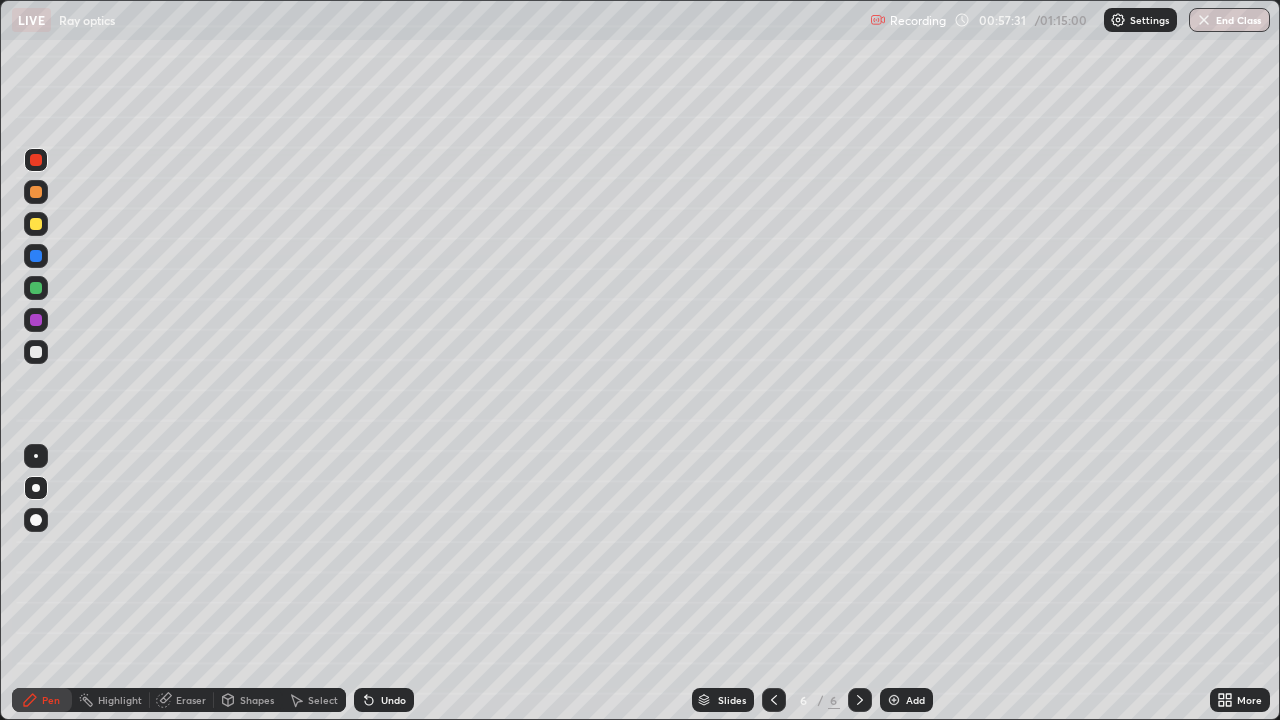 click at bounding box center (894, 700) 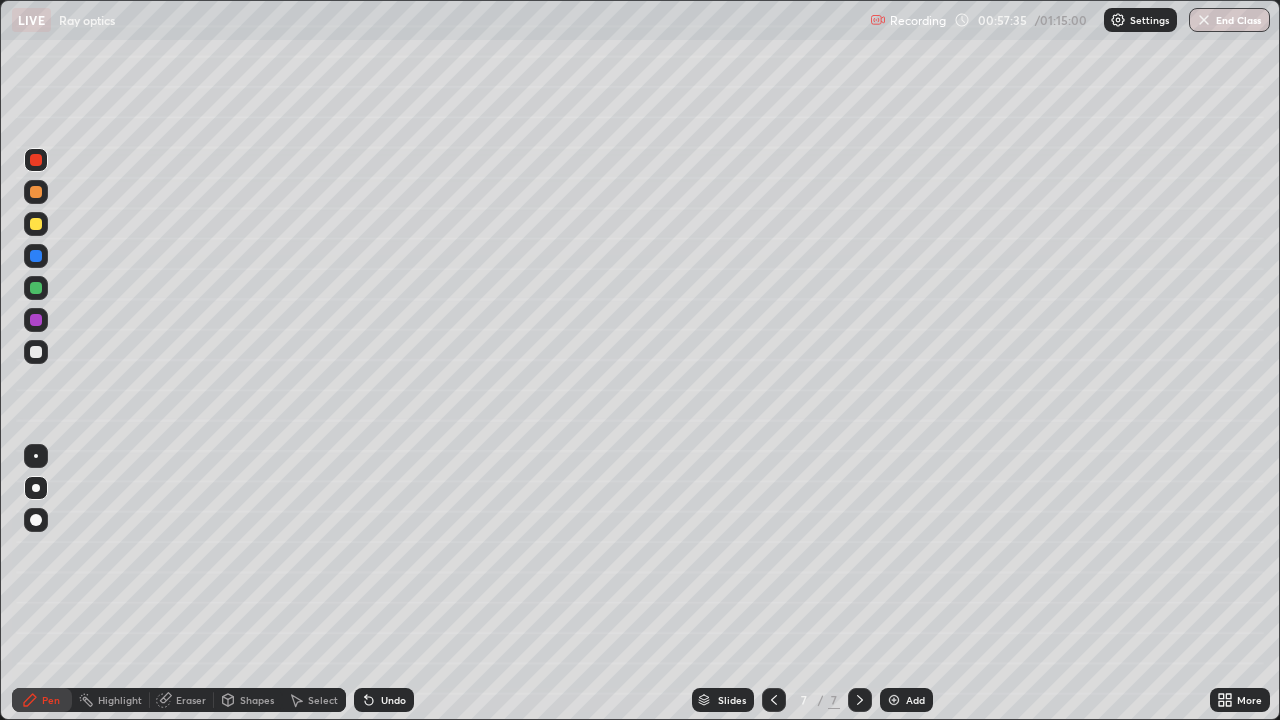 click at bounding box center (36, 352) 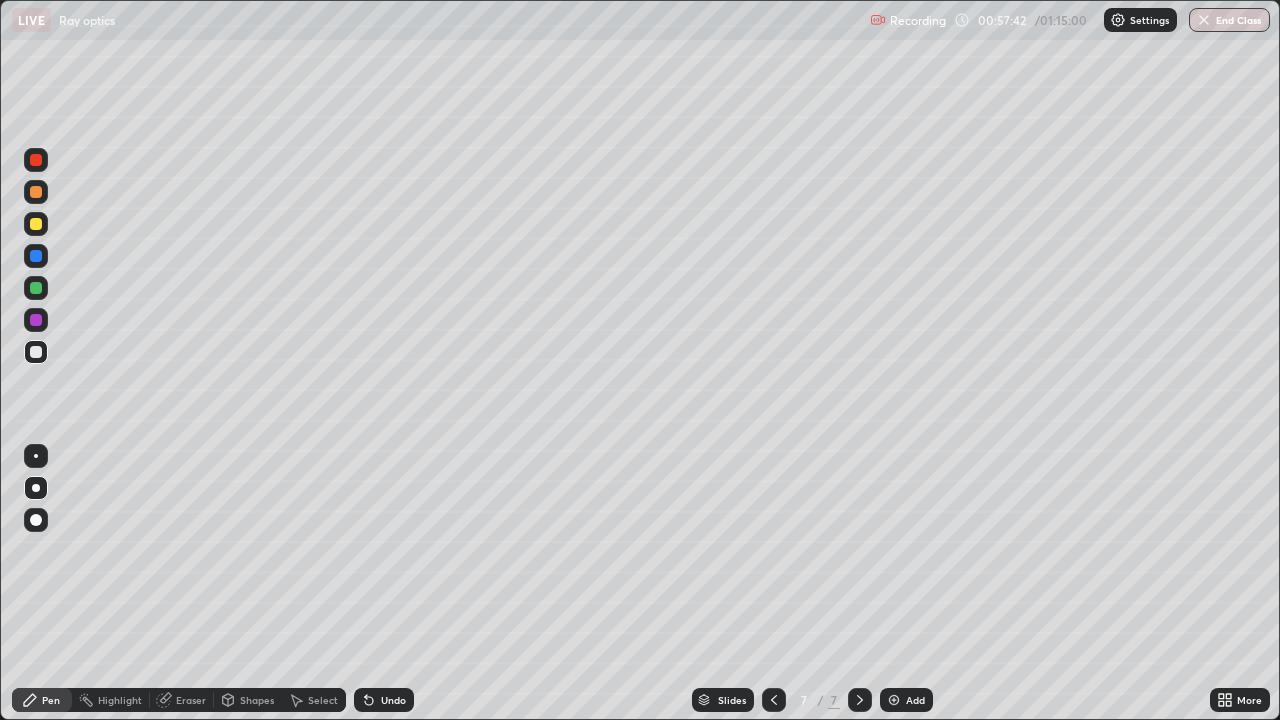 click 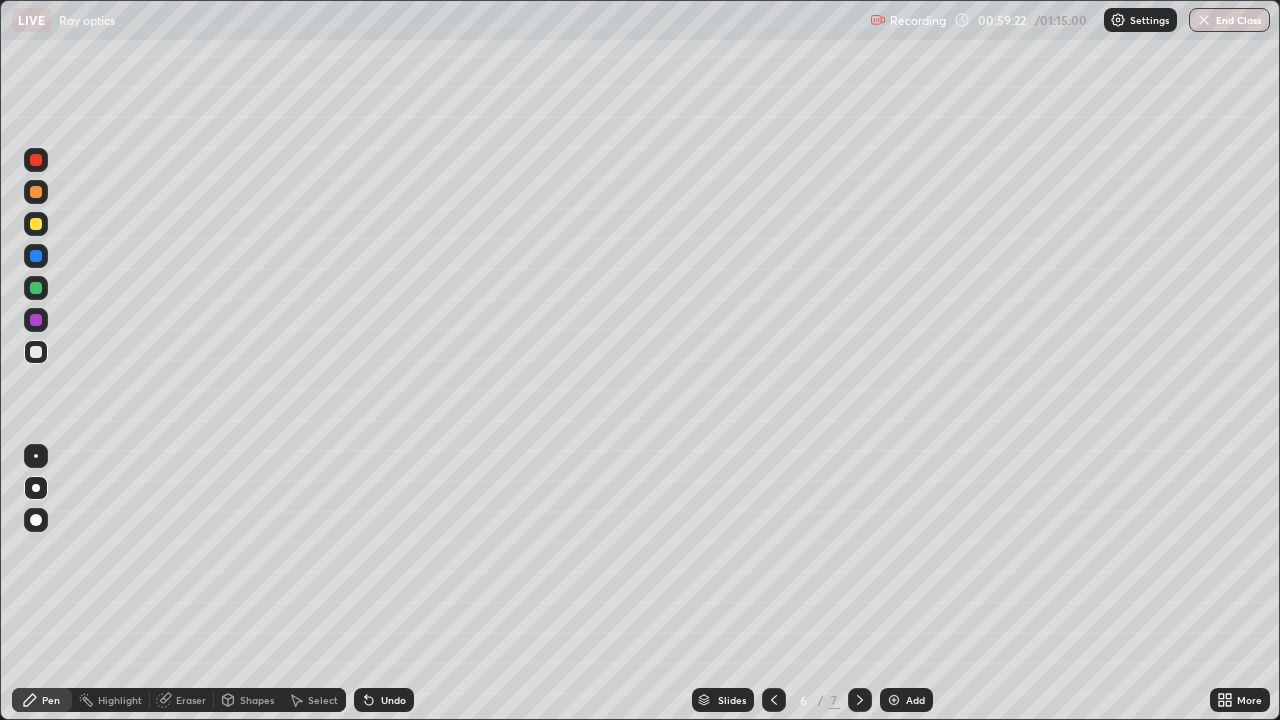 click 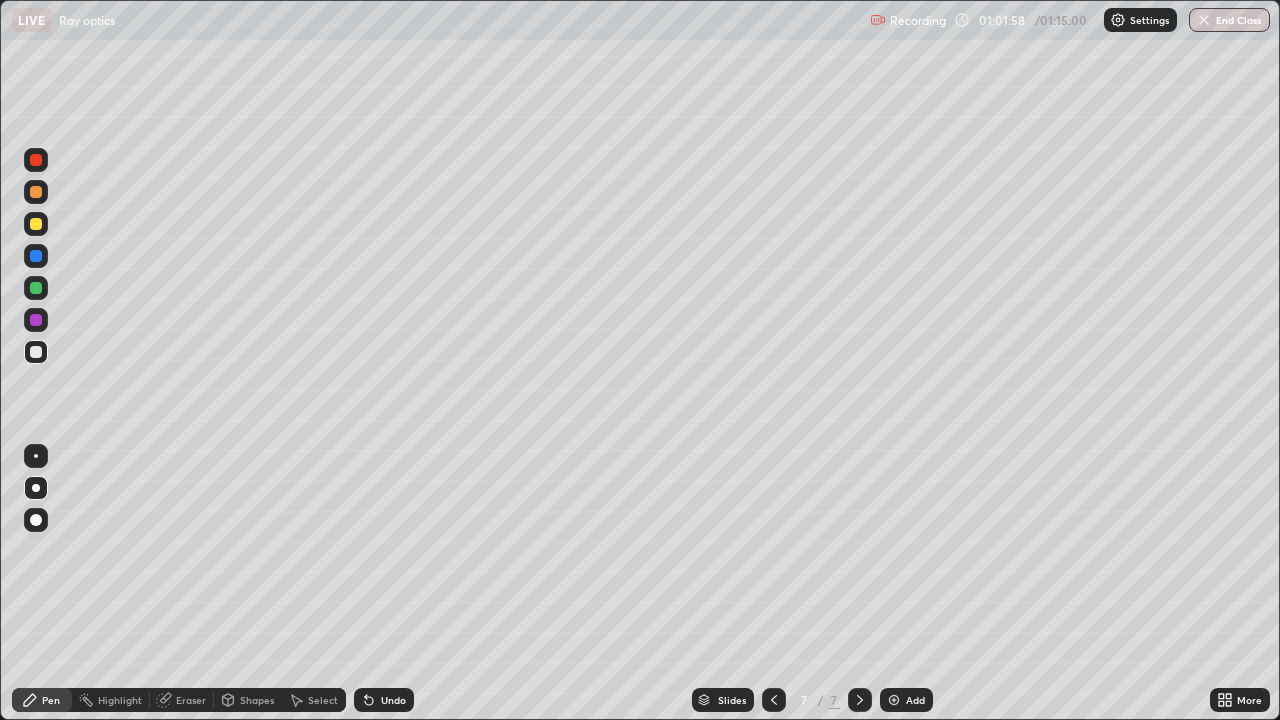 click on "Eraser" at bounding box center (191, 700) 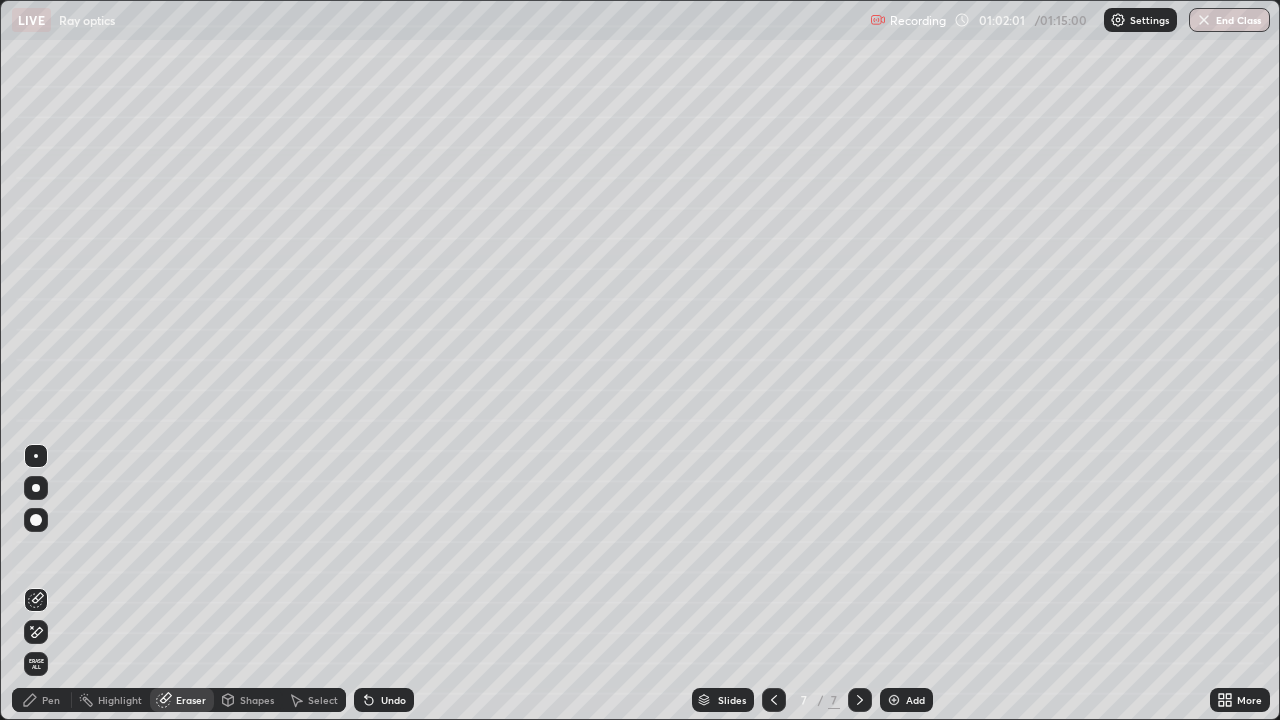 click on "Pen" at bounding box center (51, 700) 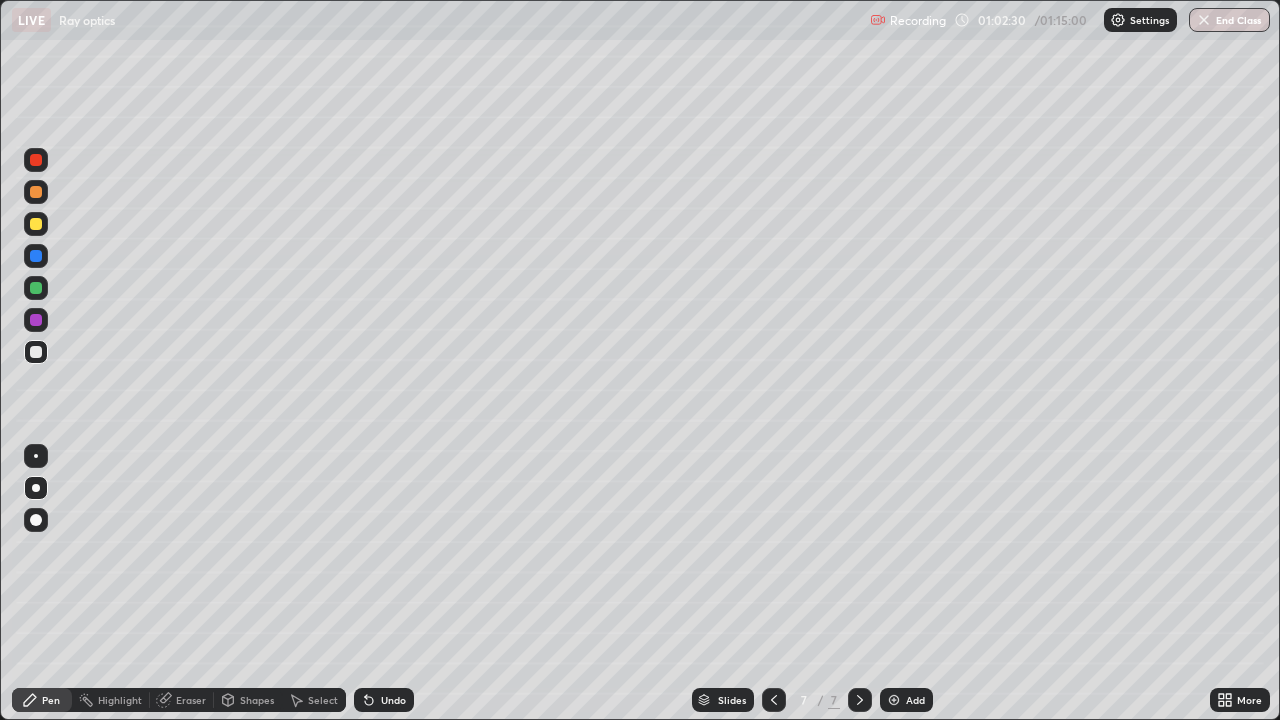 click on "Eraser" at bounding box center [191, 700] 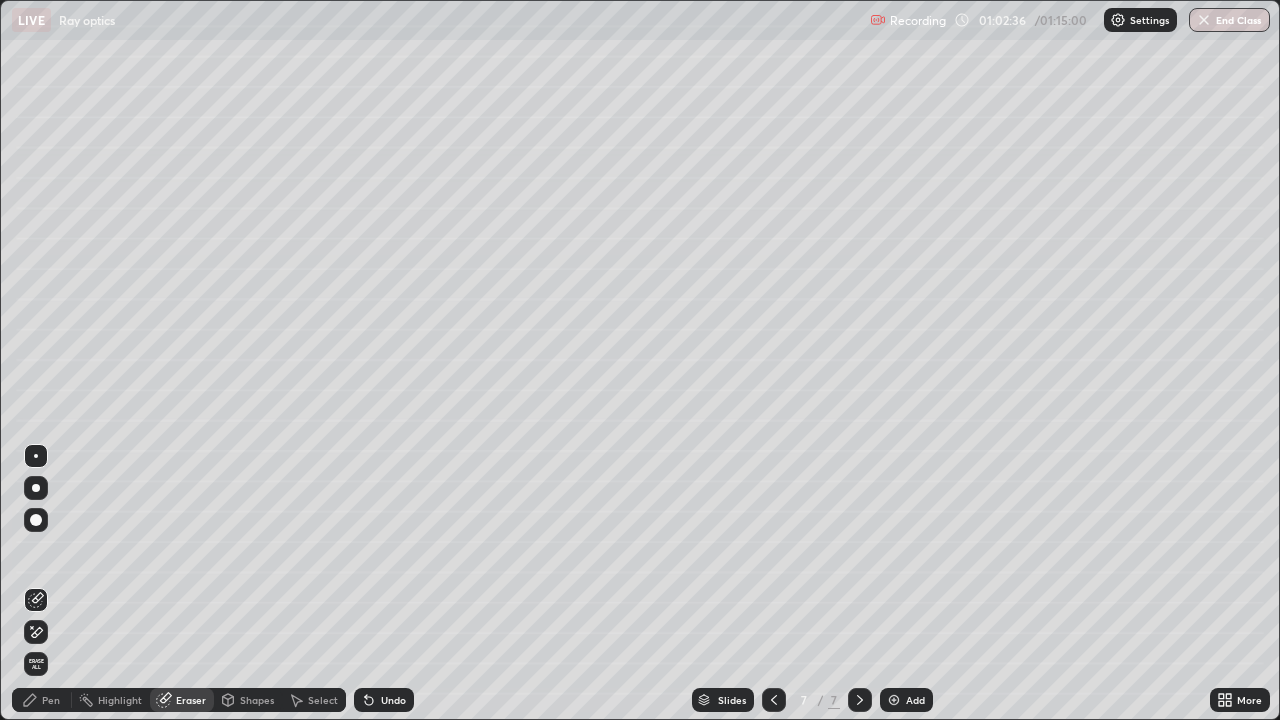 click on "Pen" at bounding box center [51, 700] 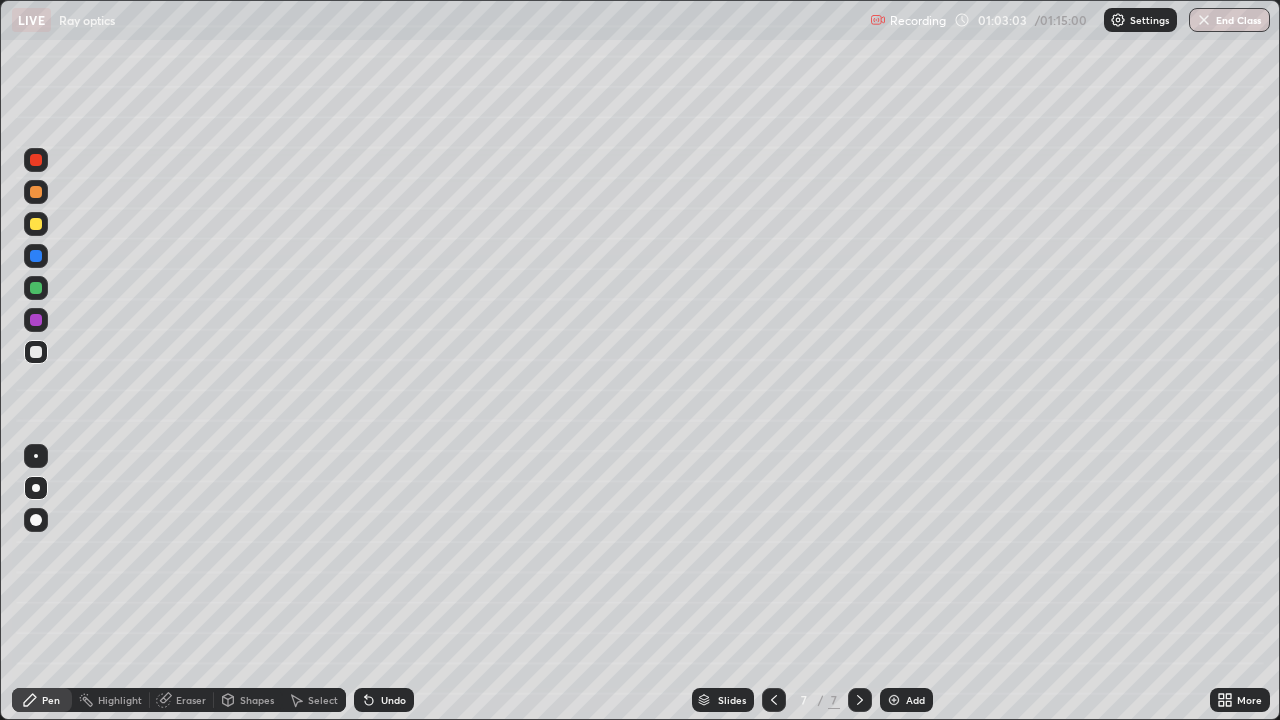 click 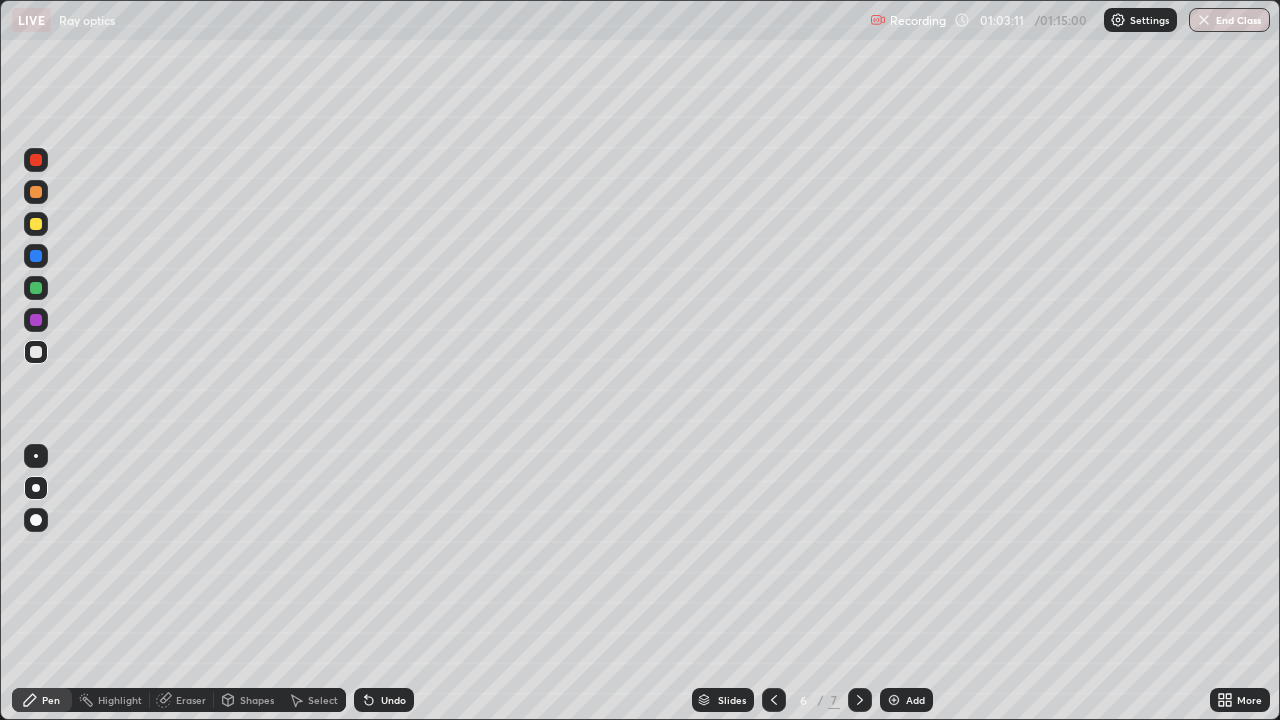click 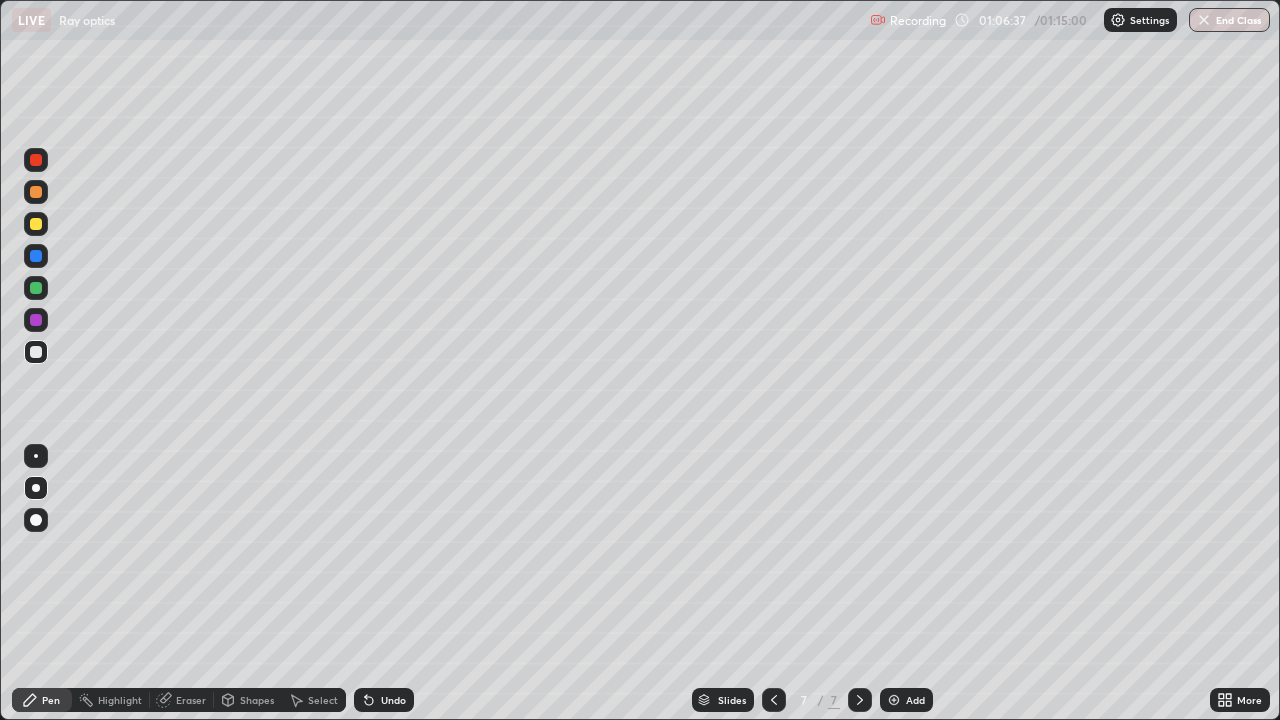 click on "Slides 7 / 7 Add" at bounding box center (812, 700) 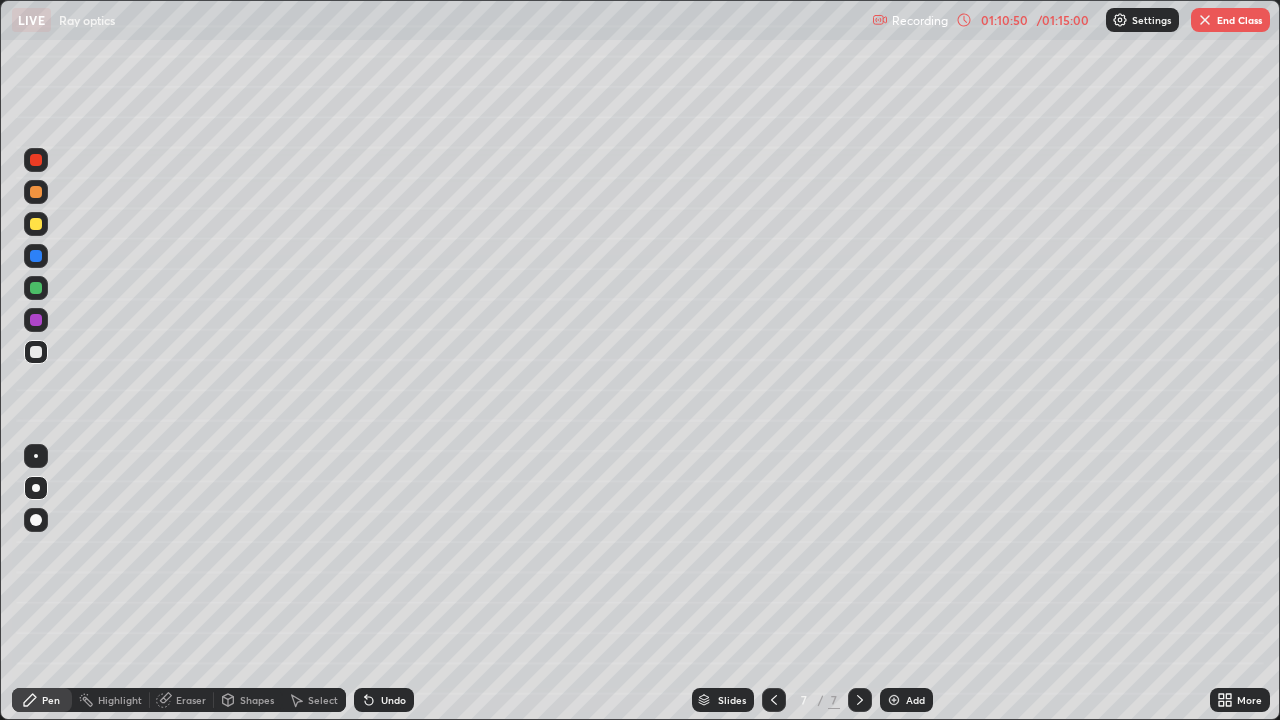 click 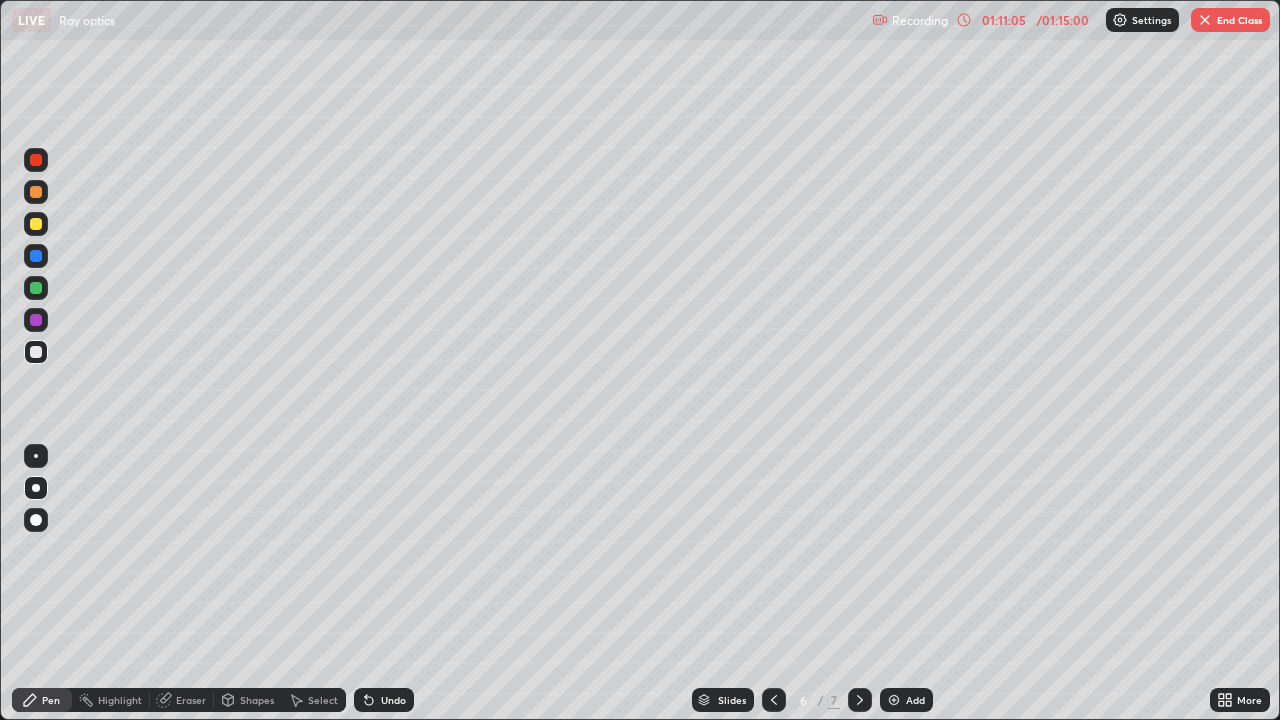 click on "End Class" at bounding box center [1230, 20] 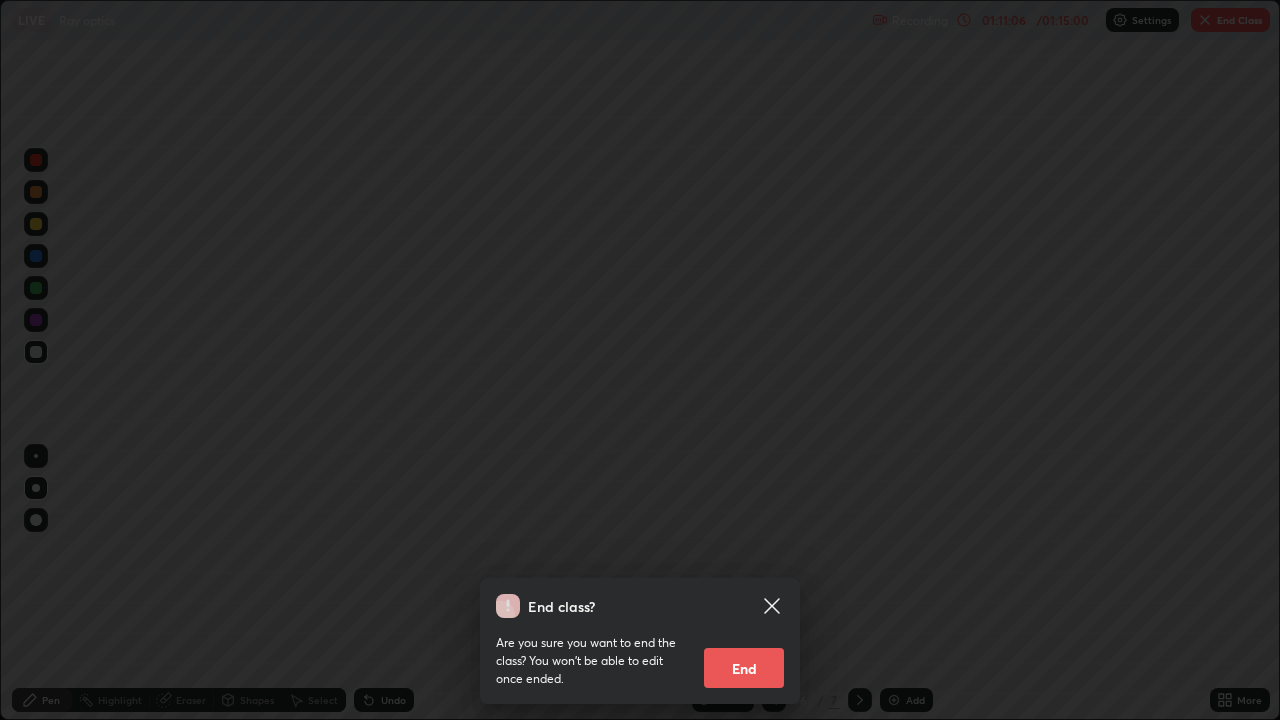 click on "End" at bounding box center [744, 668] 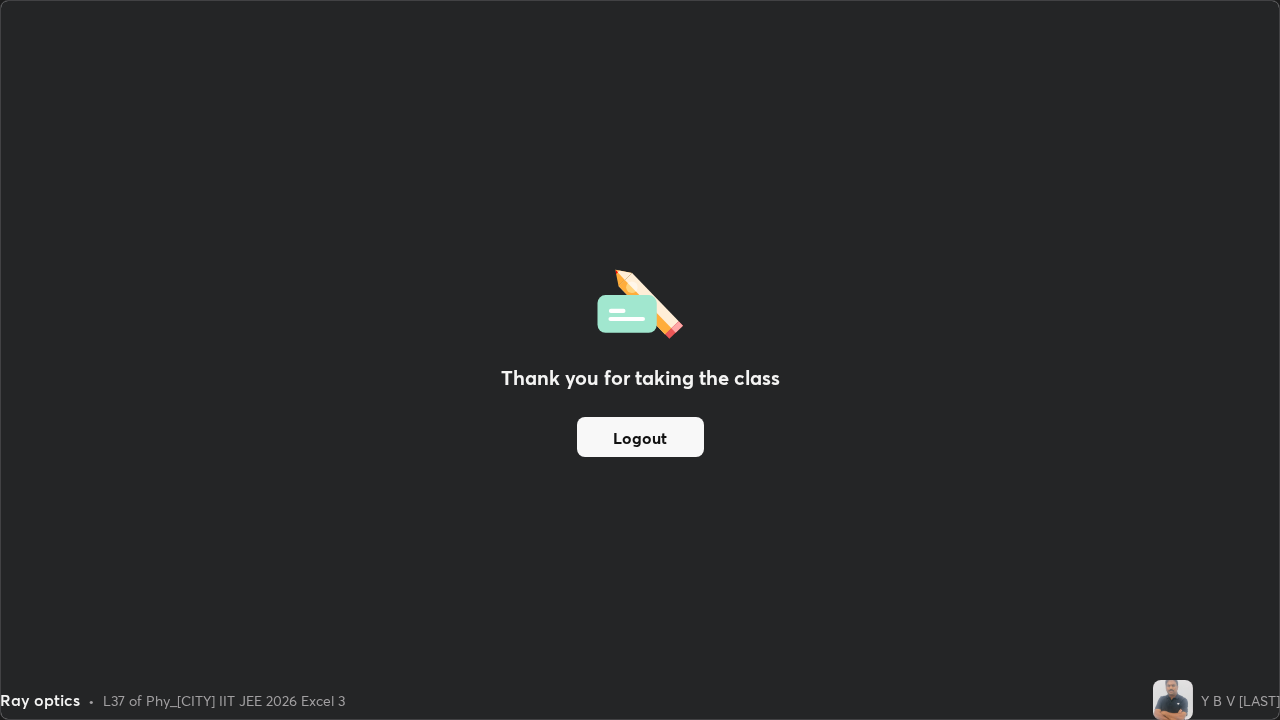 click on "Logout" at bounding box center (640, 437) 